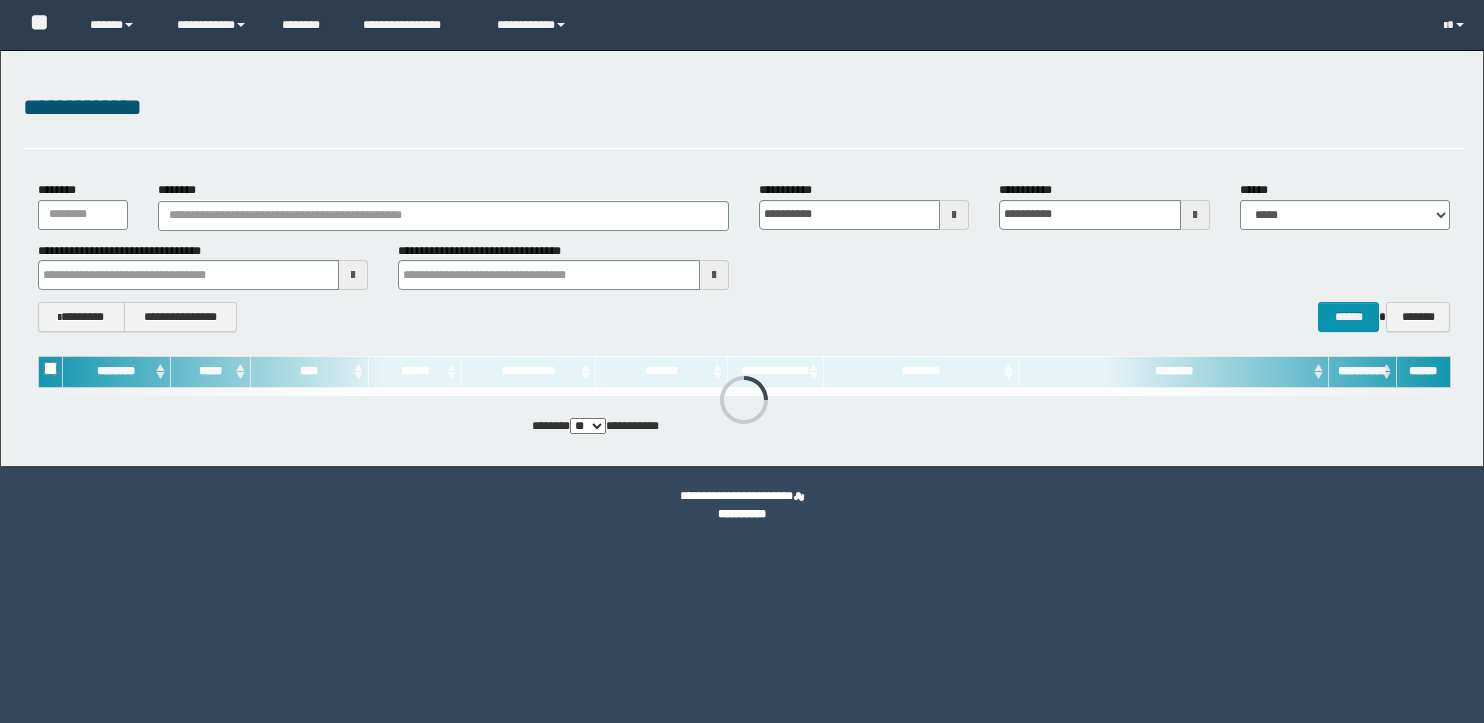 scroll, scrollTop: 0, scrollLeft: 0, axis: both 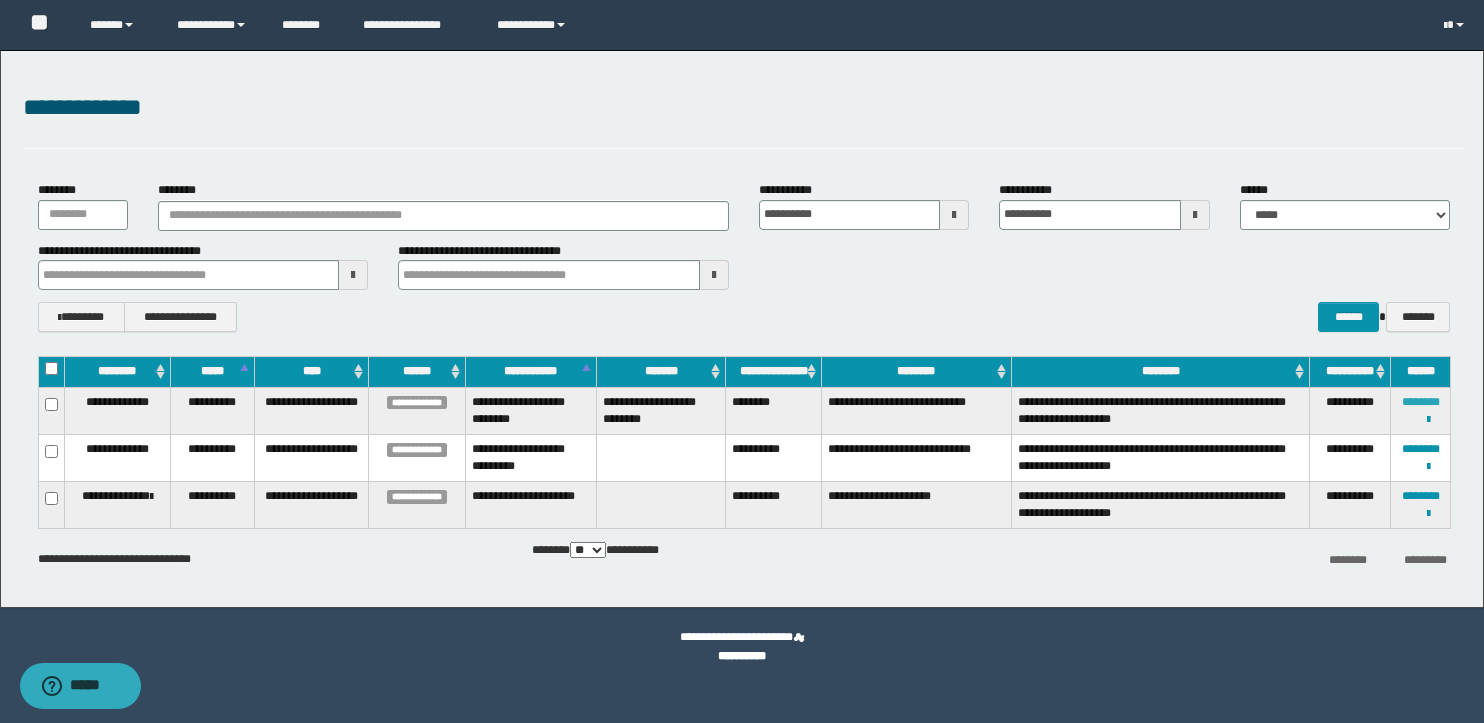 click on "********" at bounding box center [1421, 402] 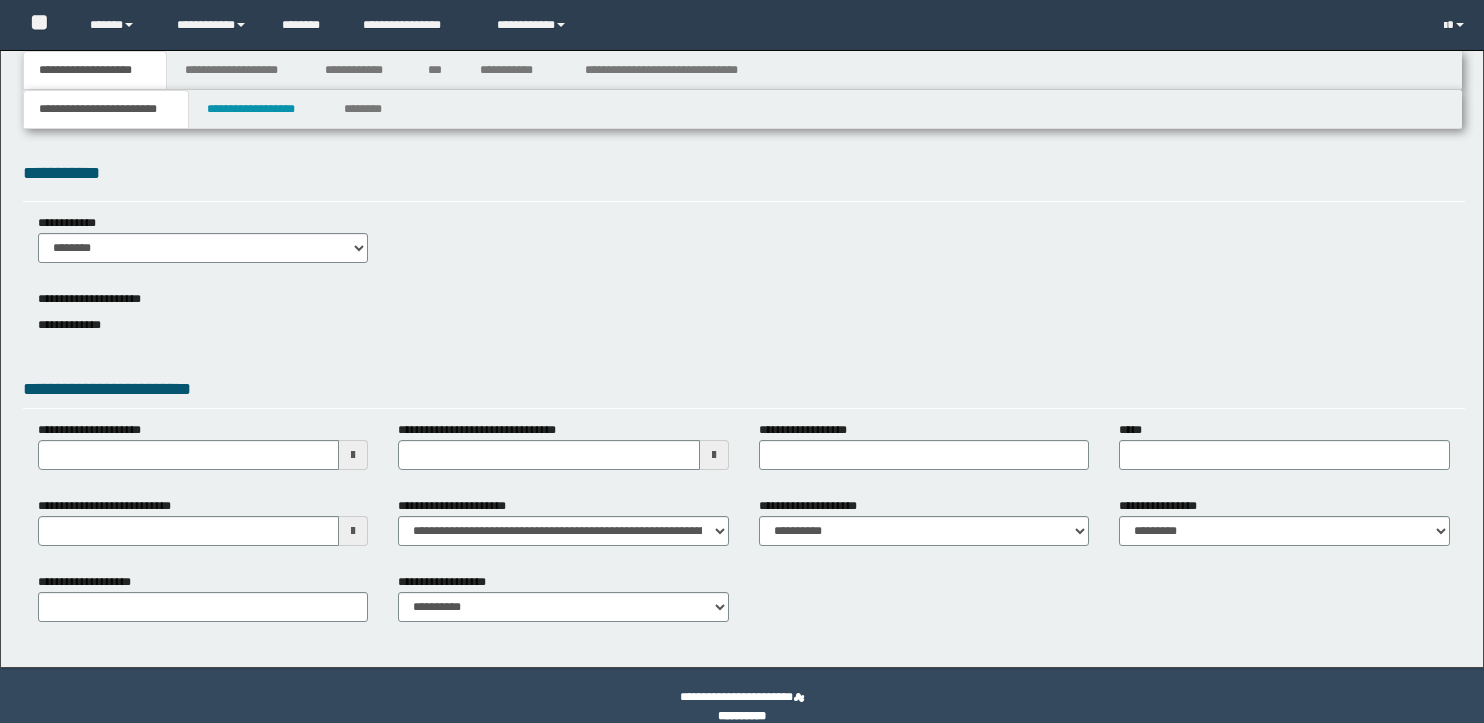 scroll, scrollTop: 0, scrollLeft: 0, axis: both 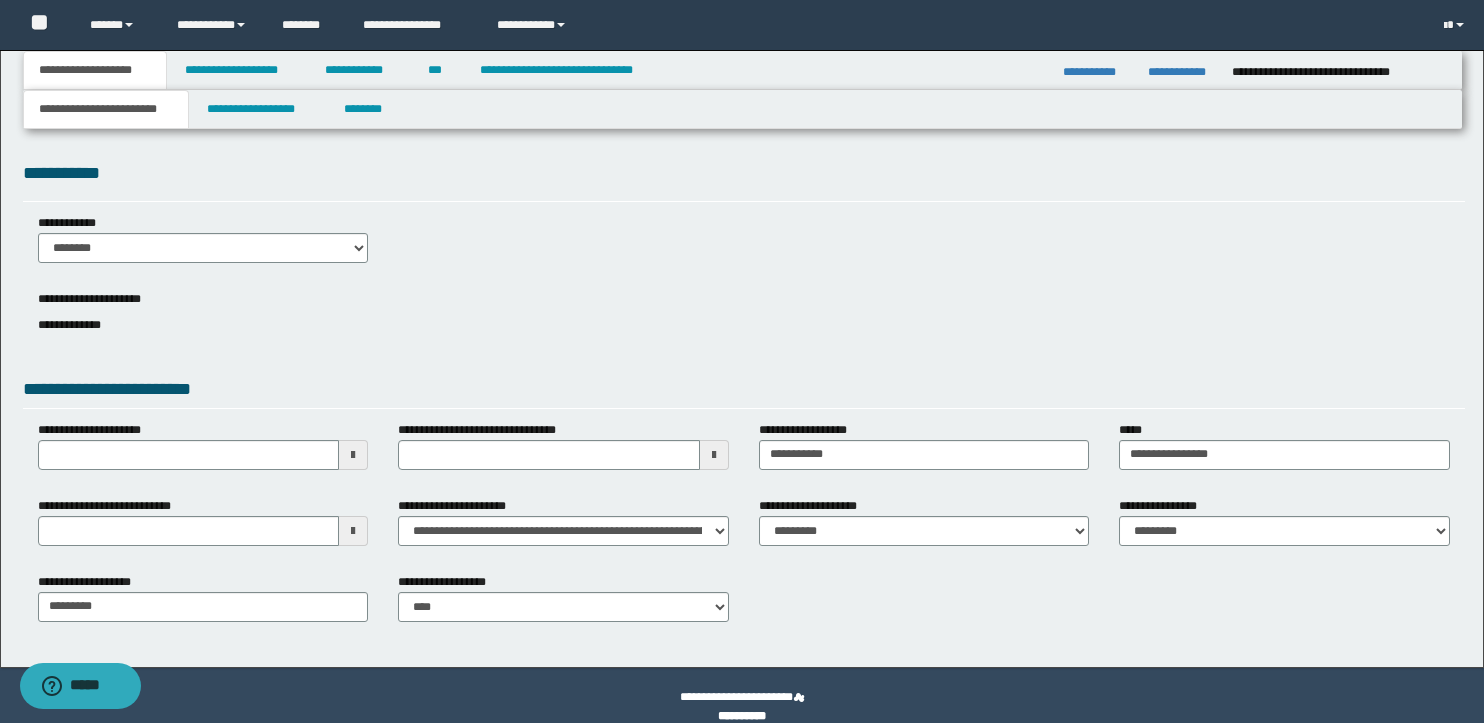 click on "**********" at bounding box center [1098, 72] 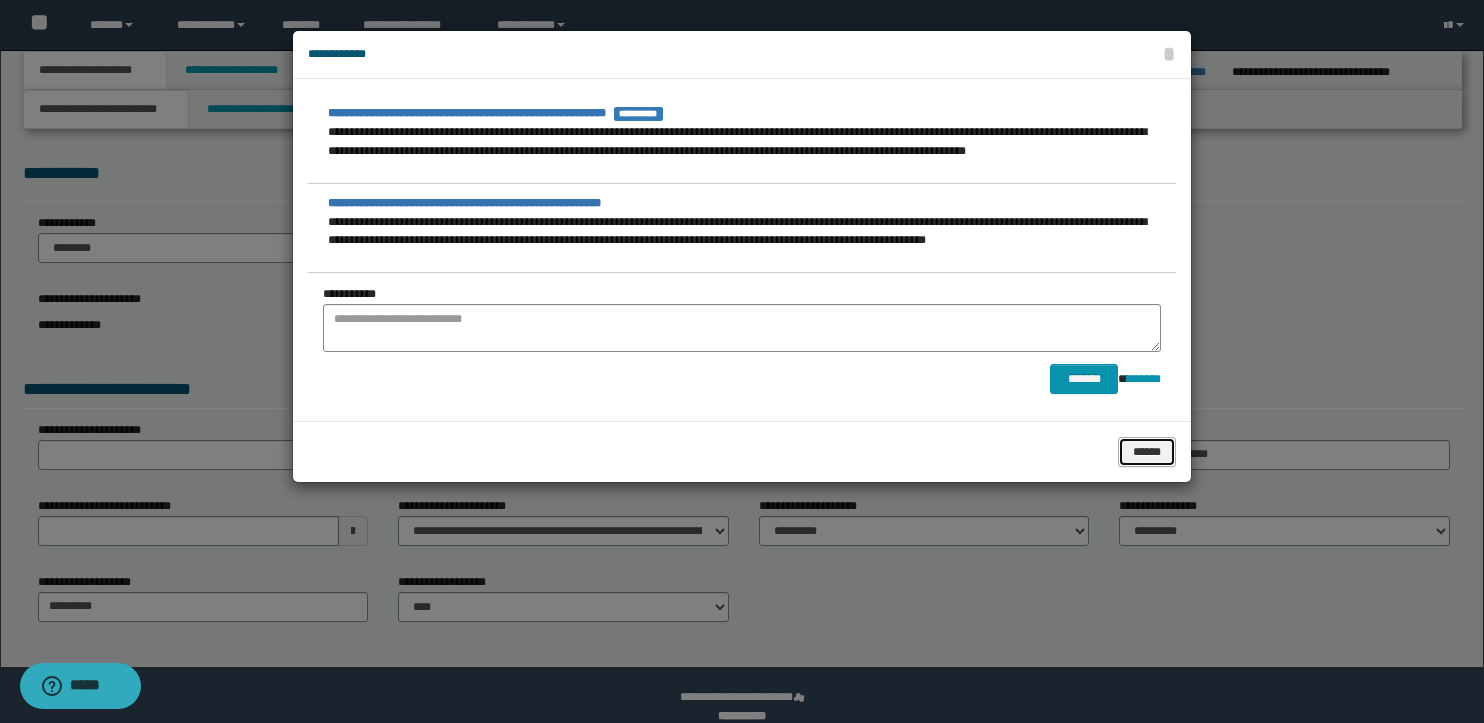 click on "******" at bounding box center [1147, 452] 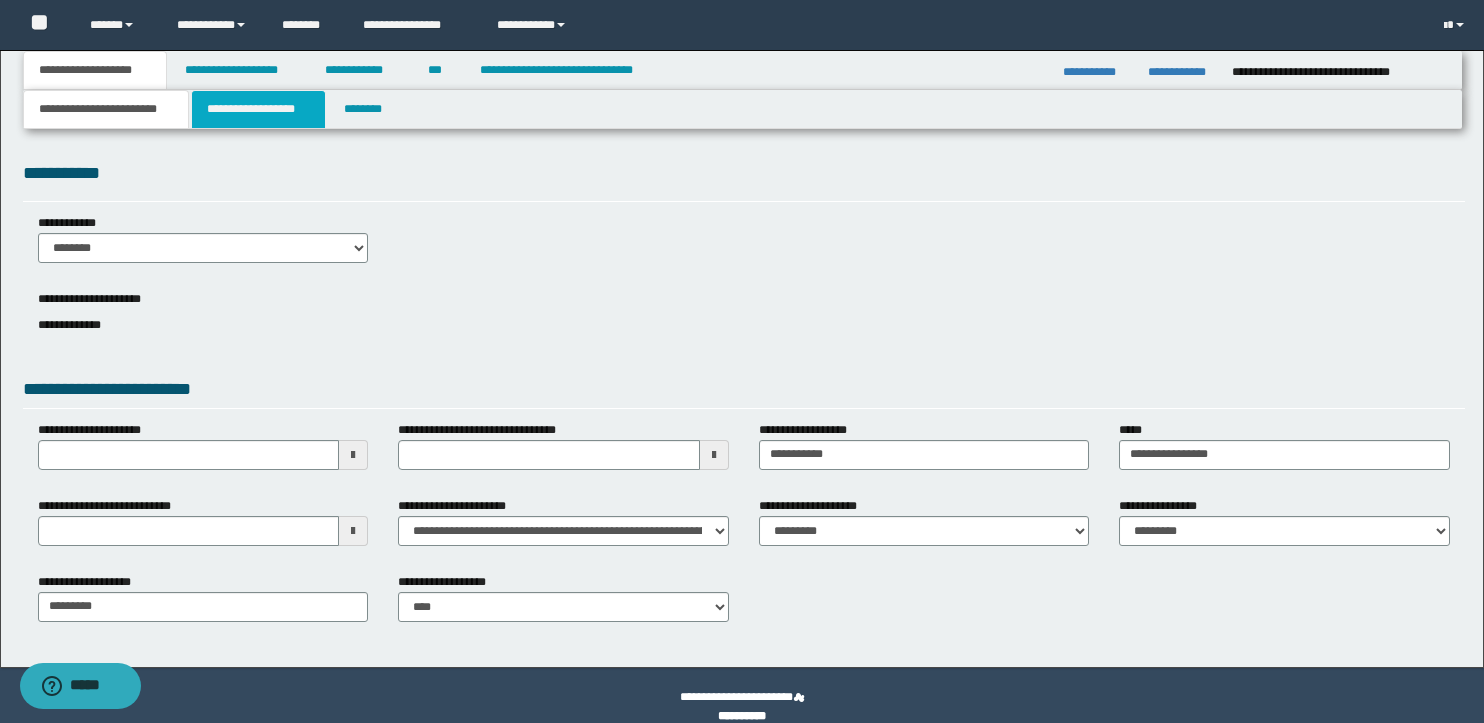 click on "**********" at bounding box center [258, 109] 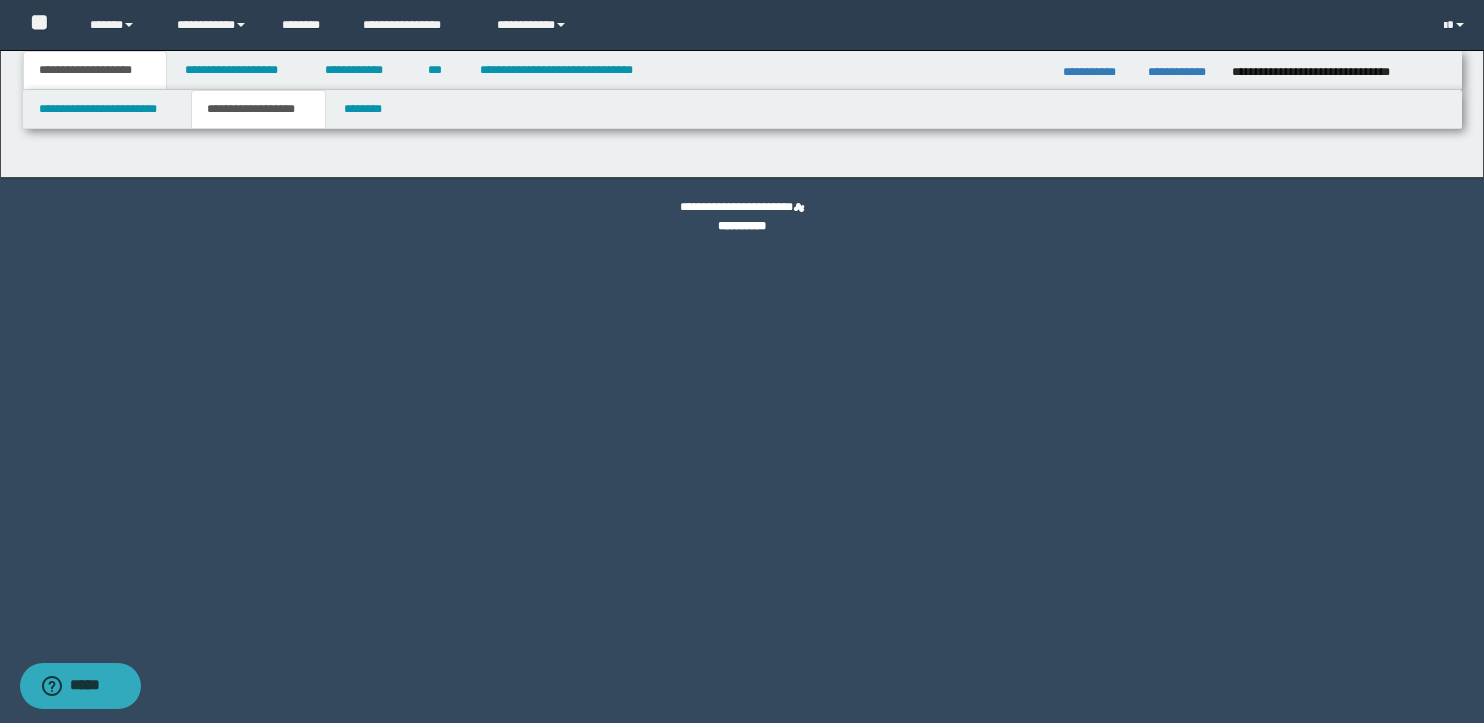 type on "********" 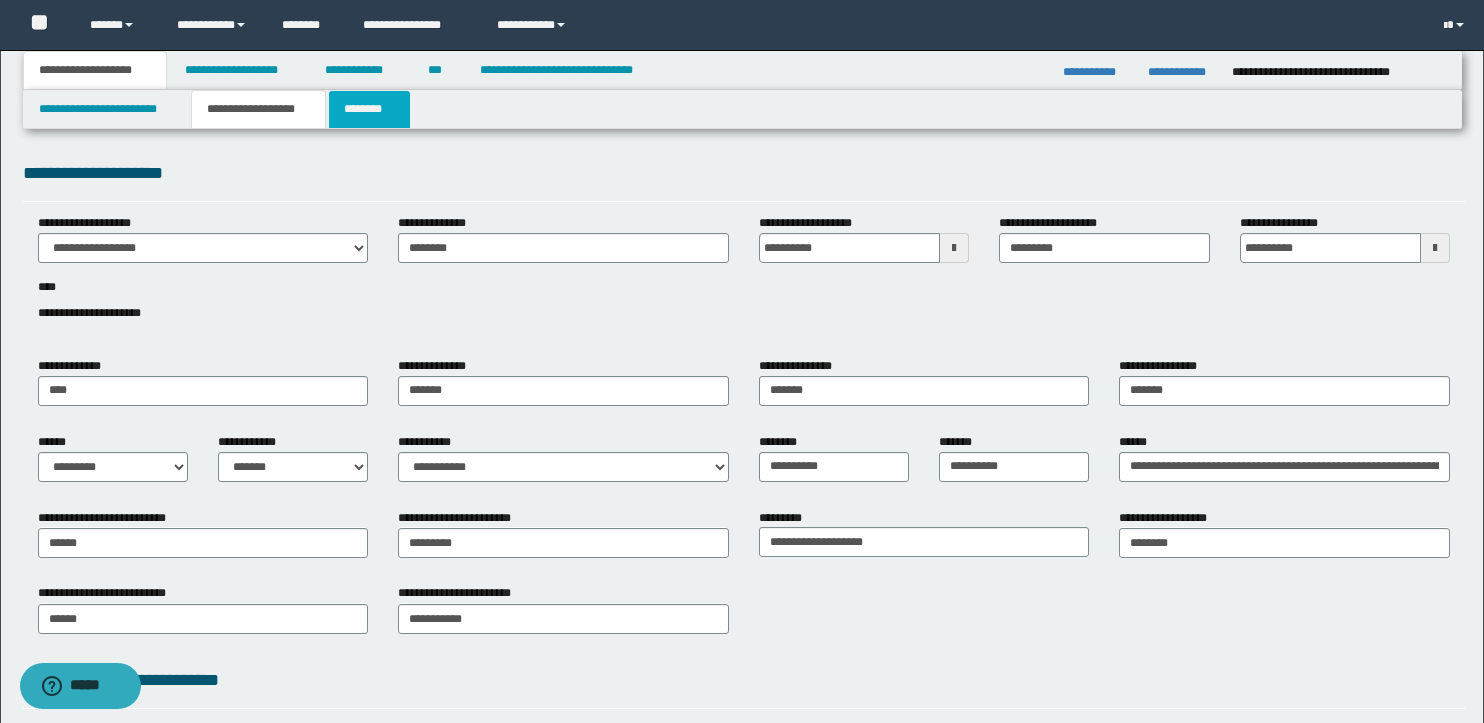 click on "********" at bounding box center (369, 109) 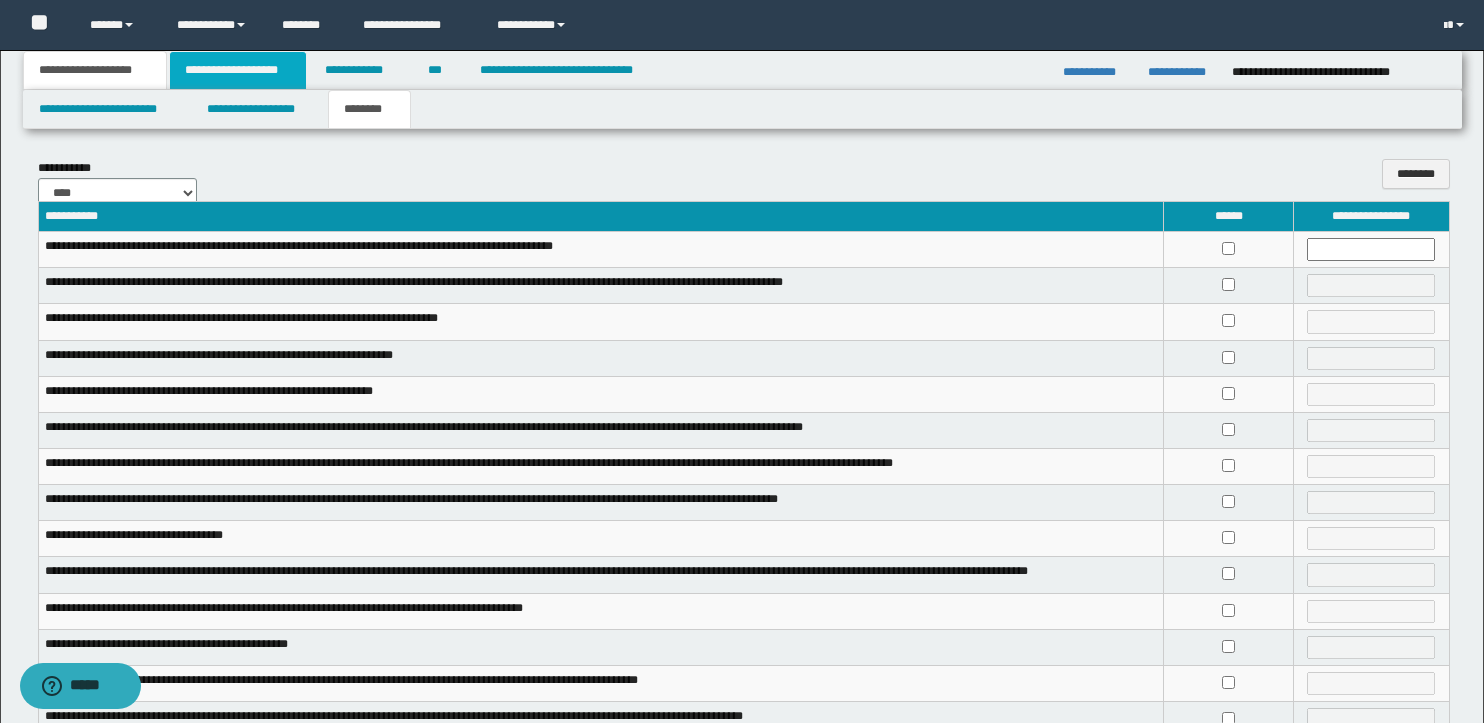 click on "**********" at bounding box center [238, 70] 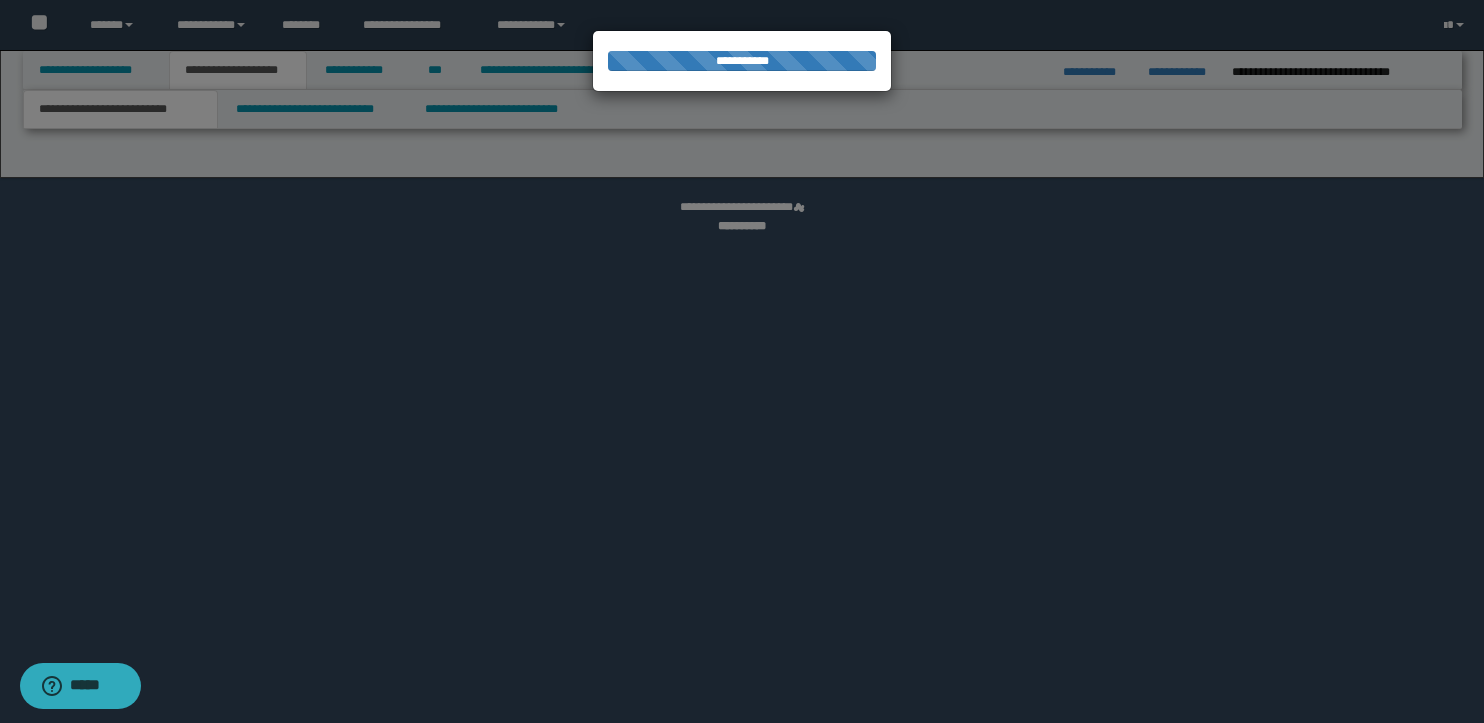 select on "*" 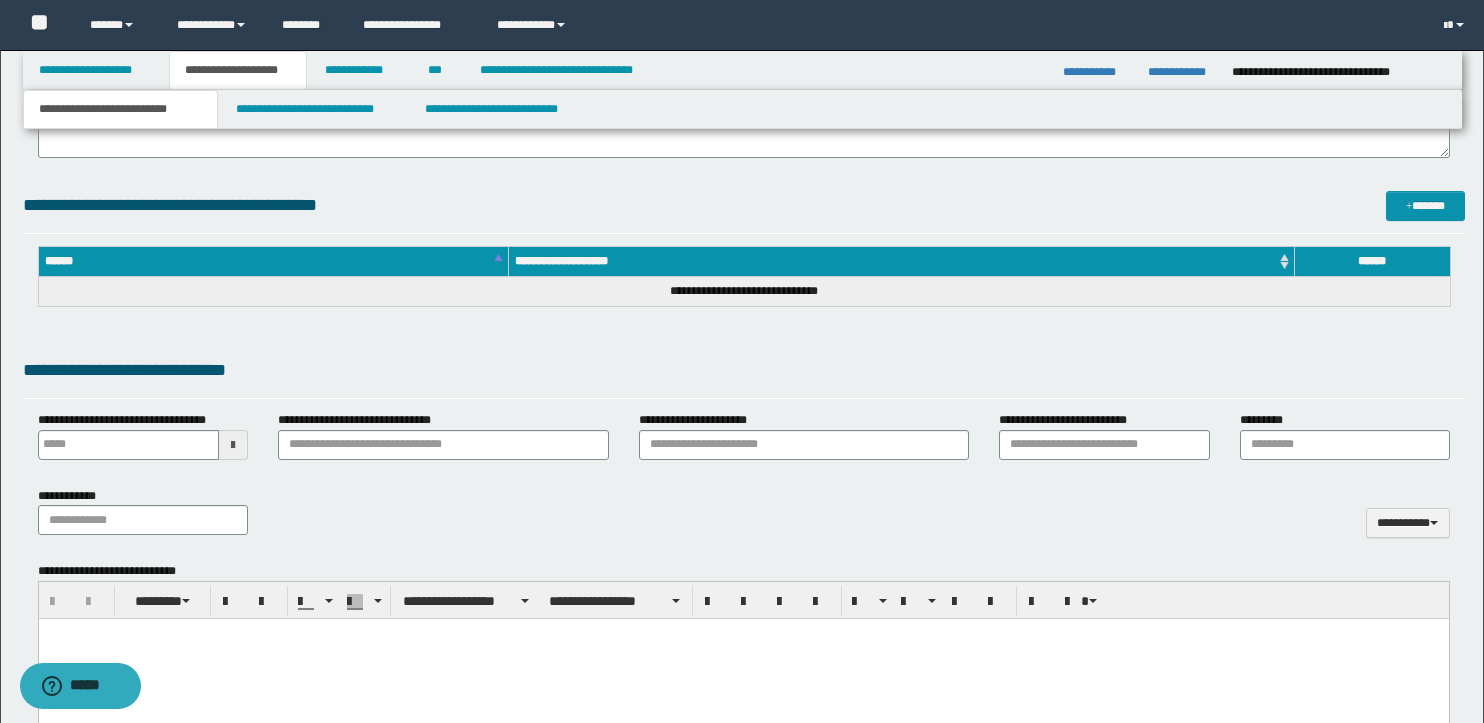 scroll, scrollTop: 655, scrollLeft: 0, axis: vertical 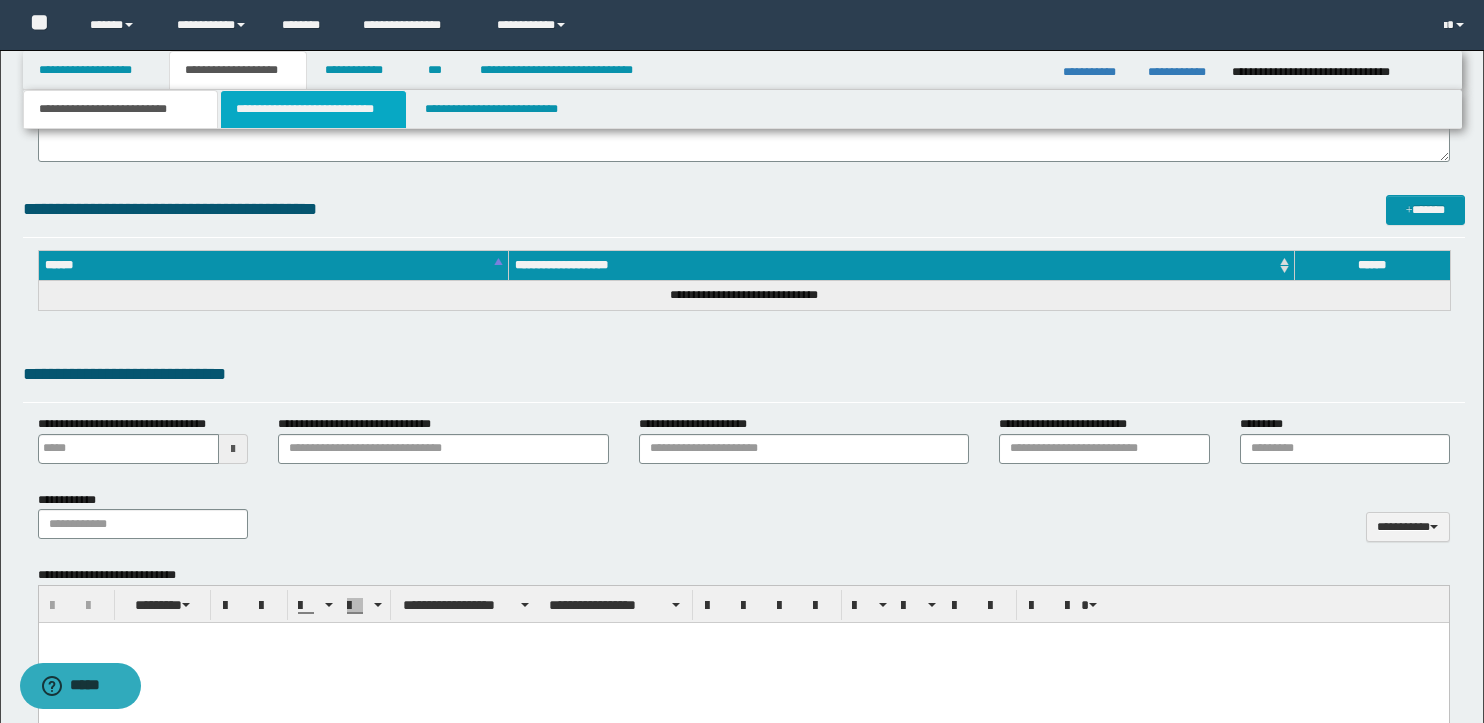 click on "**********" at bounding box center [314, 109] 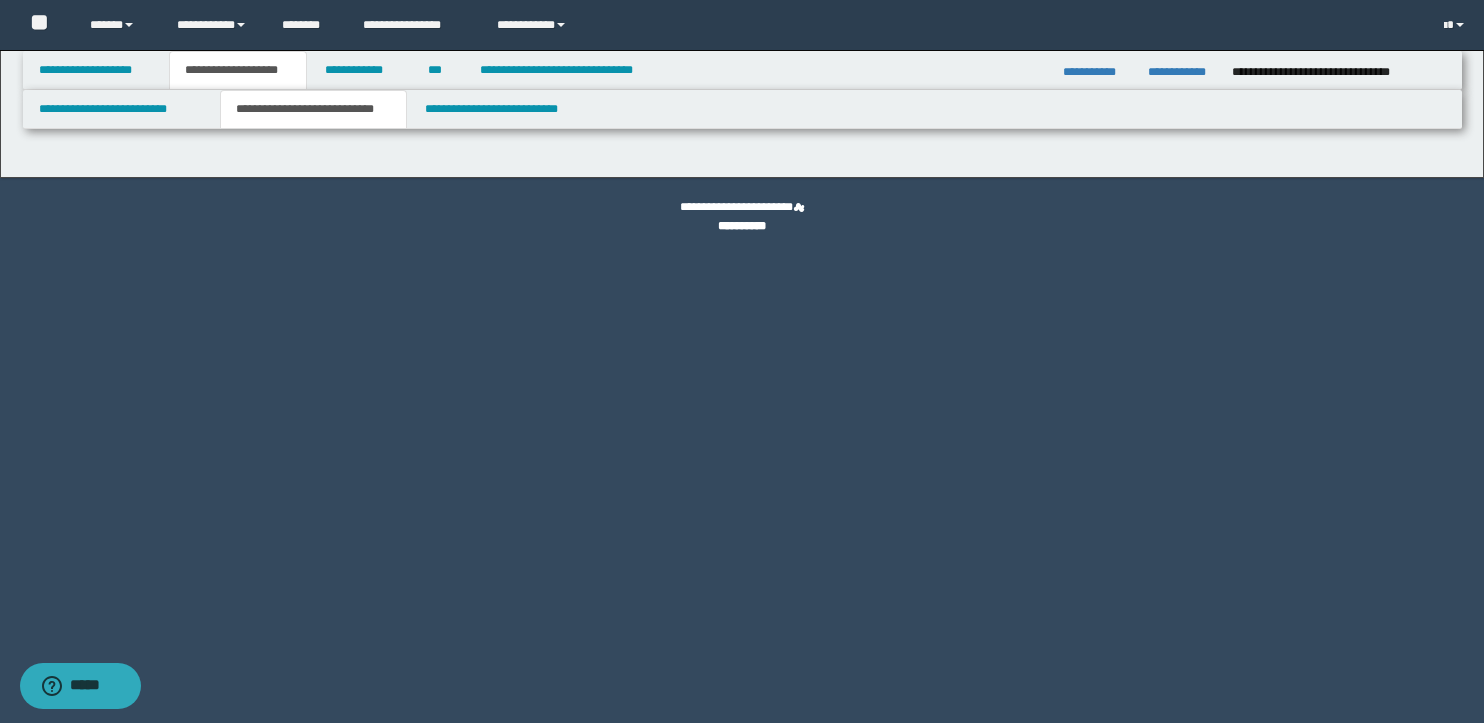 scroll, scrollTop: 0, scrollLeft: 0, axis: both 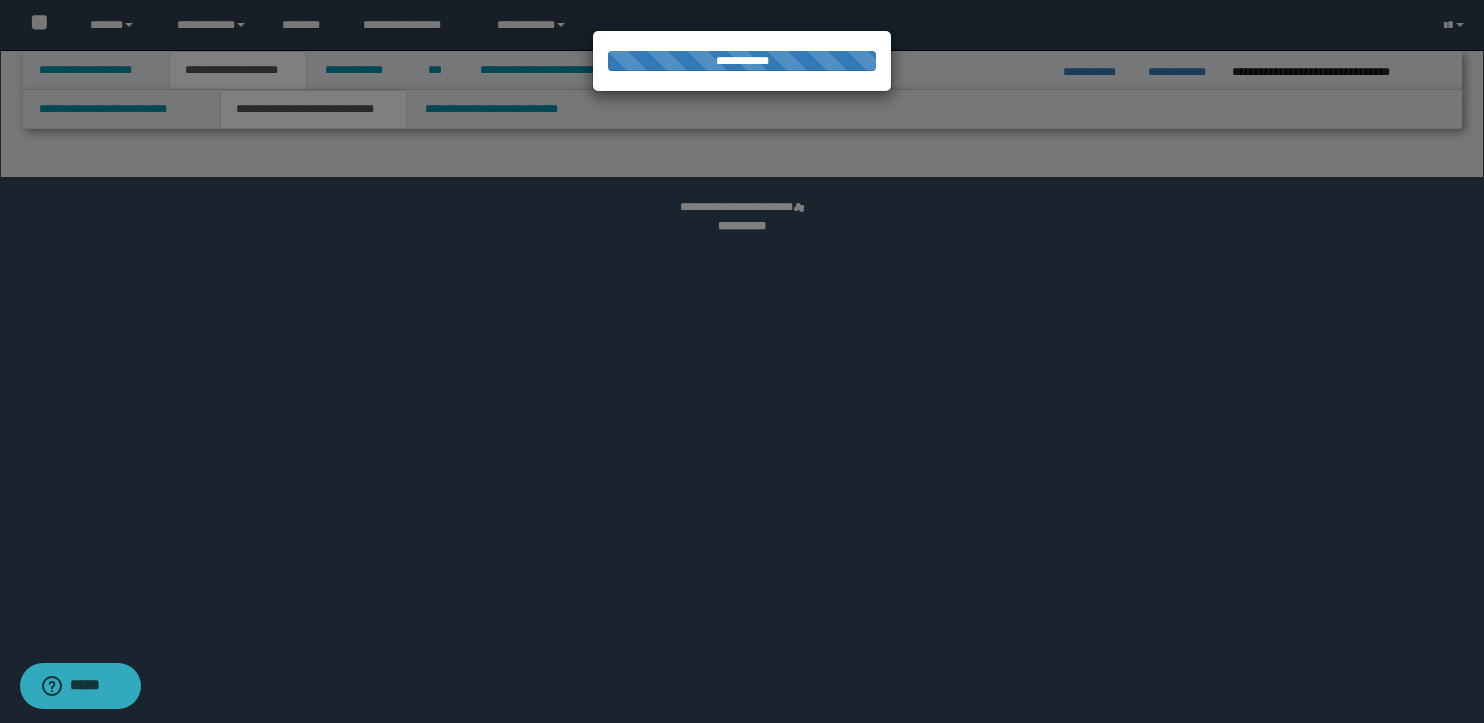 select on "*" 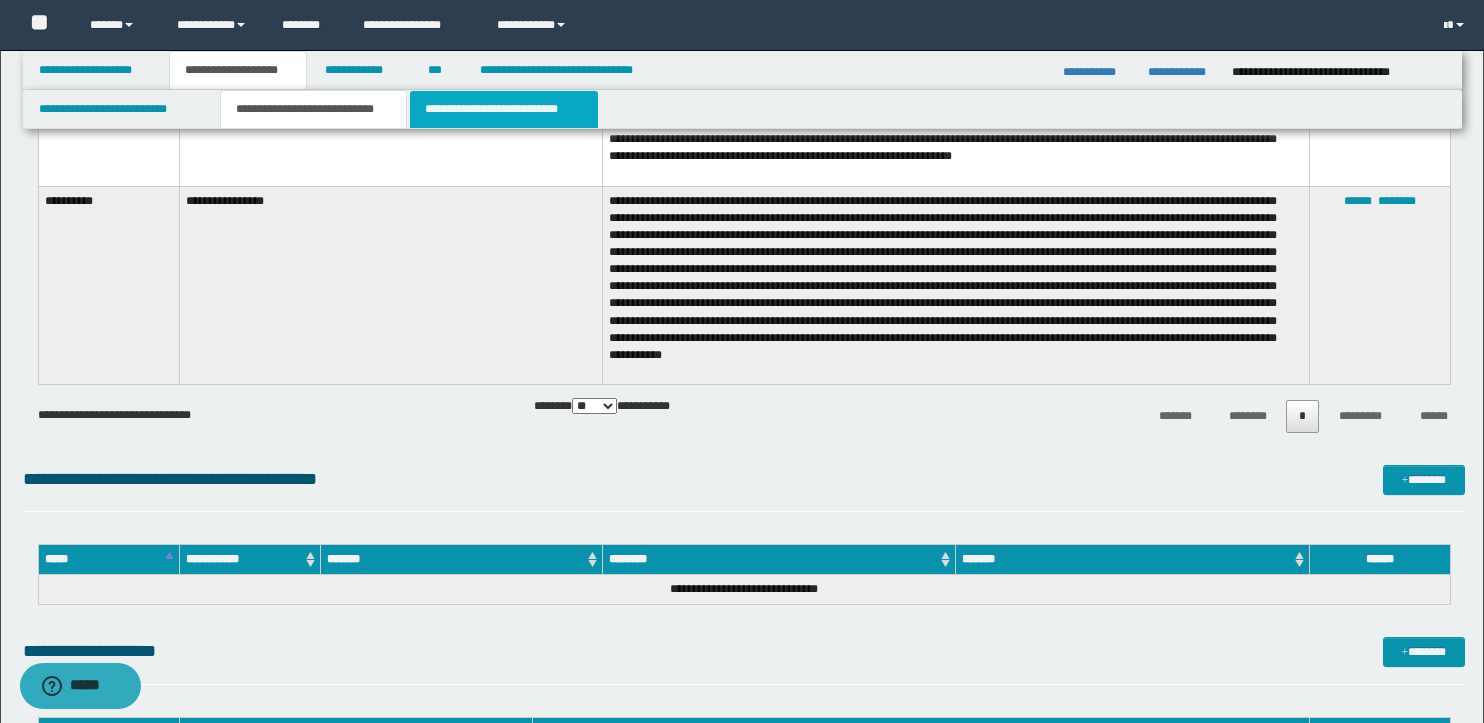 scroll, scrollTop: 295, scrollLeft: 0, axis: vertical 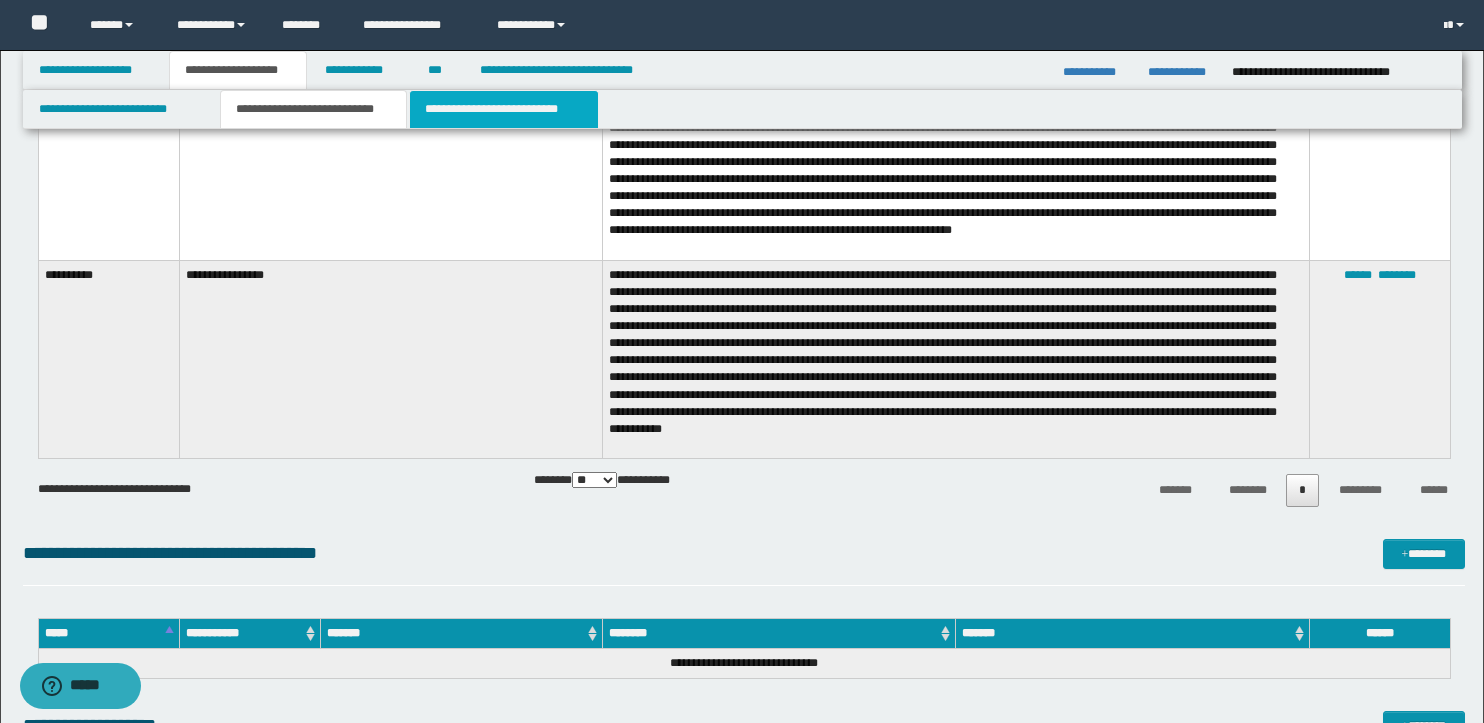 click on "**********" at bounding box center [504, 109] 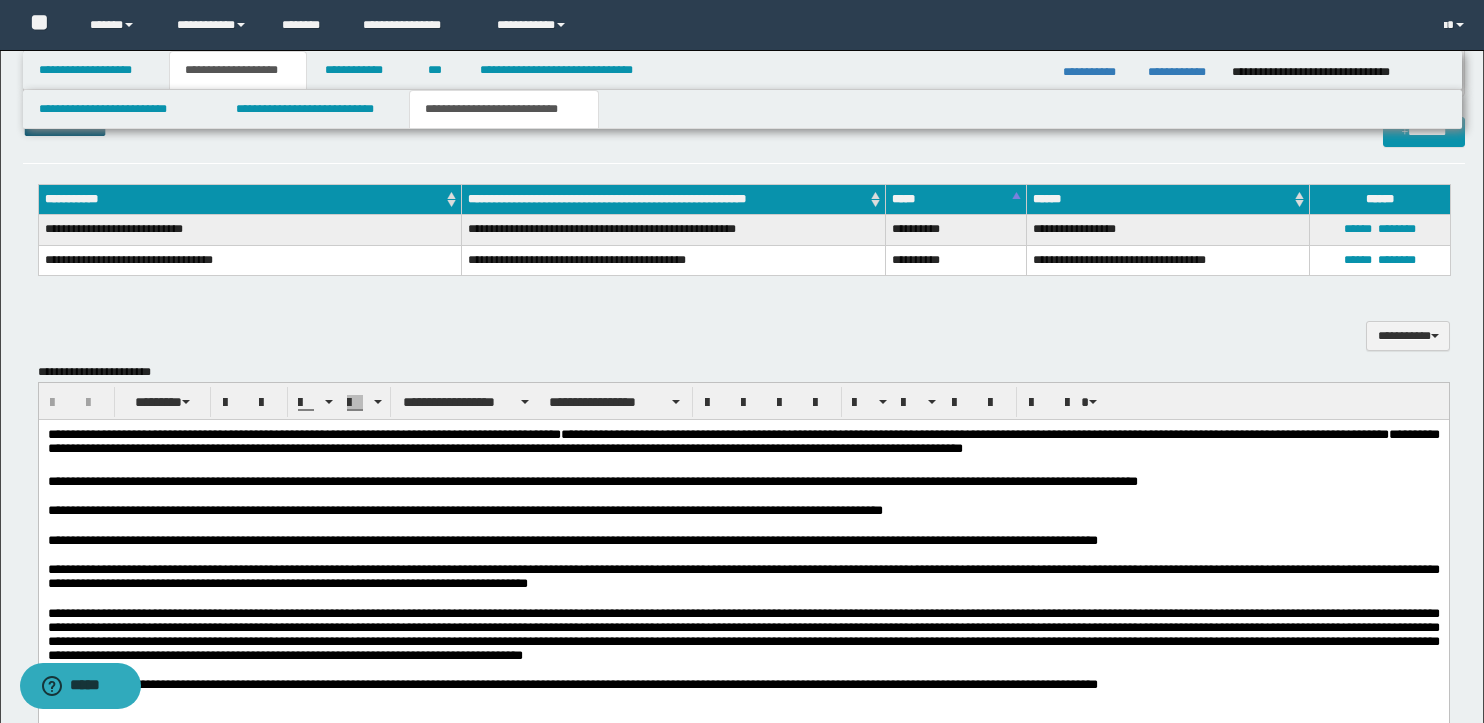 scroll, scrollTop: 441, scrollLeft: 0, axis: vertical 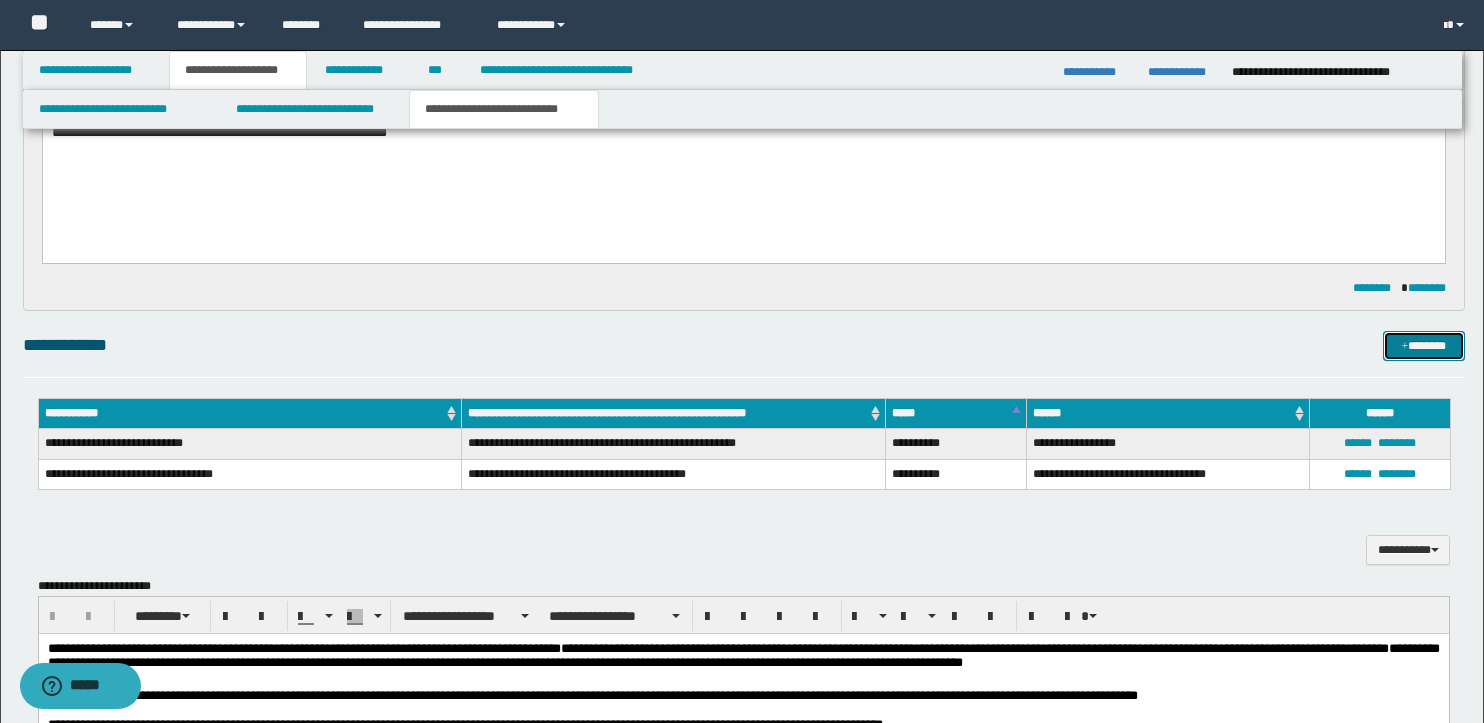 click on "*******" at bounding box center [1424, 346] 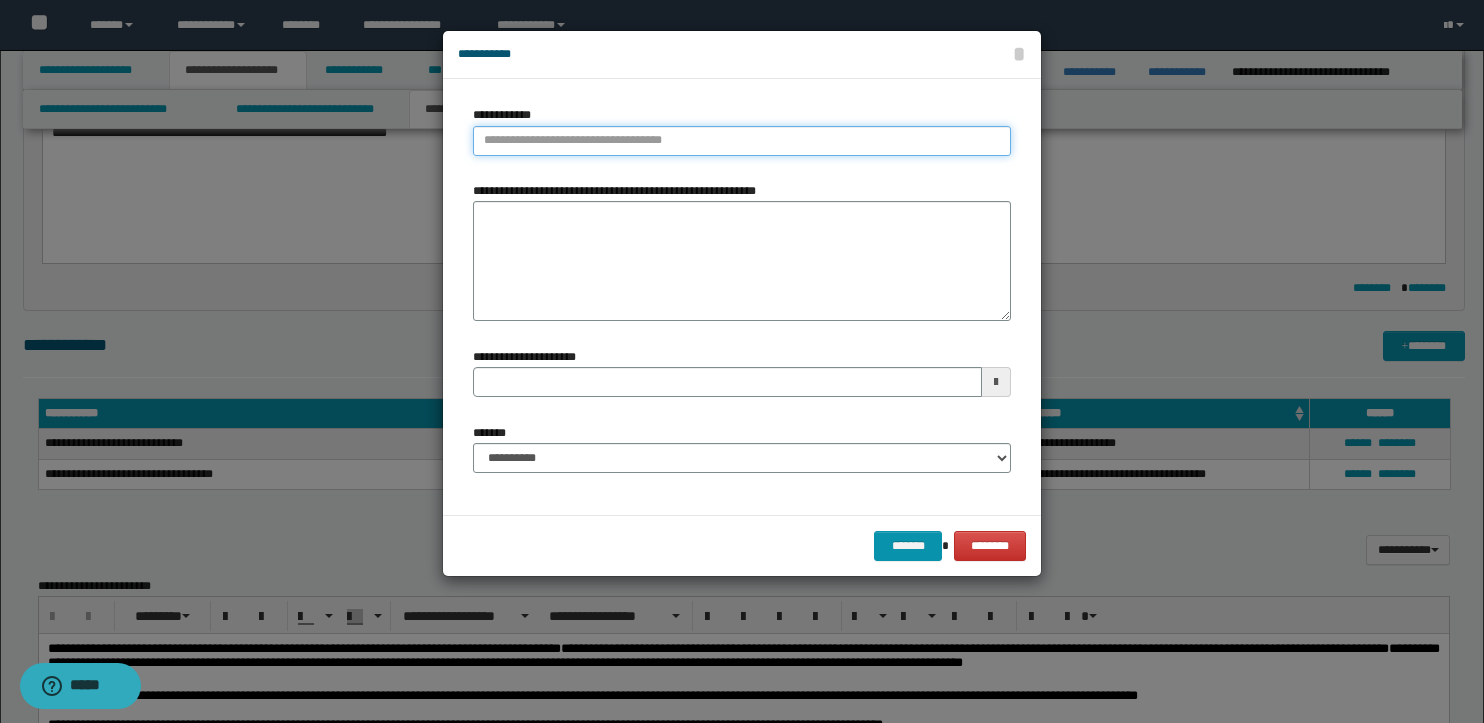 click on "**********" at bounding box center (742, 141) 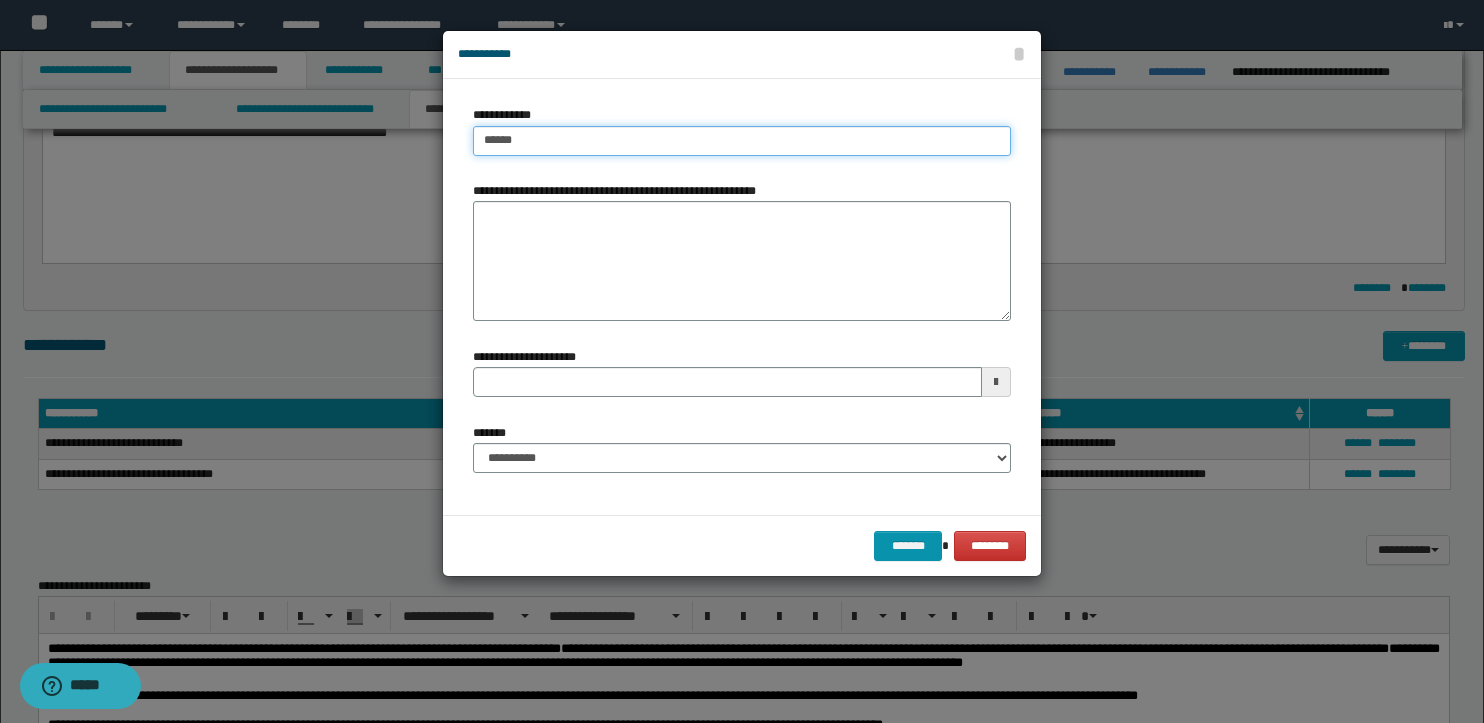 type on "*******" 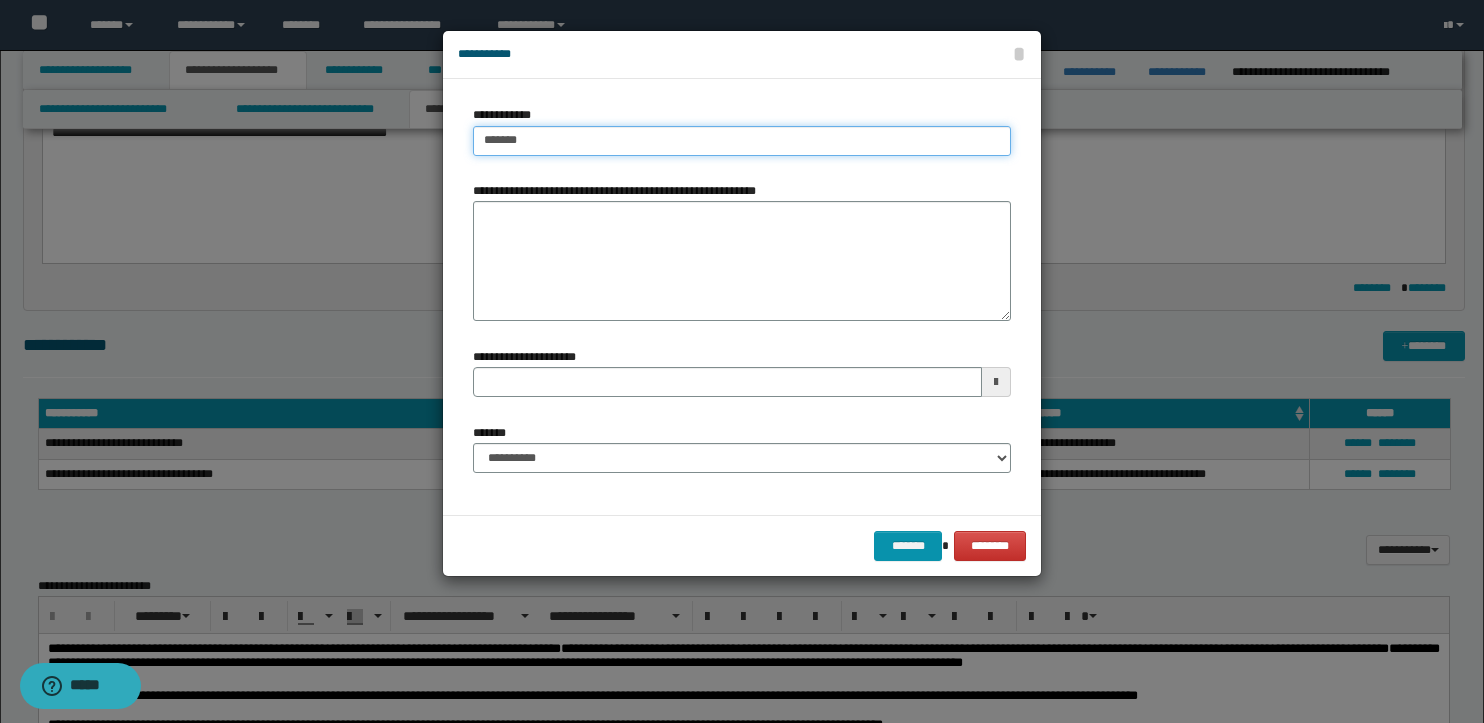 type on "**********" 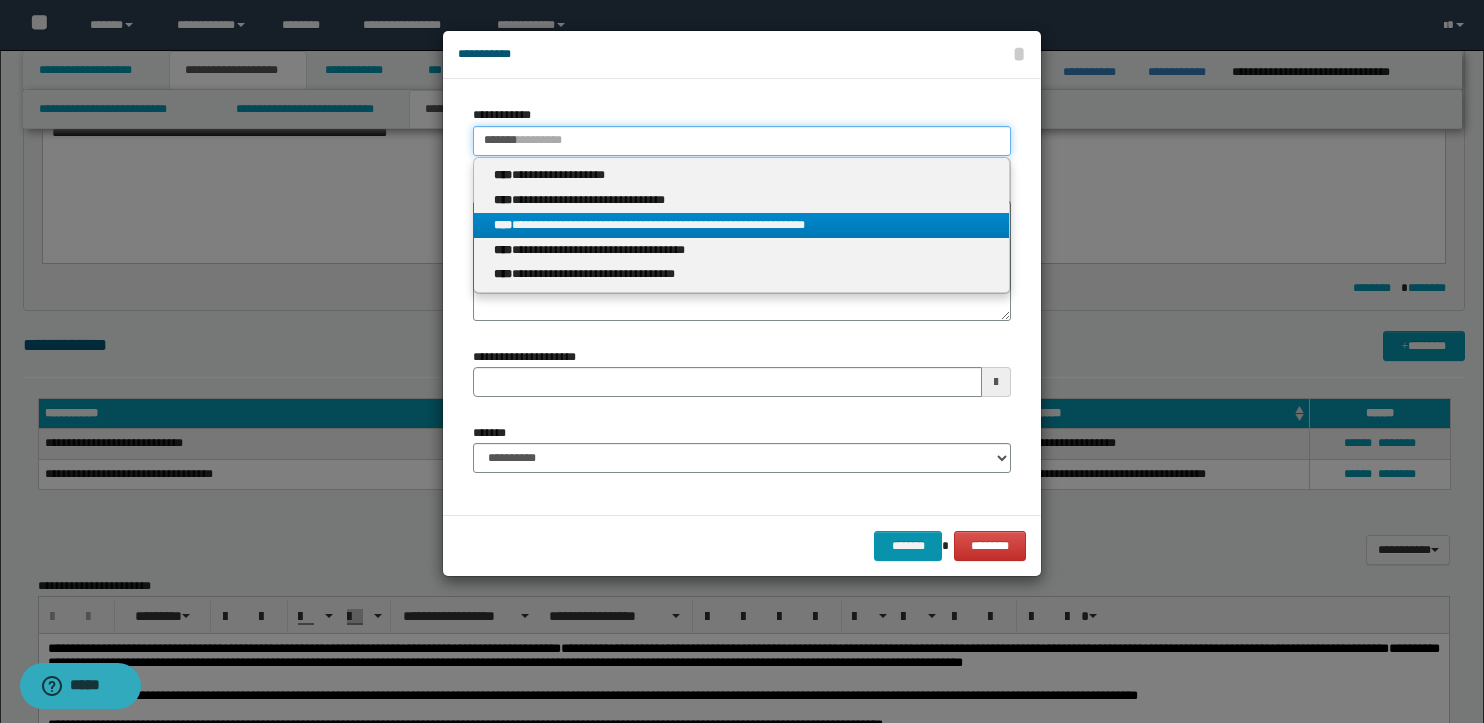 type on "*******" 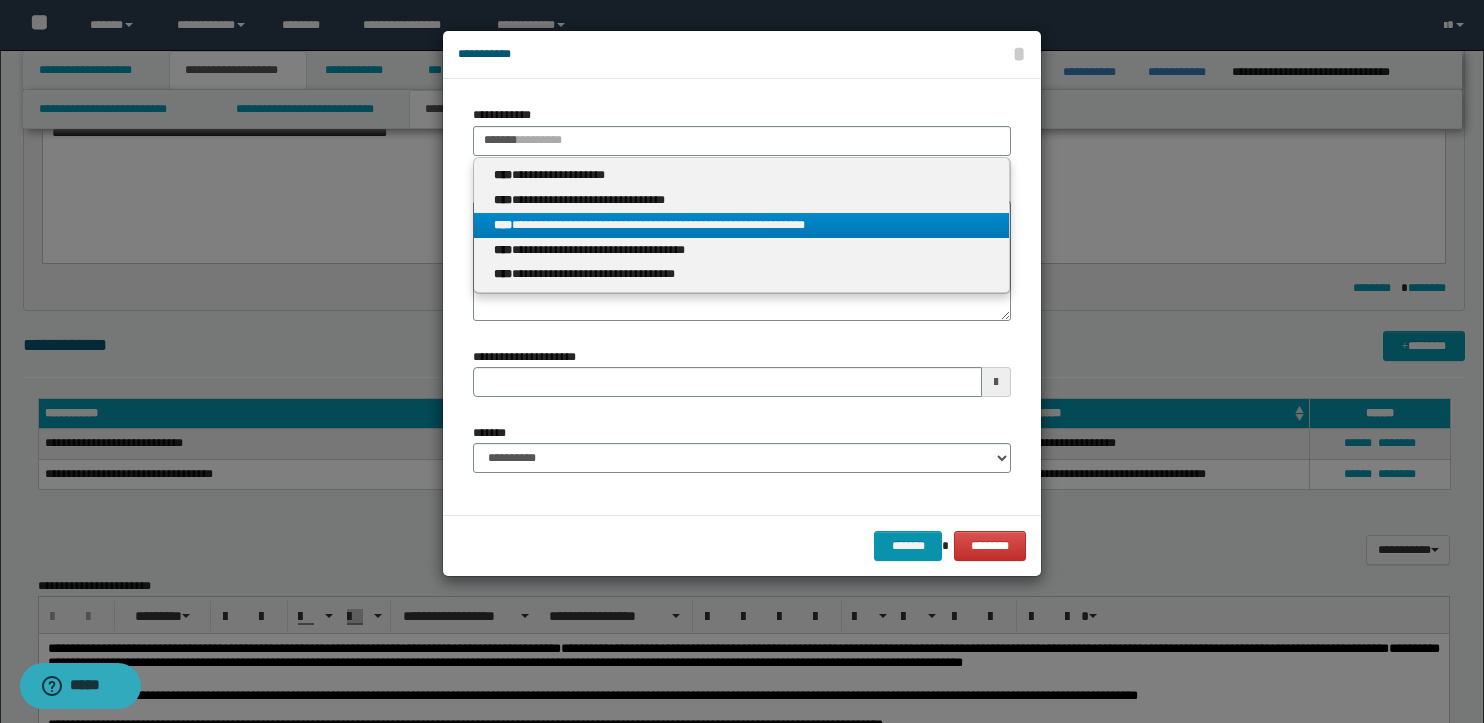 click on "**********" at bounding box center [741, 225] 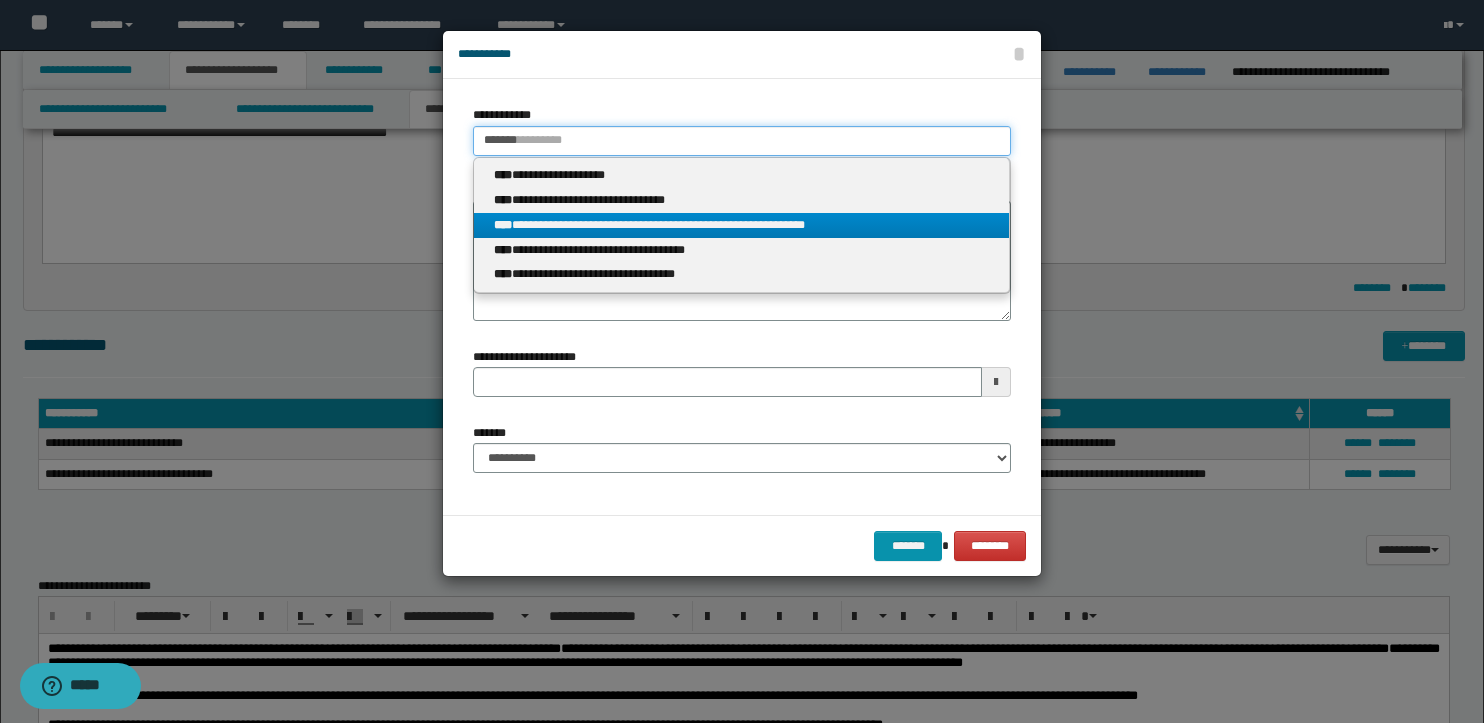 type 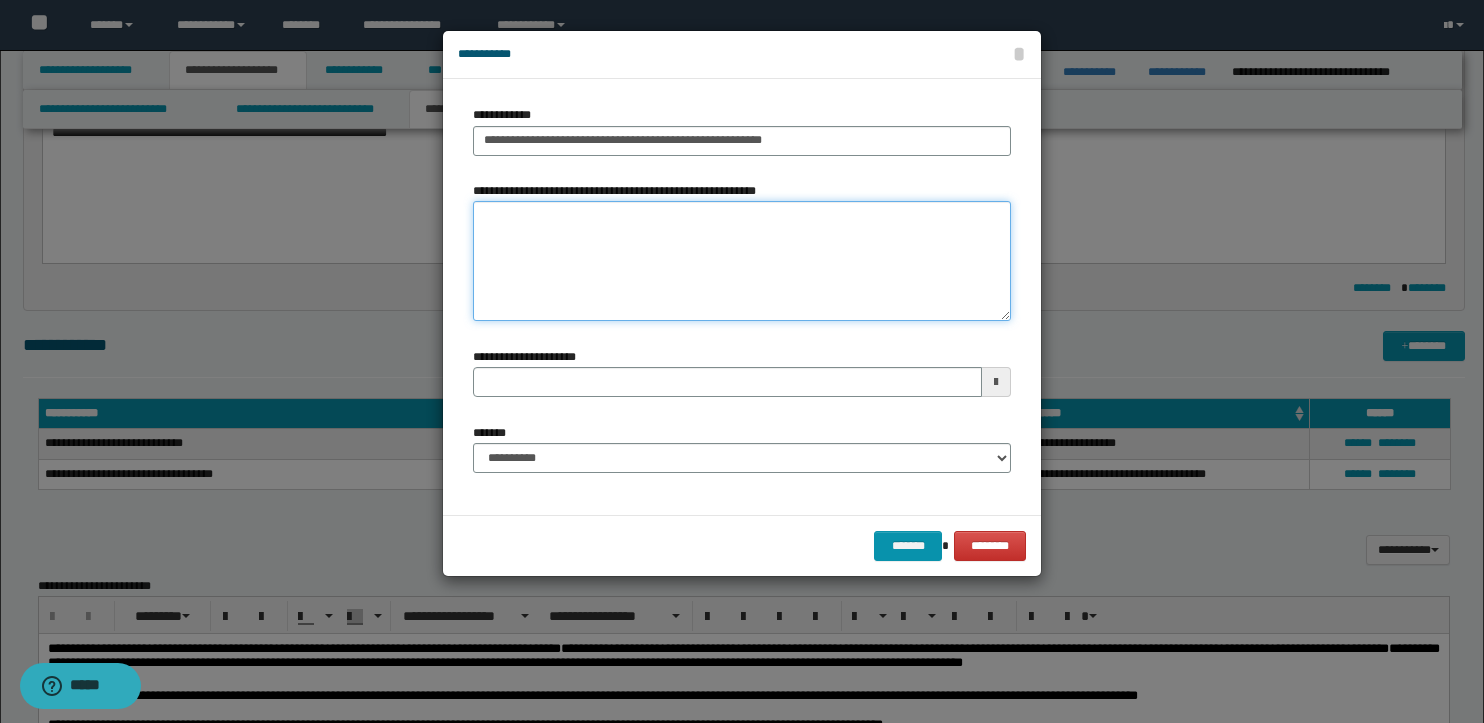 click on "**********" at bounding box center (742, 261) 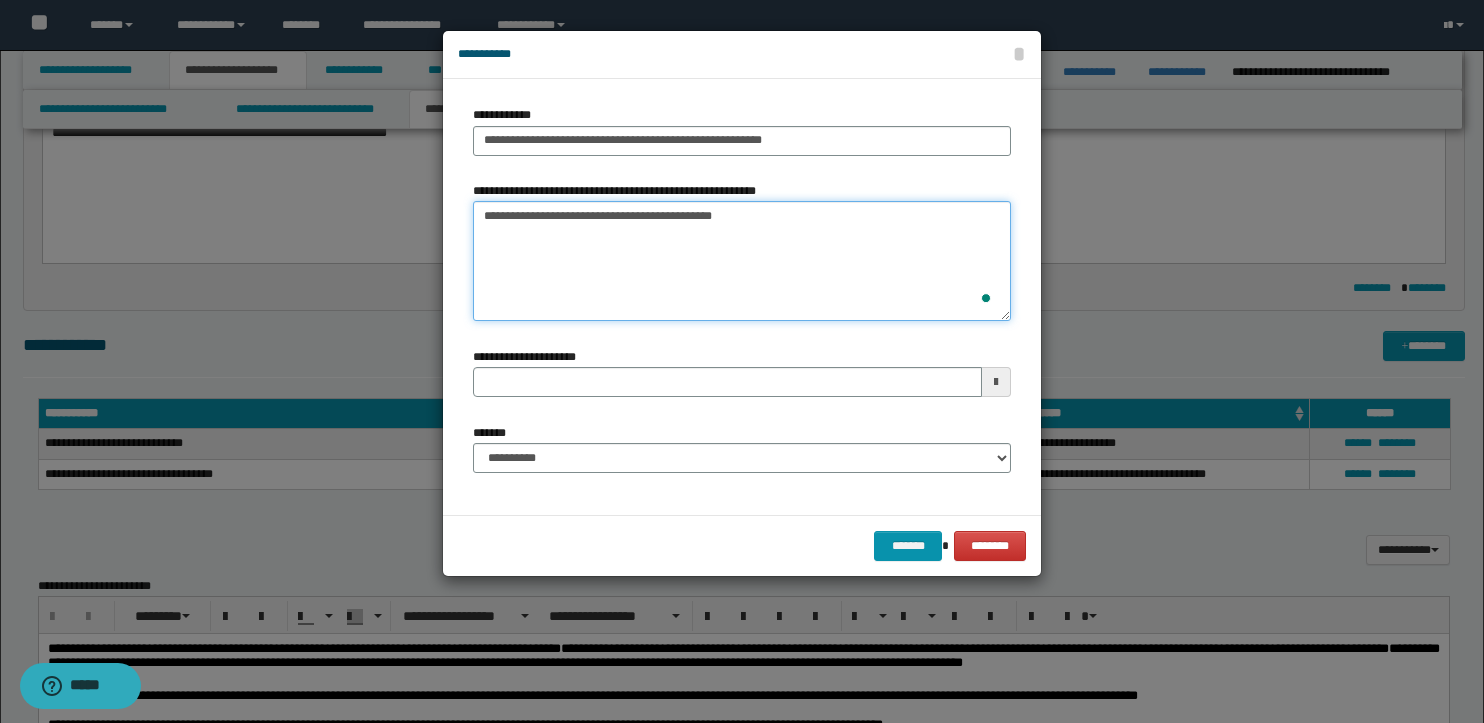 type on "**********" 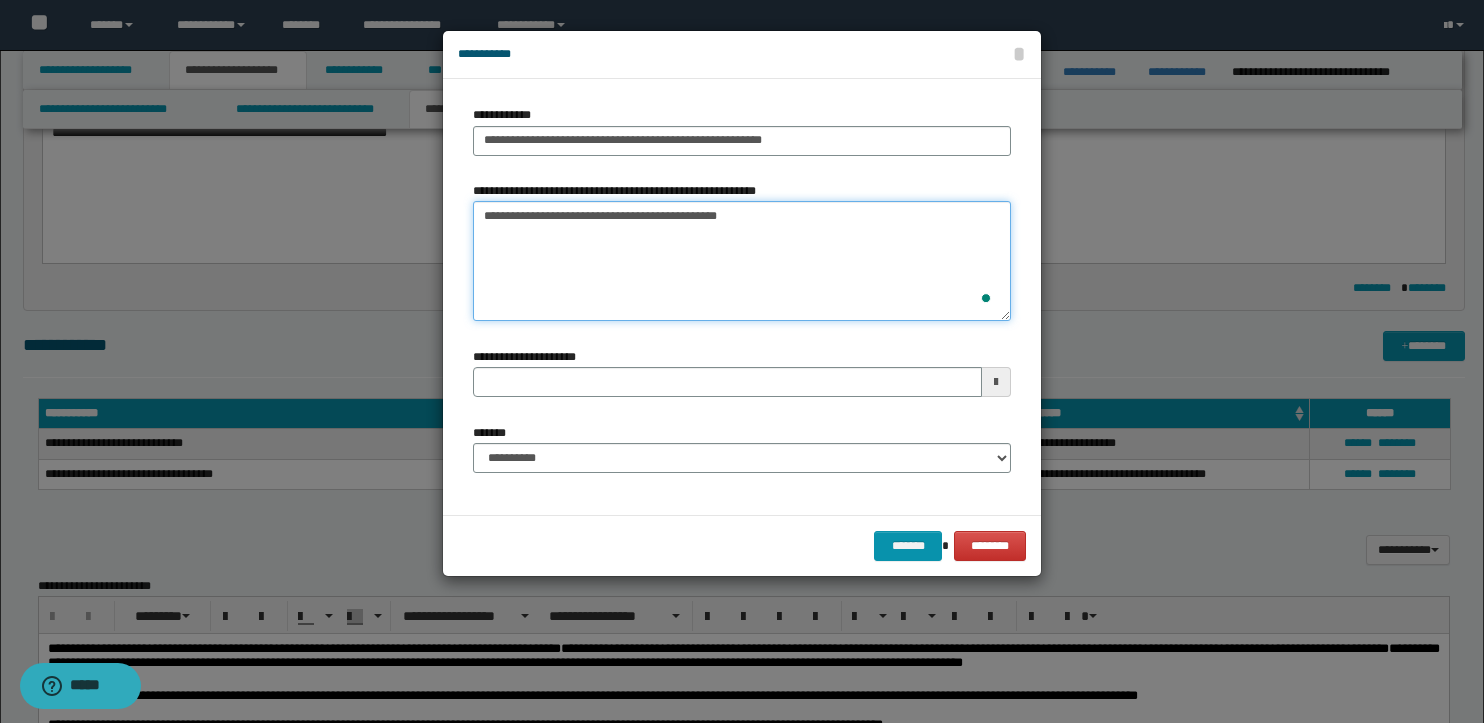 type 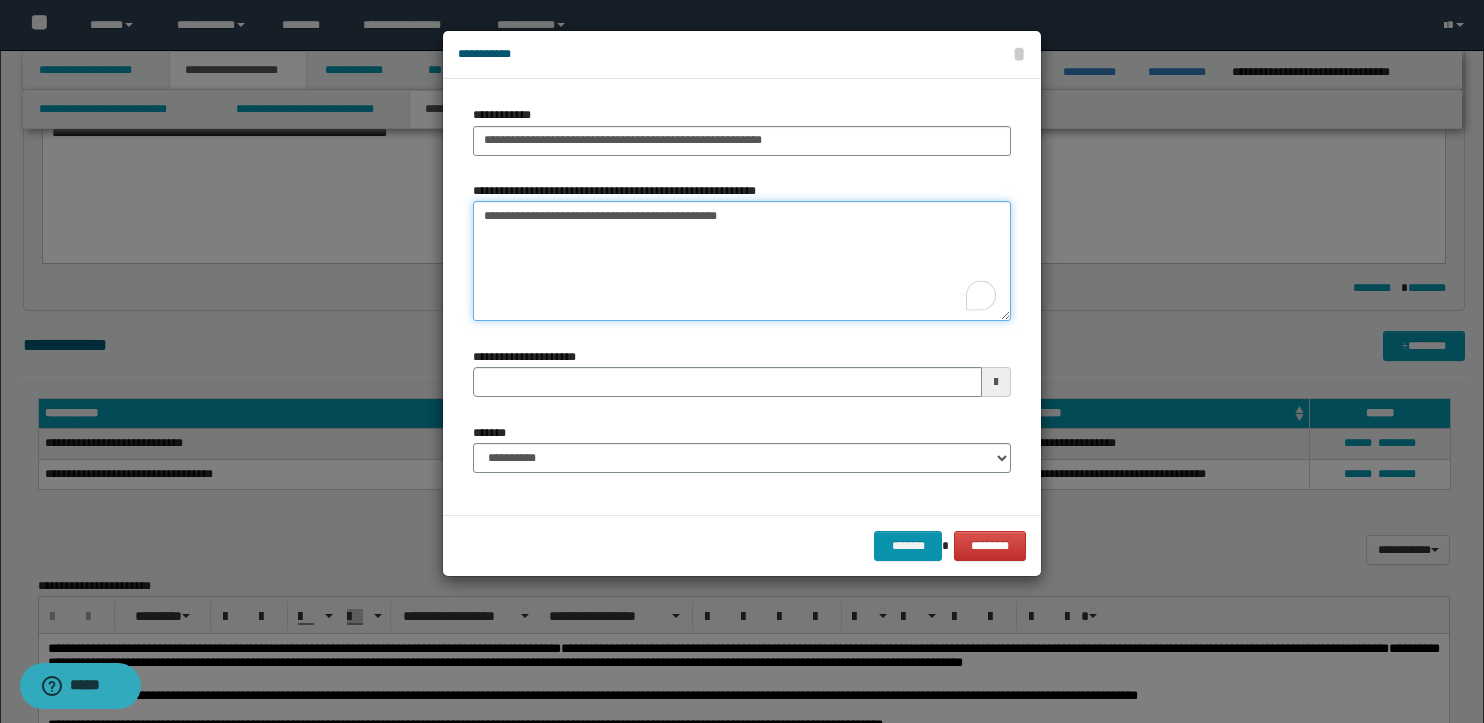 type on "**********" 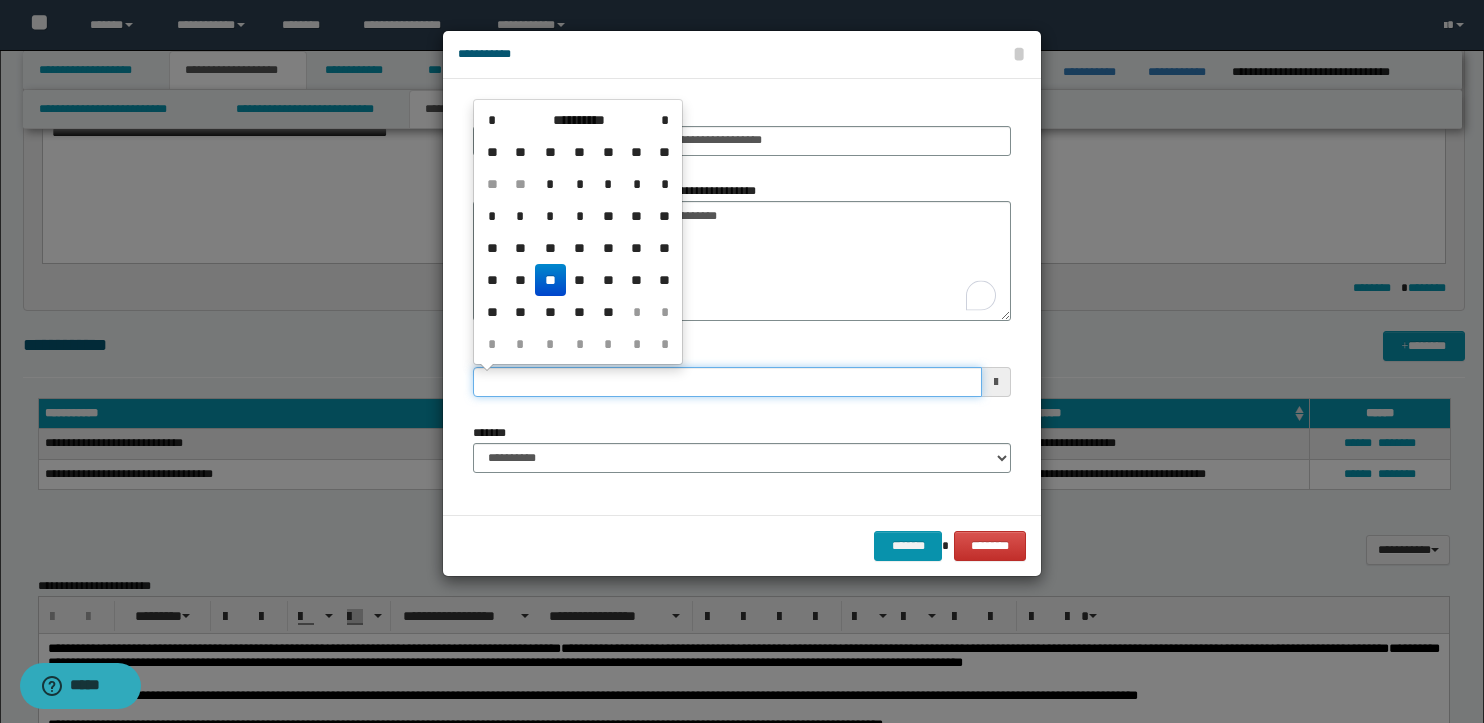 click on "**********" at bounding box center [742, 380] 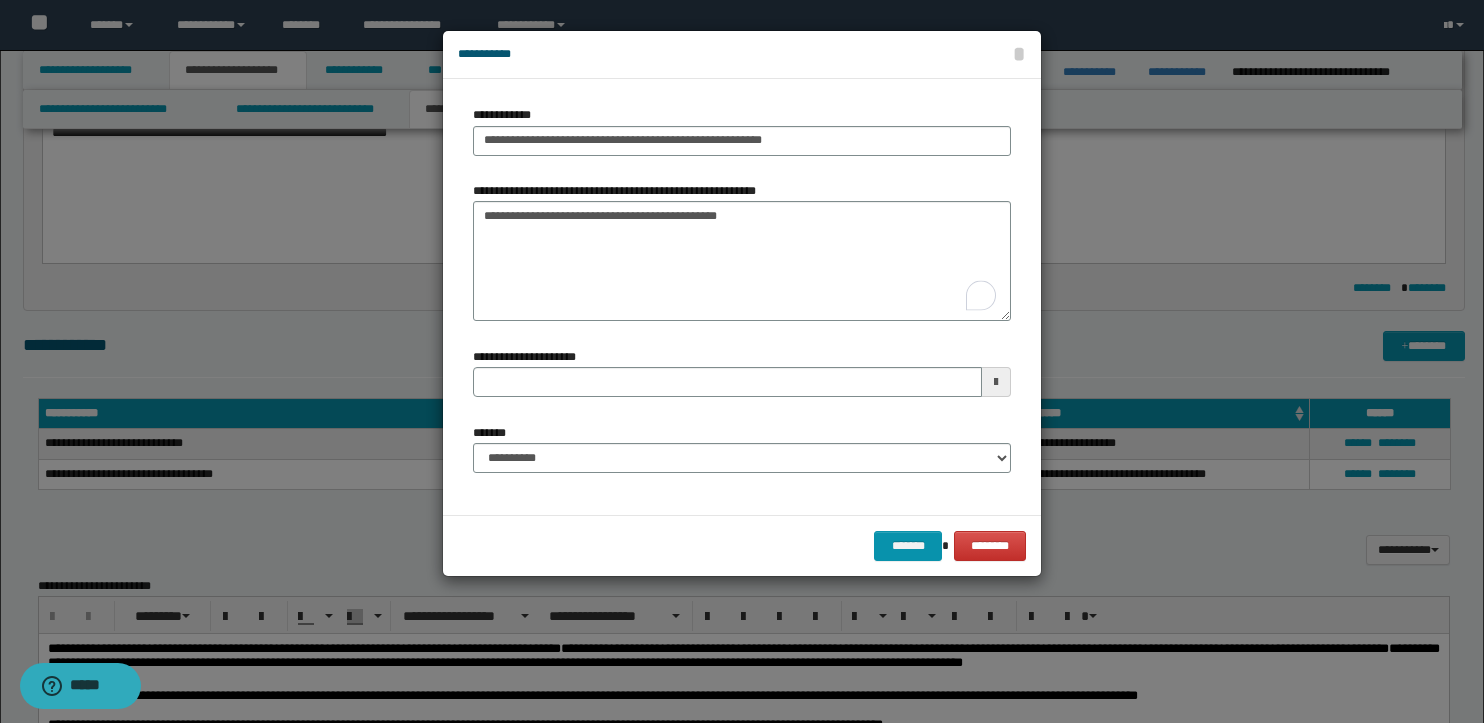 drag, startPoint x: 917, startPoint y: 77, endPoint x: 636, endPoint y: 74, distance: 281.01602 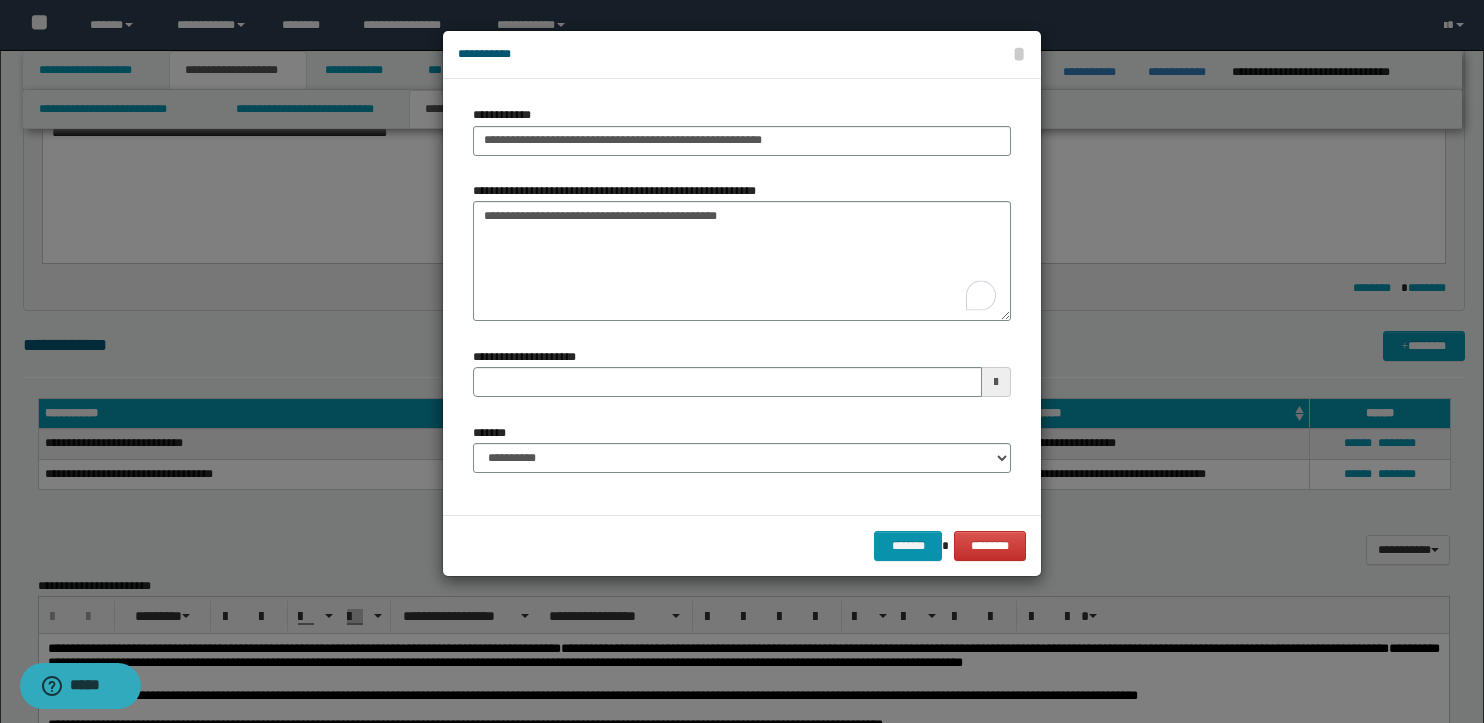 drag, startPoint x: 719, startPoint y: 68, endPoint x: 875, endPoint y: 90, distance: 157.54364 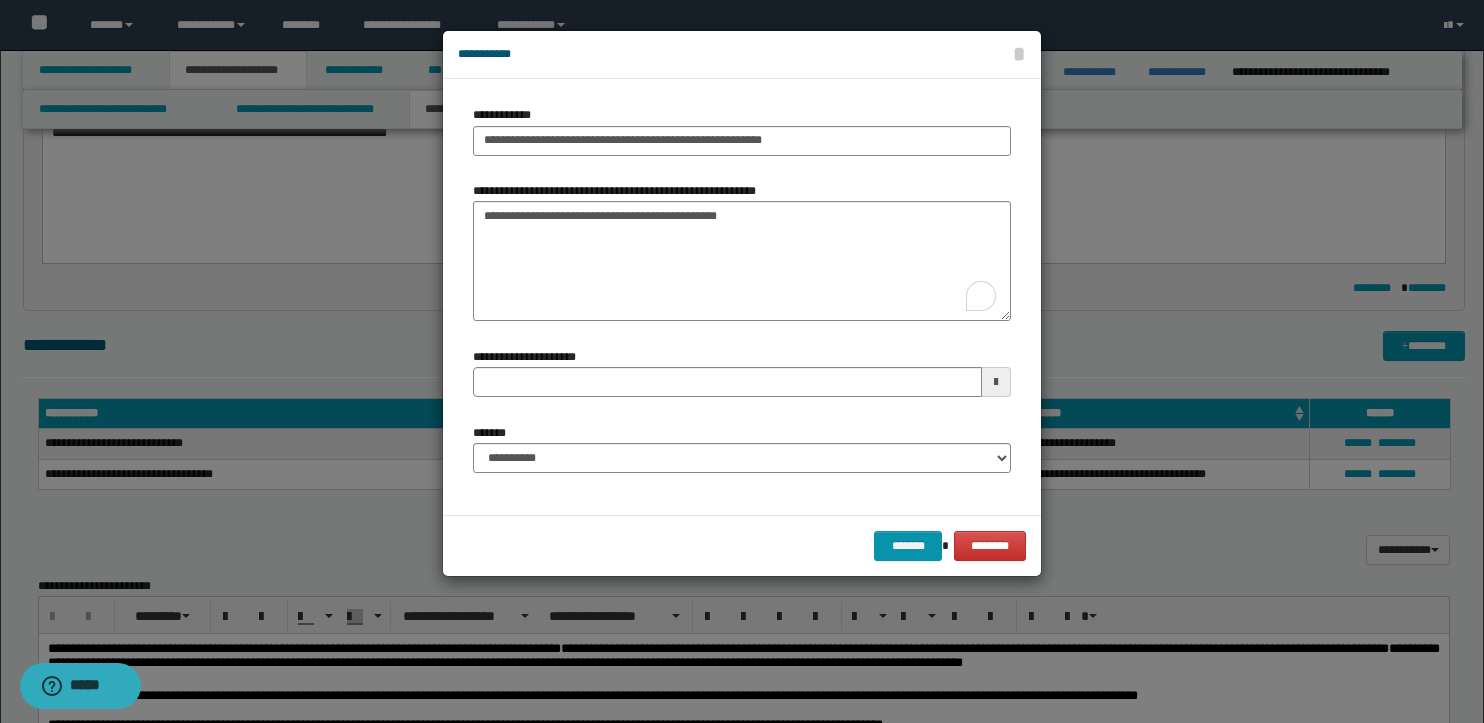 type 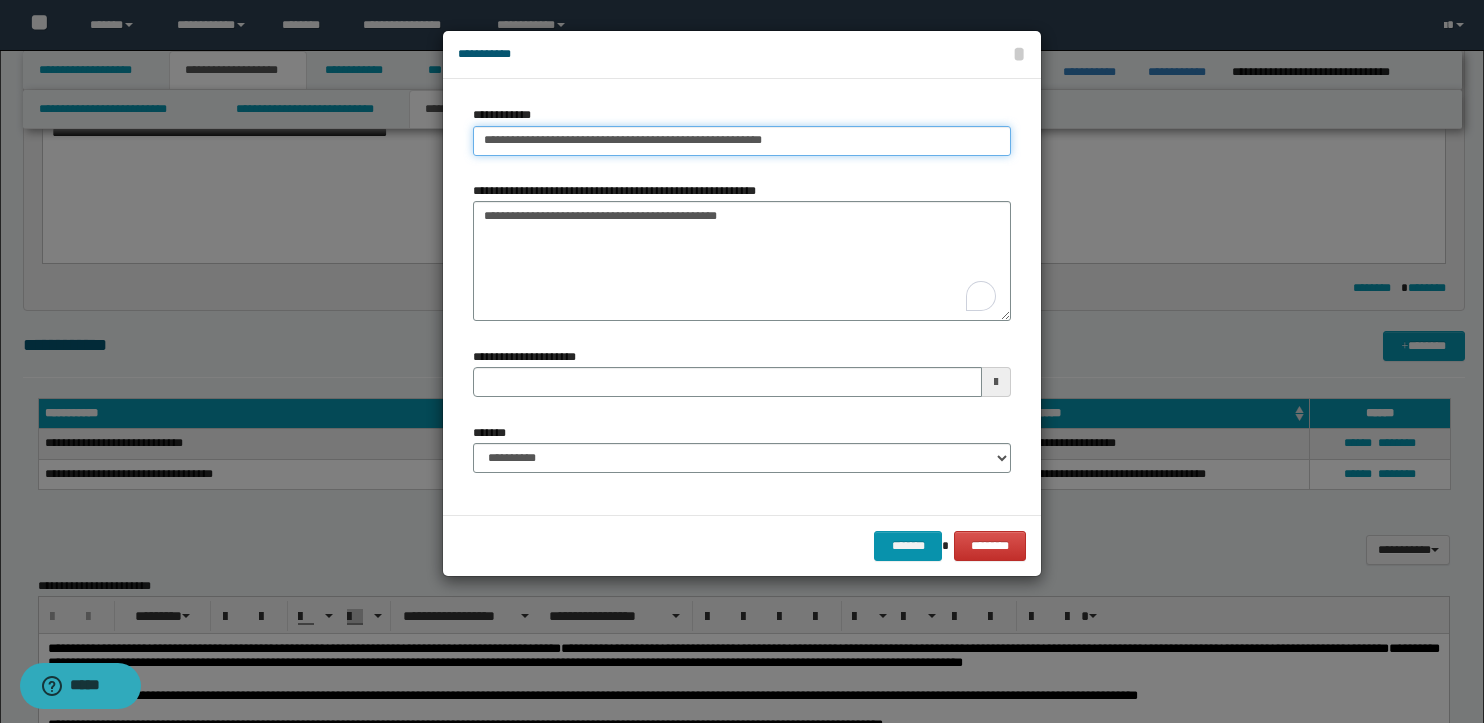 type on "**********" 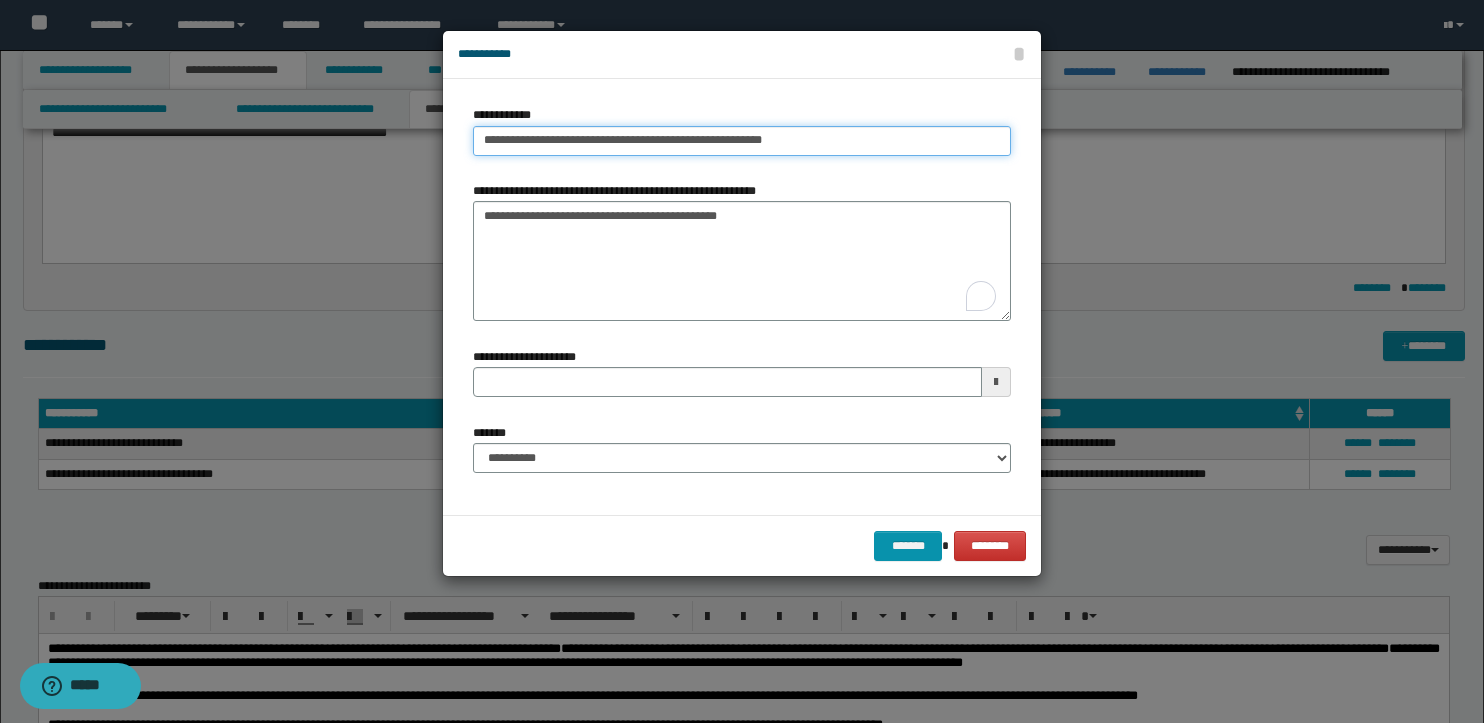 click on "**********" at bounding box center [742, 141] 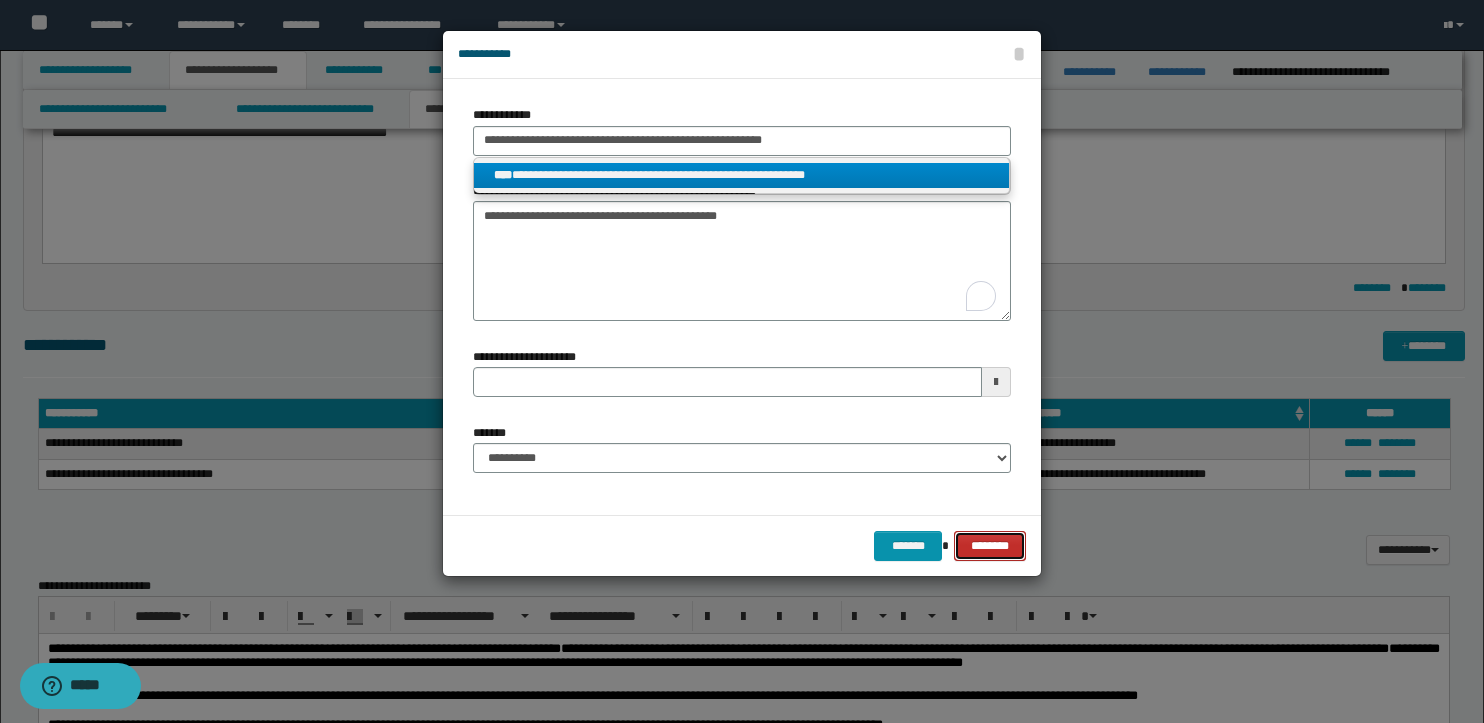 click on "********" at bounding box center (990, 546) 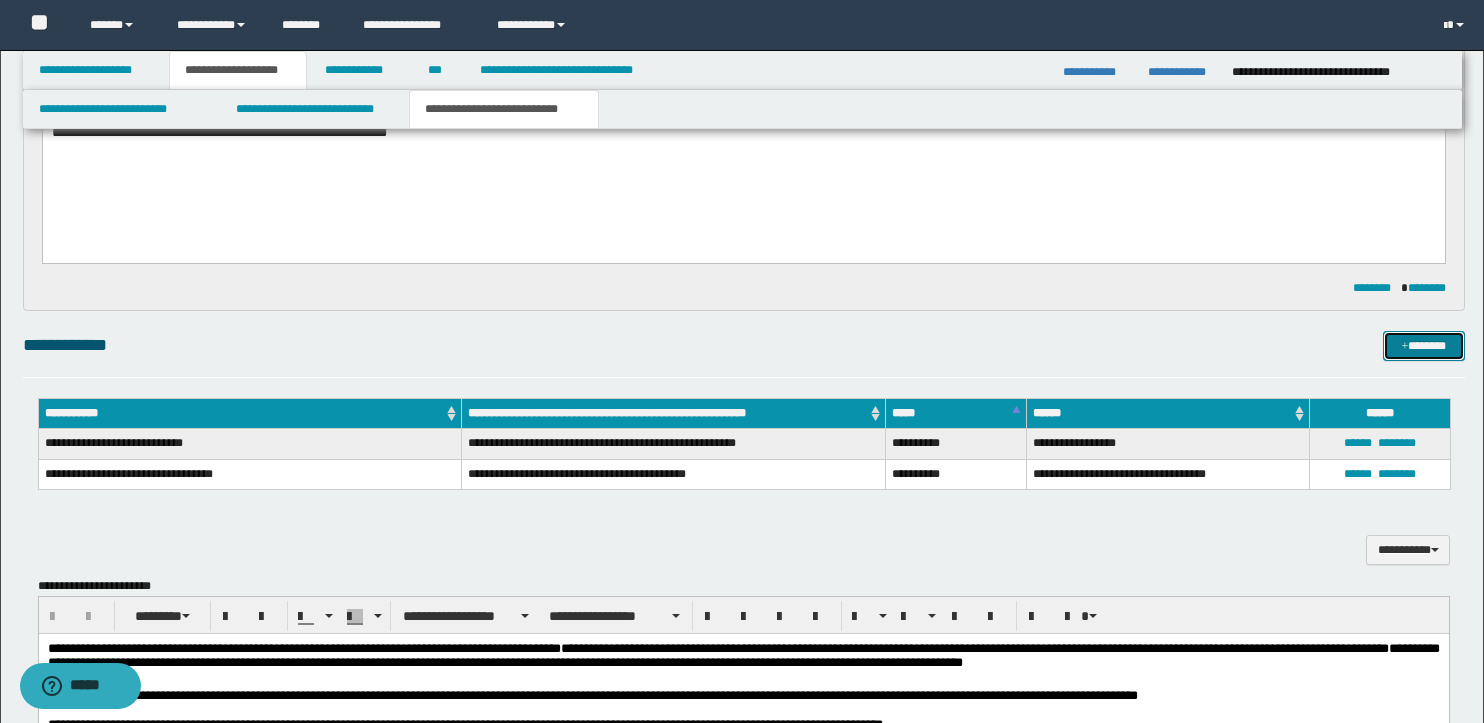 click on "*******" at bounding box center [1424, 346] 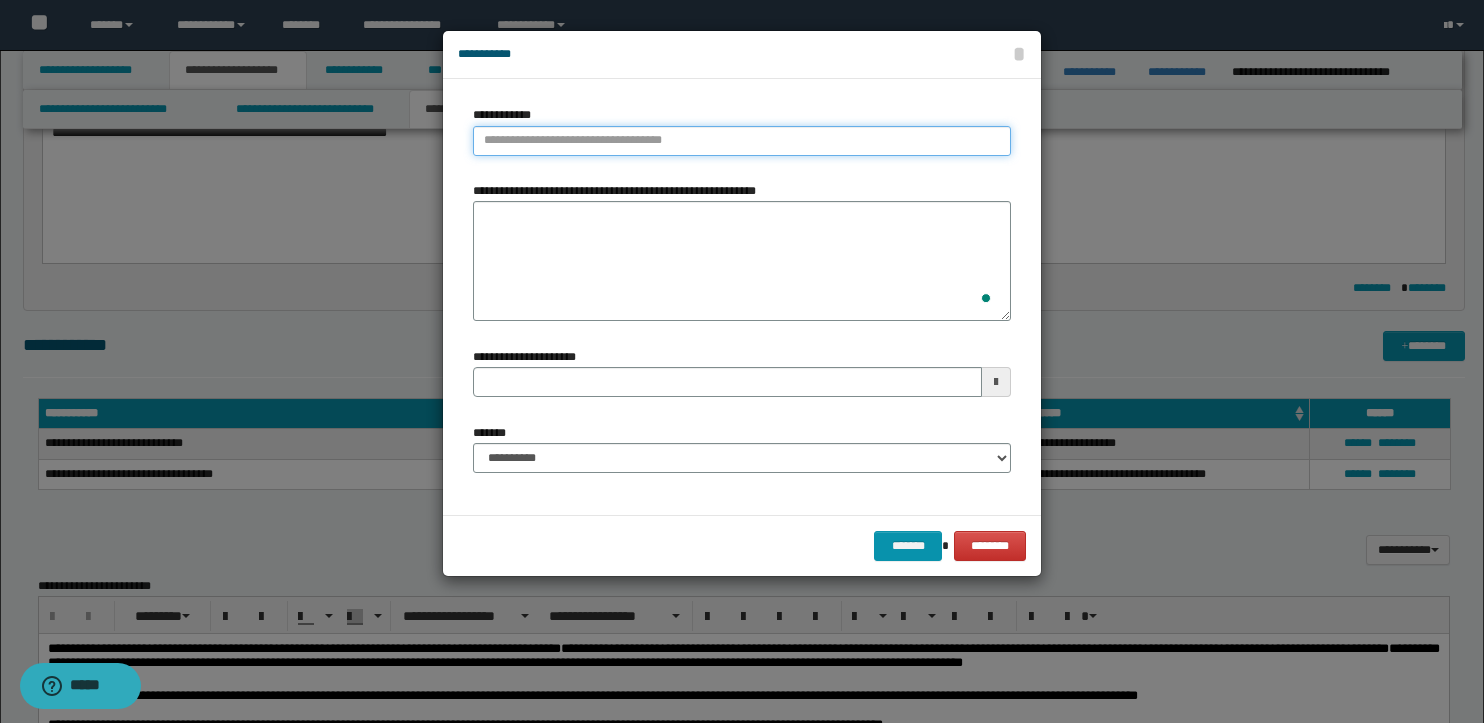 type on "**********" 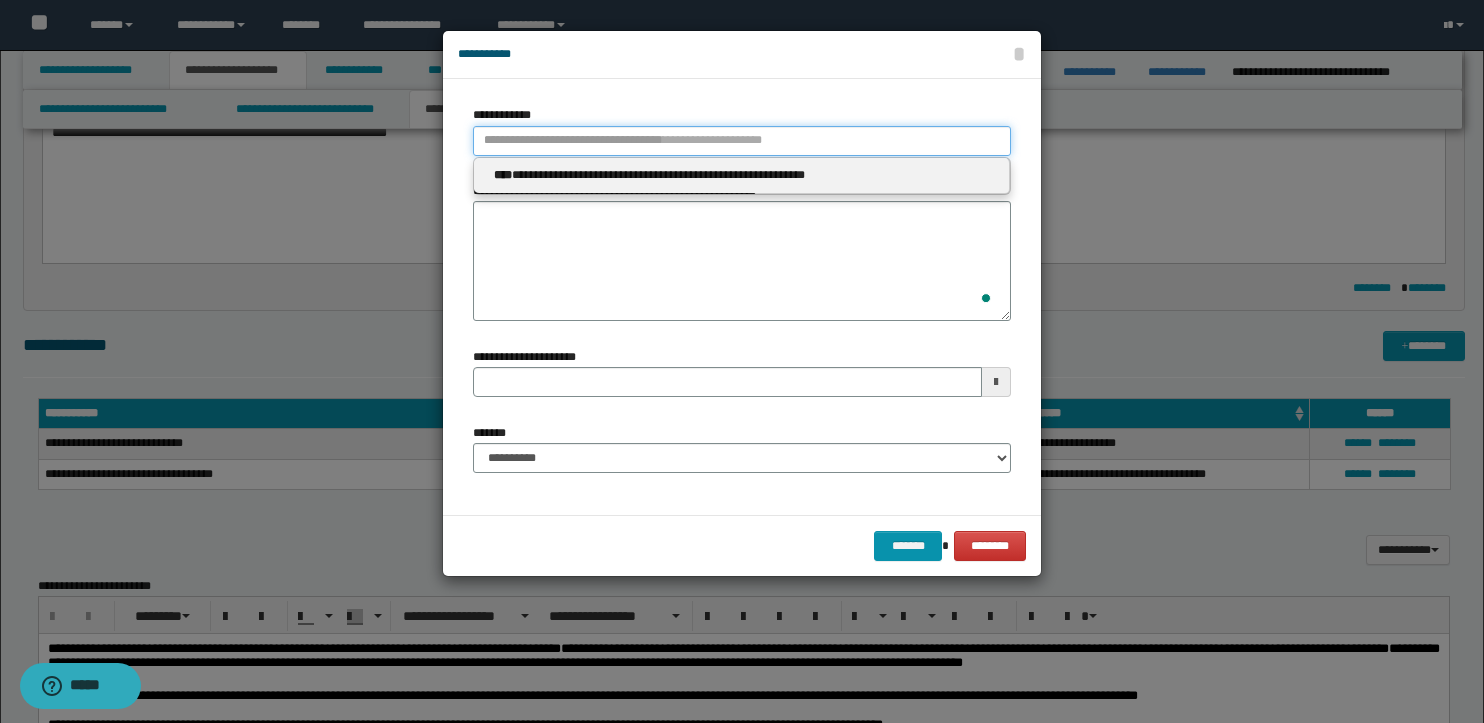 click on "**********" at bounding box center (742, 141) 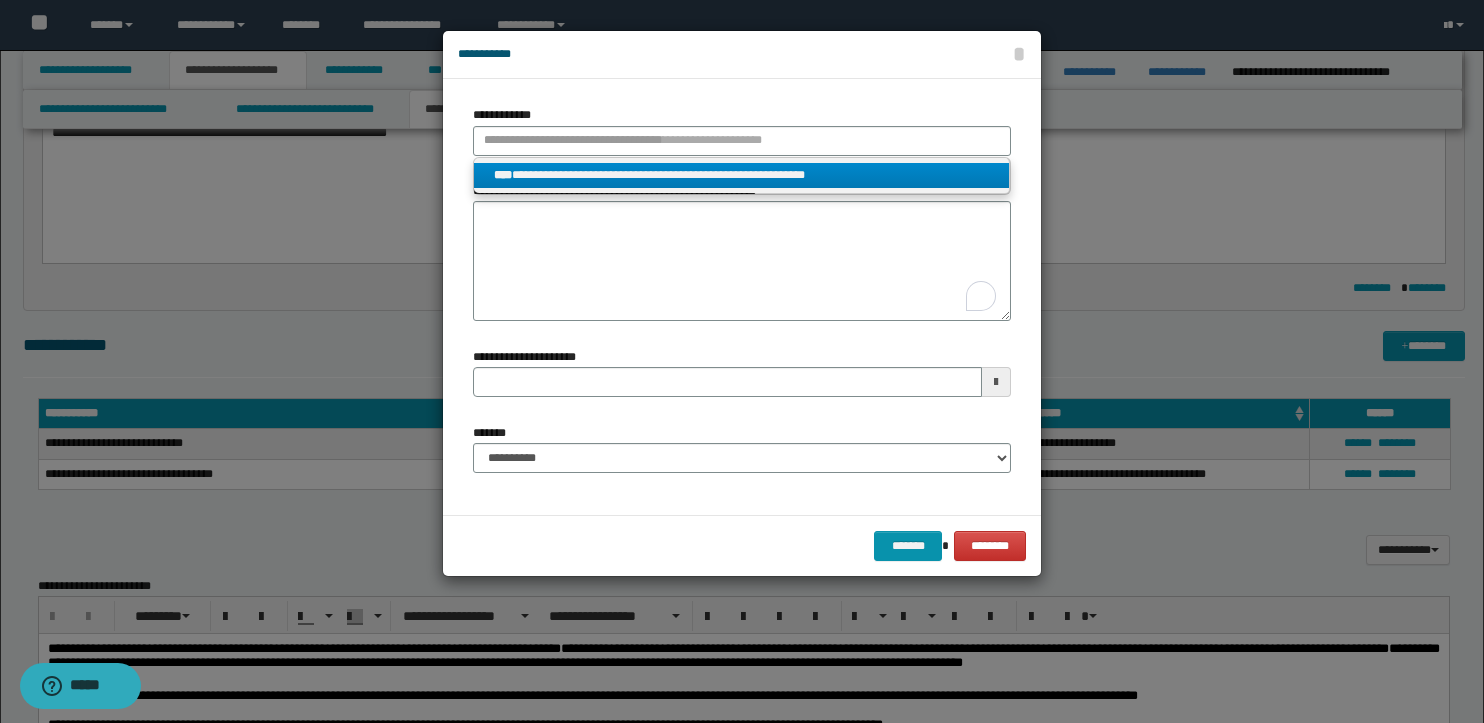 type on "**********" 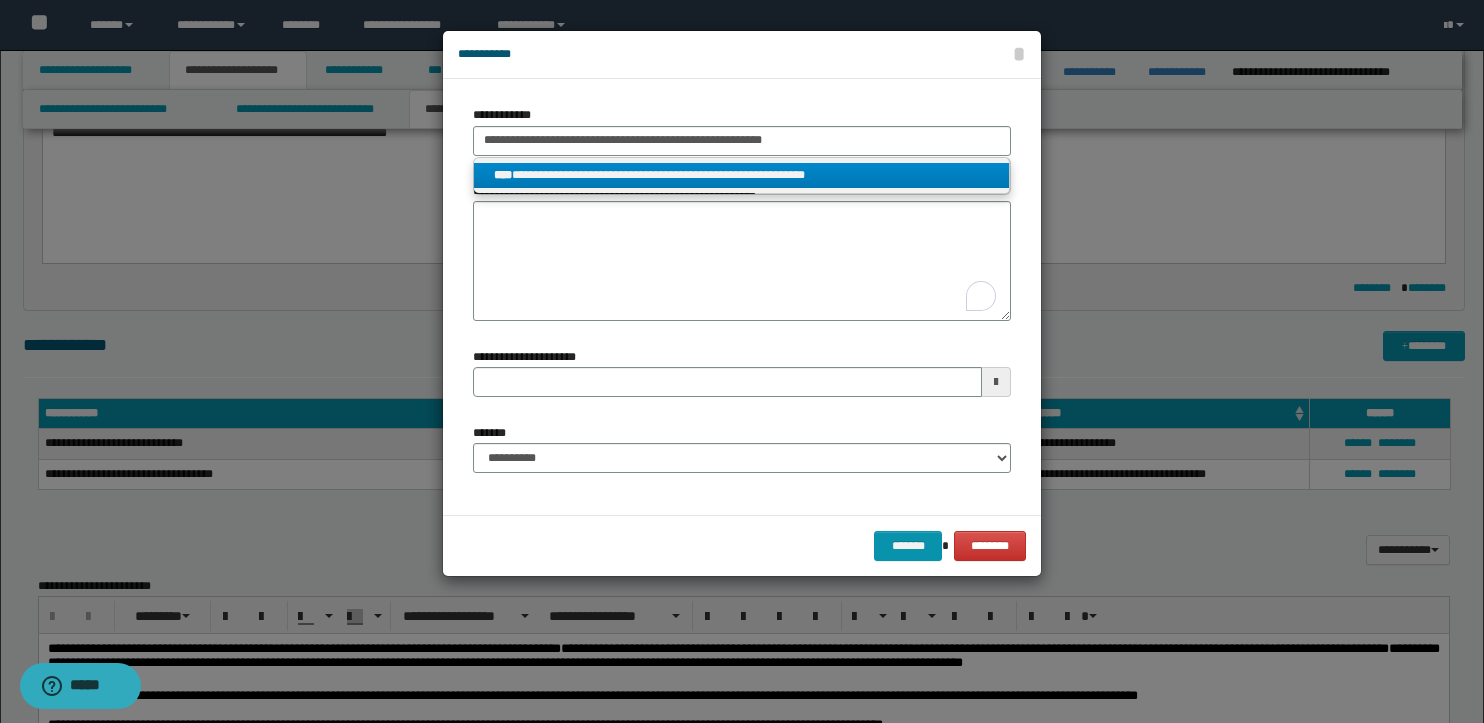 click on "**********" at bounding box center (741, 175) 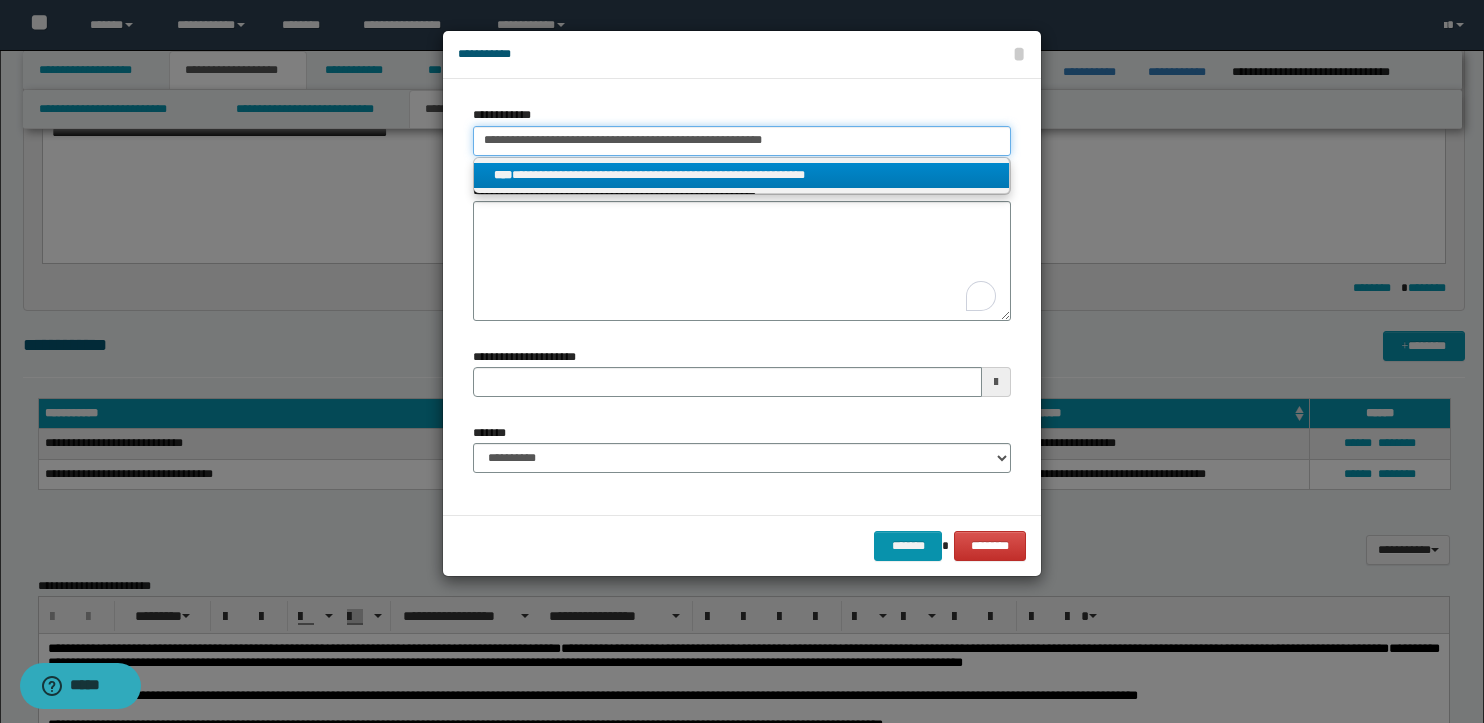 type 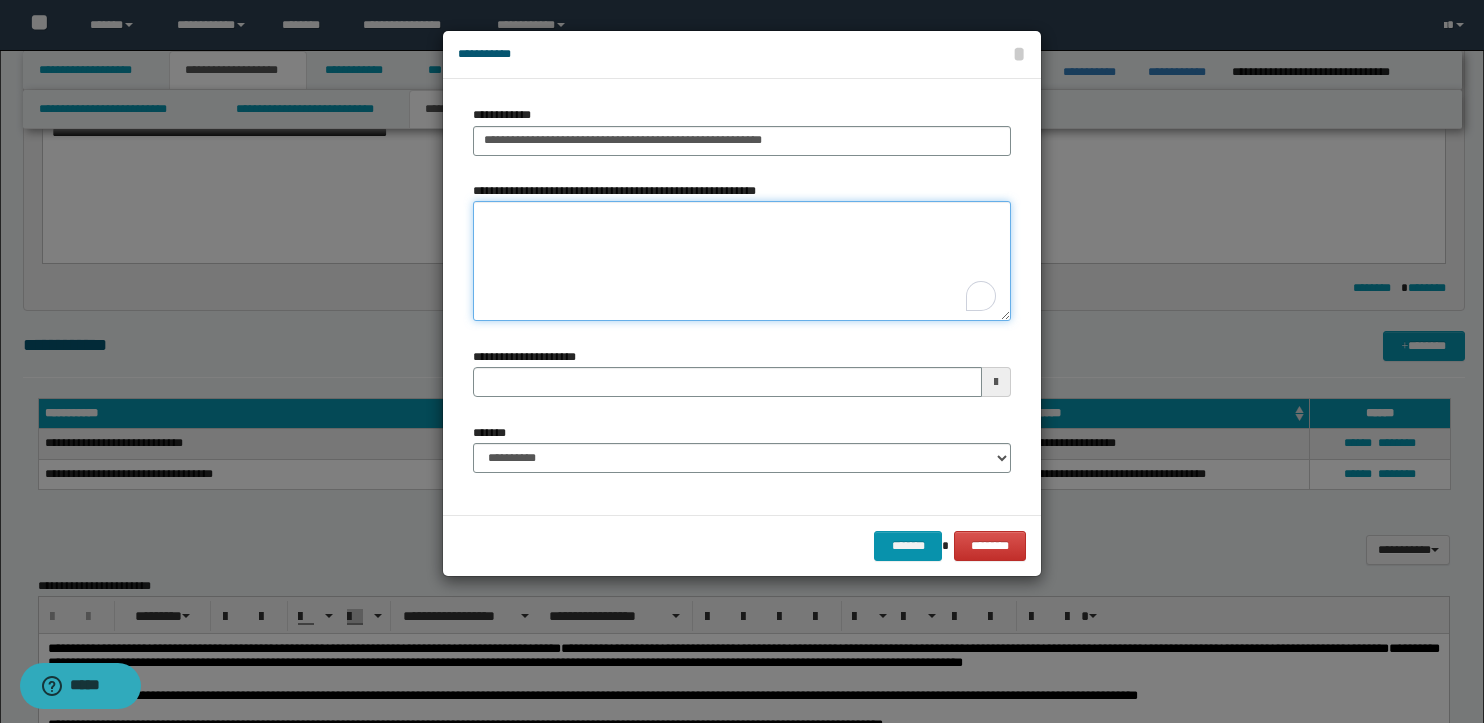 click on "**********" at bounding box center (742, 261) 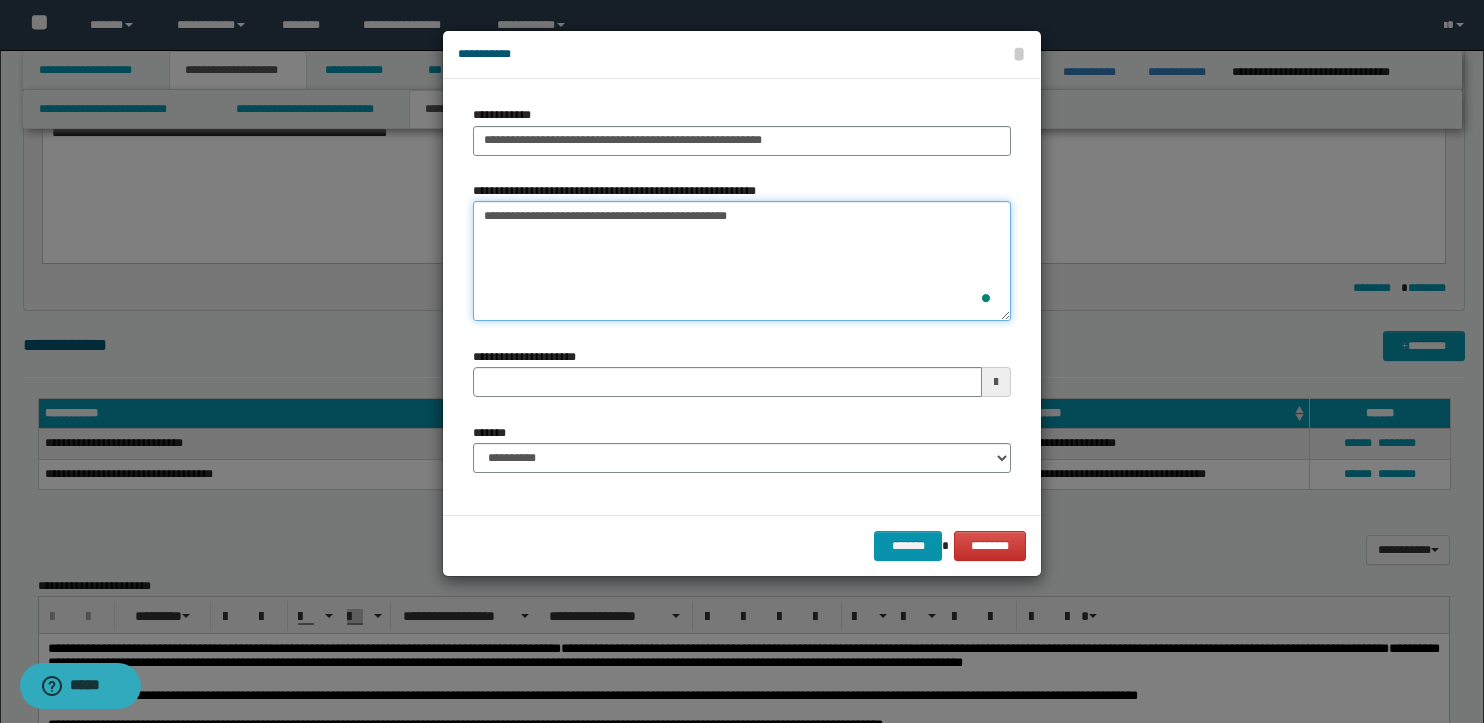 type on "**********" 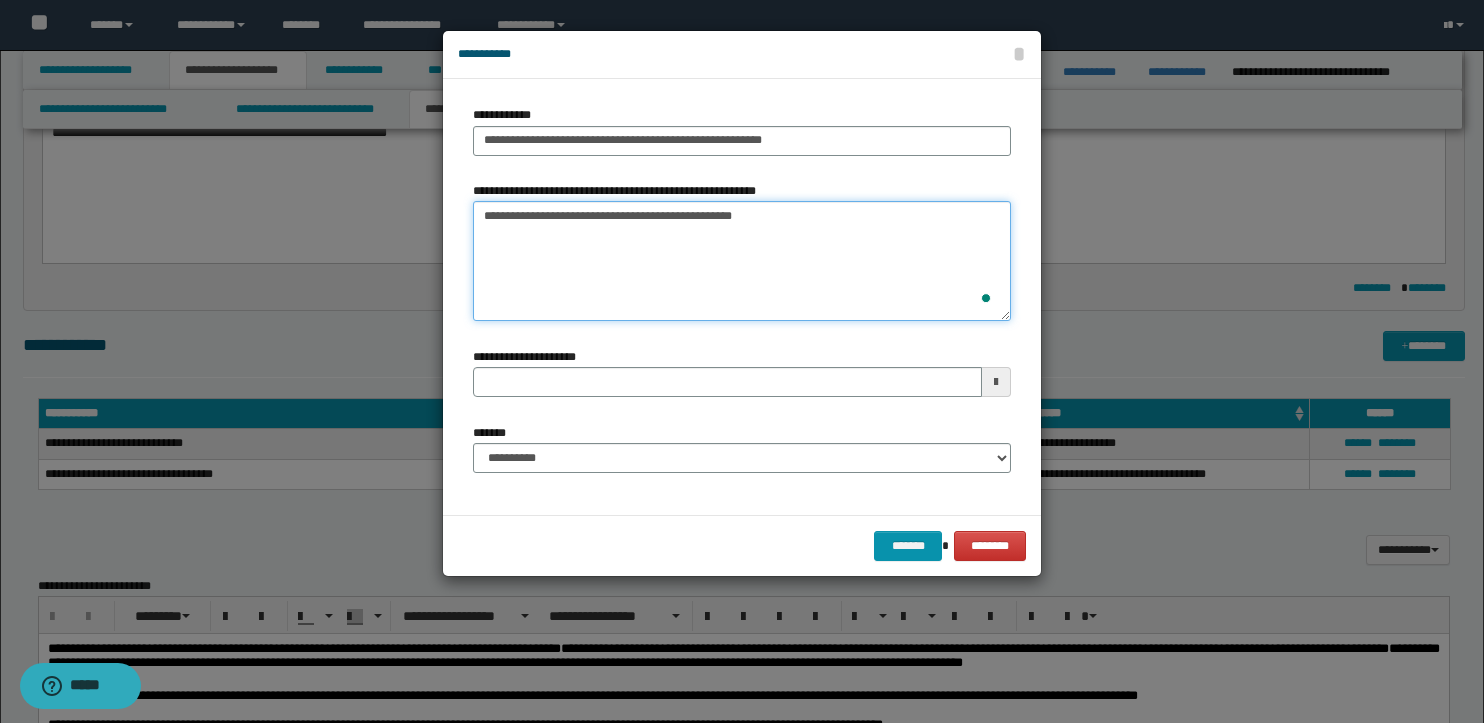 type 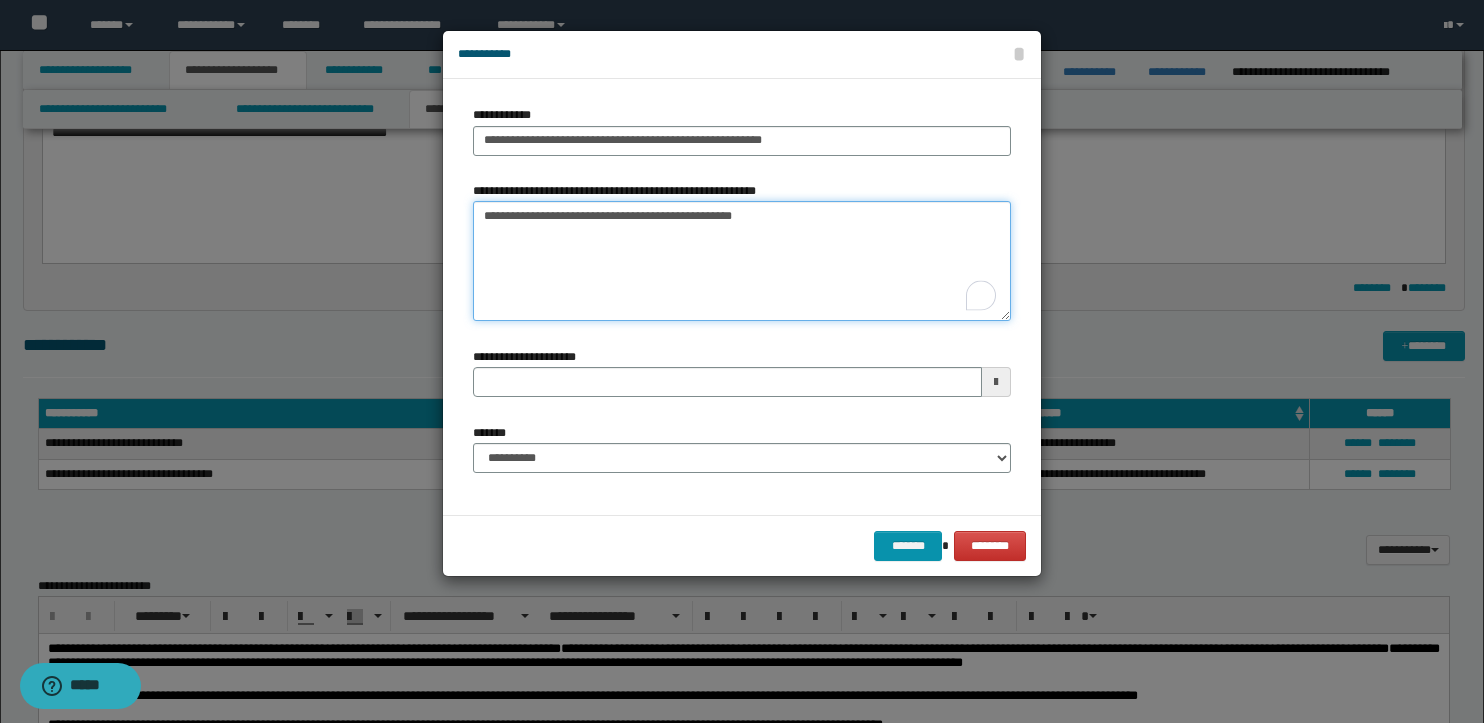 type on "**********" 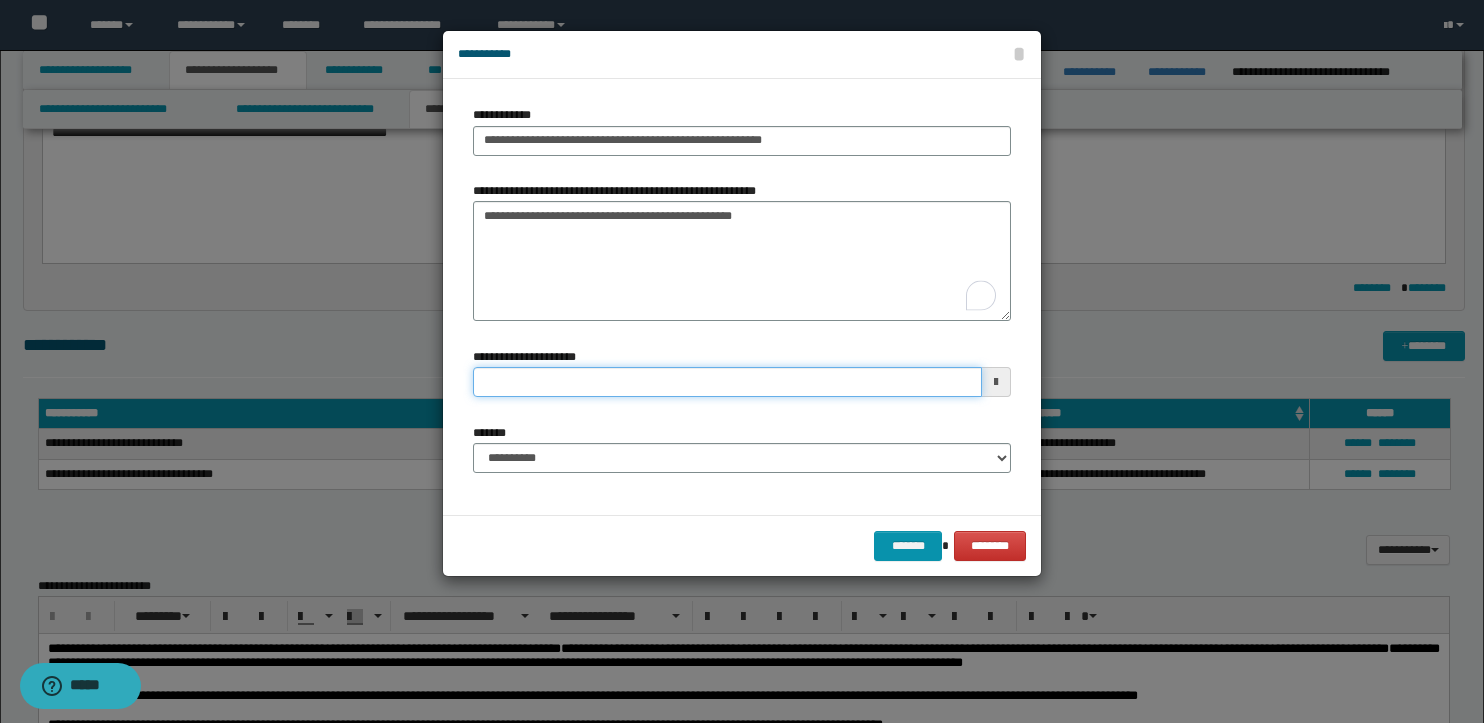 click on "**********" at bounding box center (727, 382) 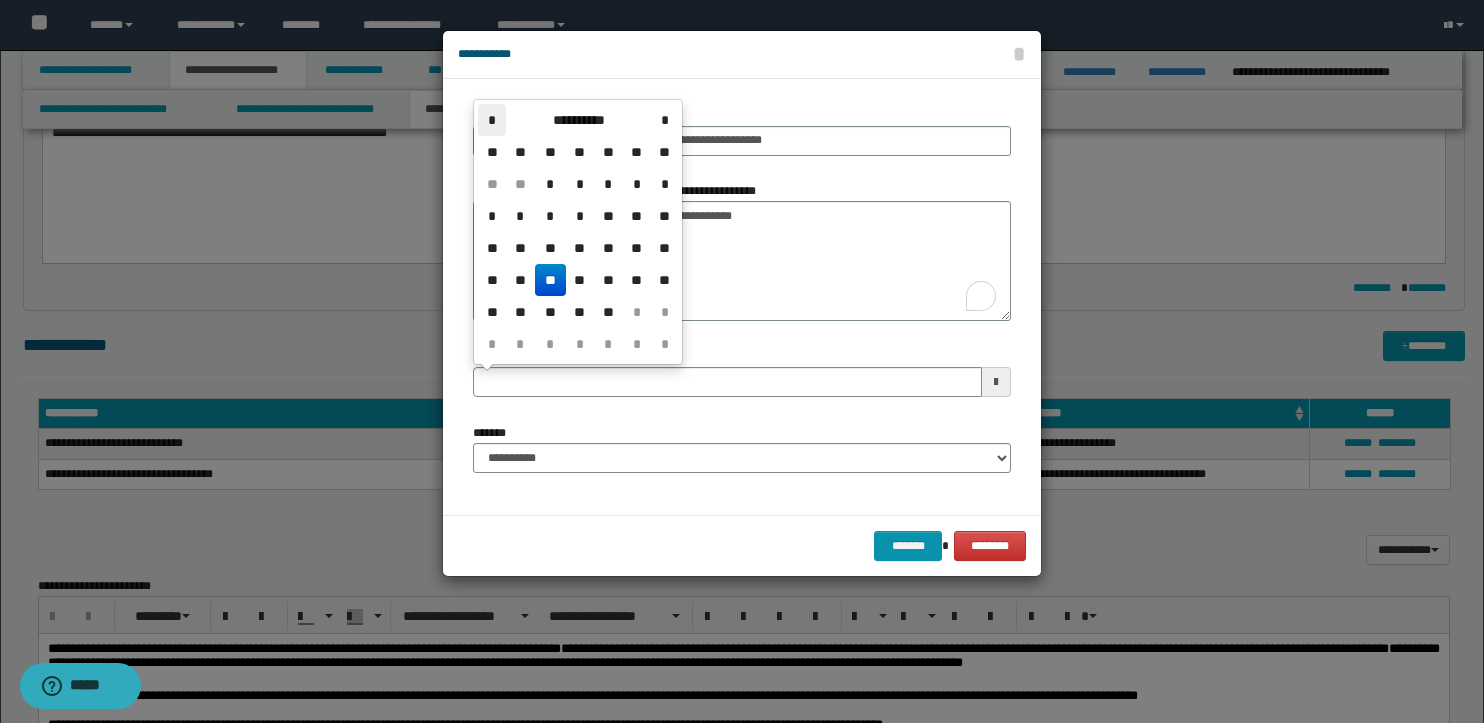 click on "*" at bounding box center [492, 120] 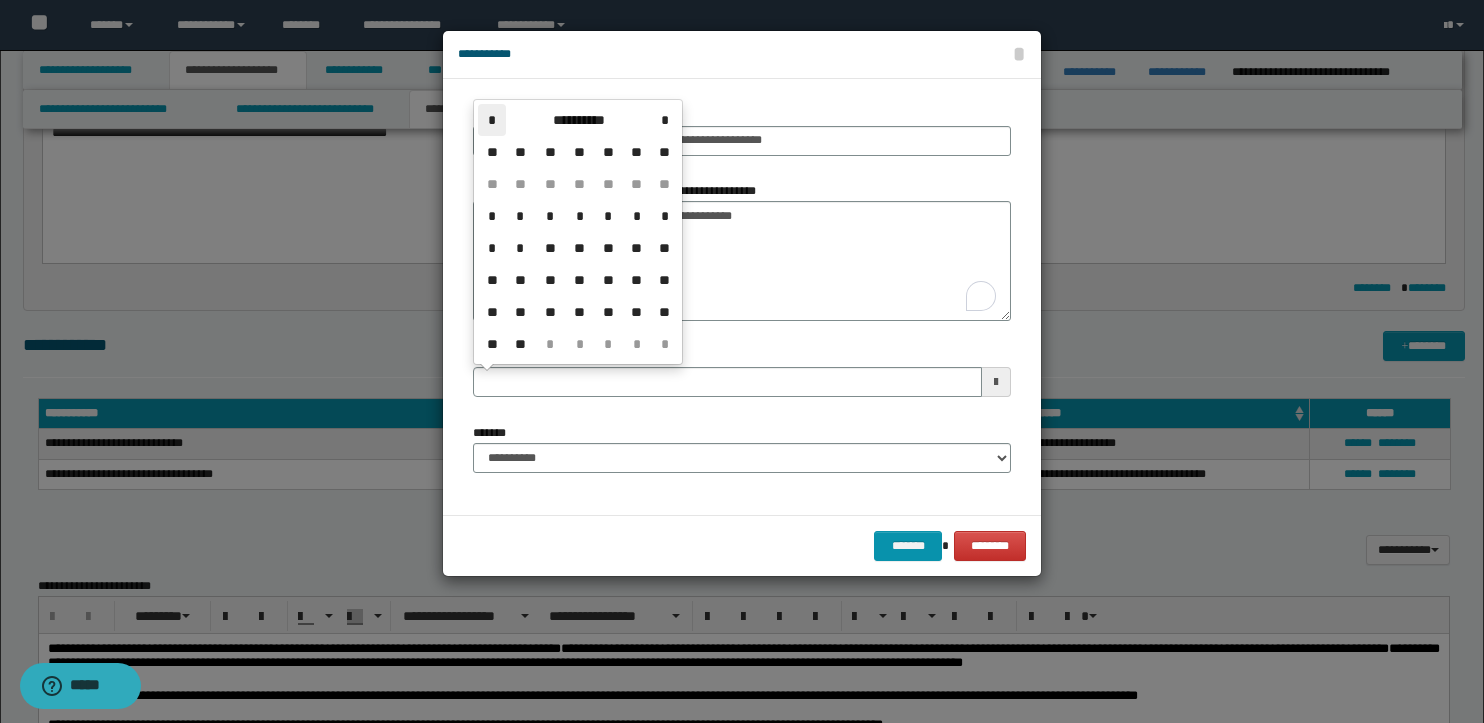 click on "*" at bounding box center [492, 120] 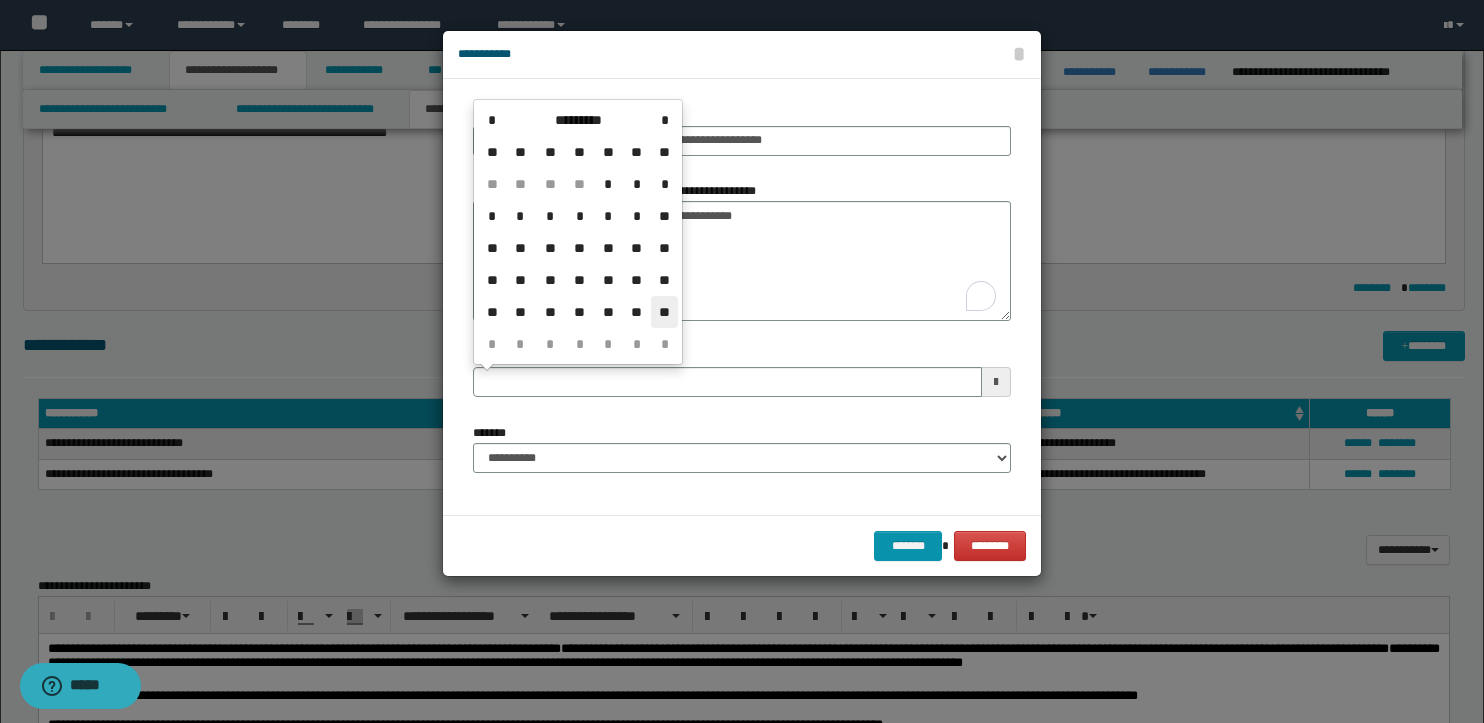 click on "**" at bounding box center (664, 312) 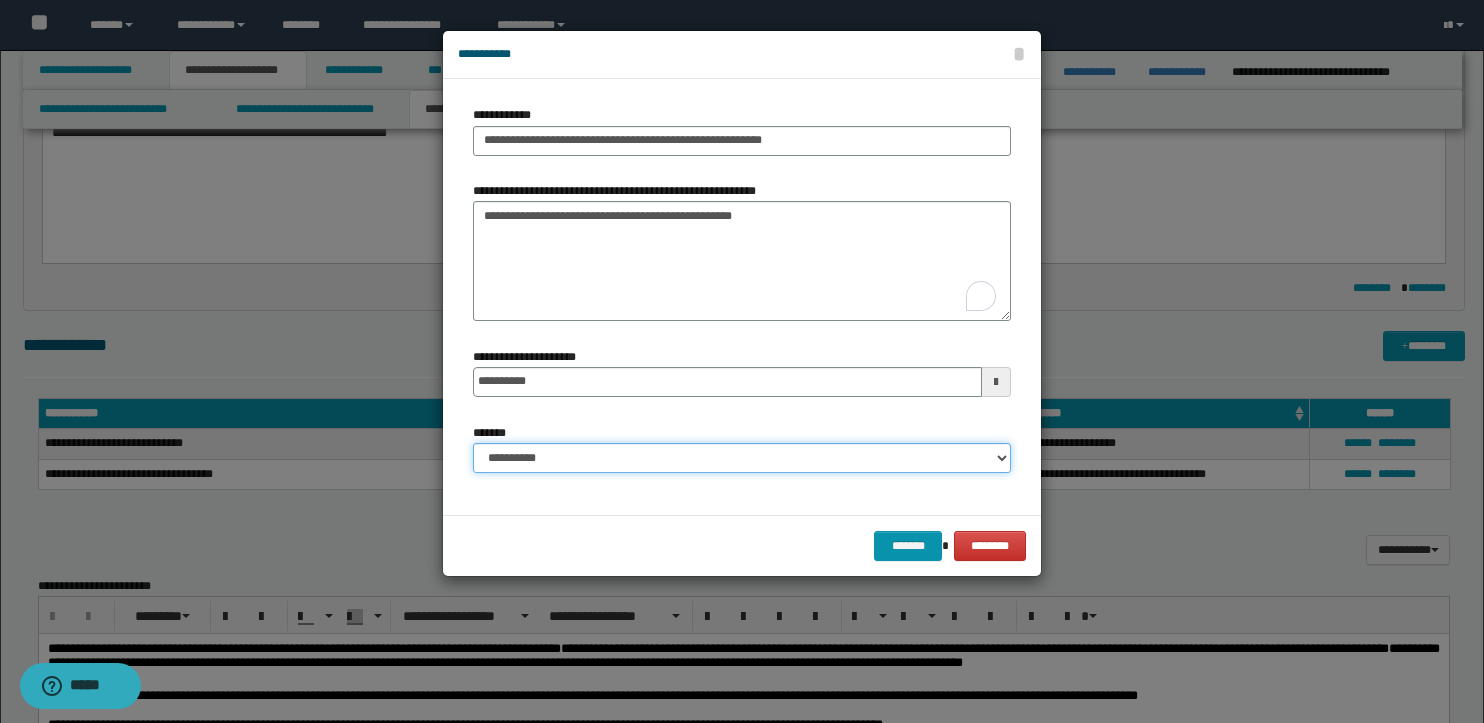click on "**********" at bounding box center [742, 458] 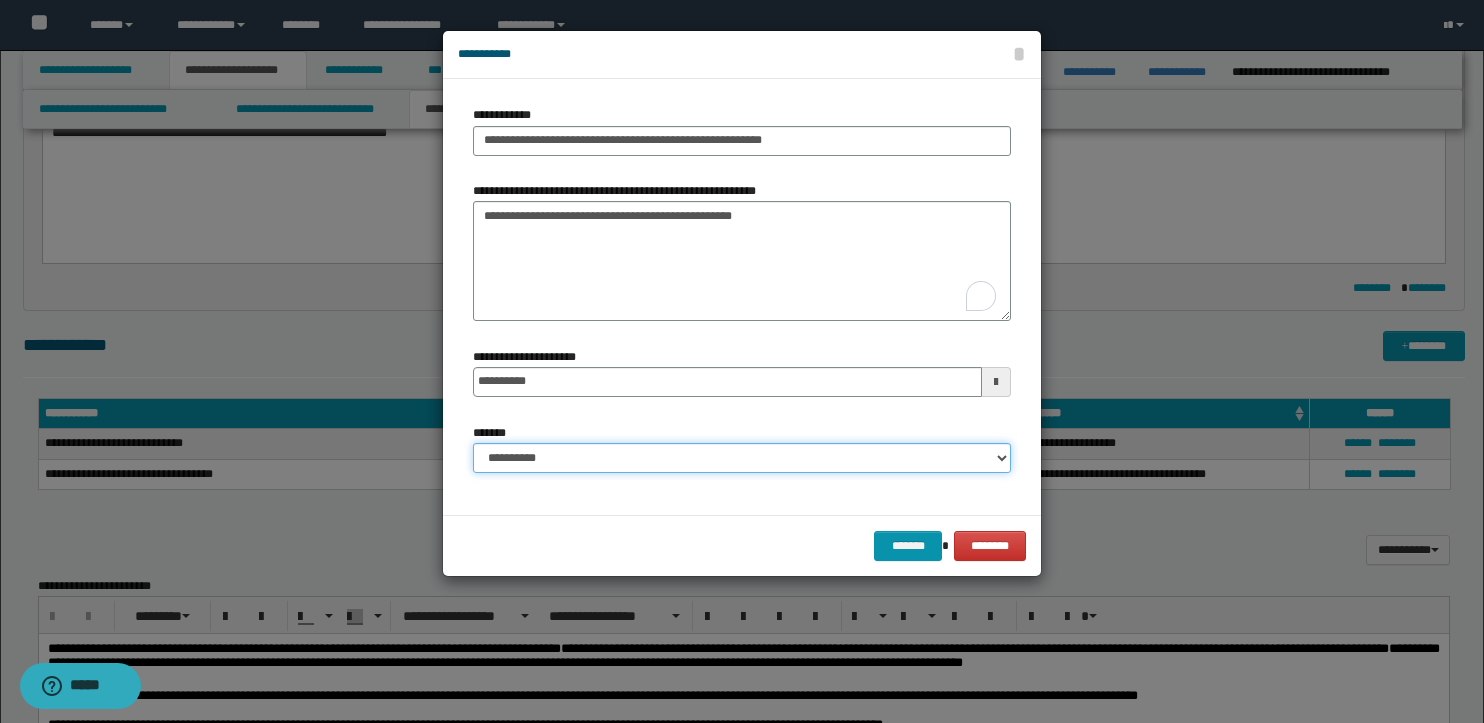 select on "*" 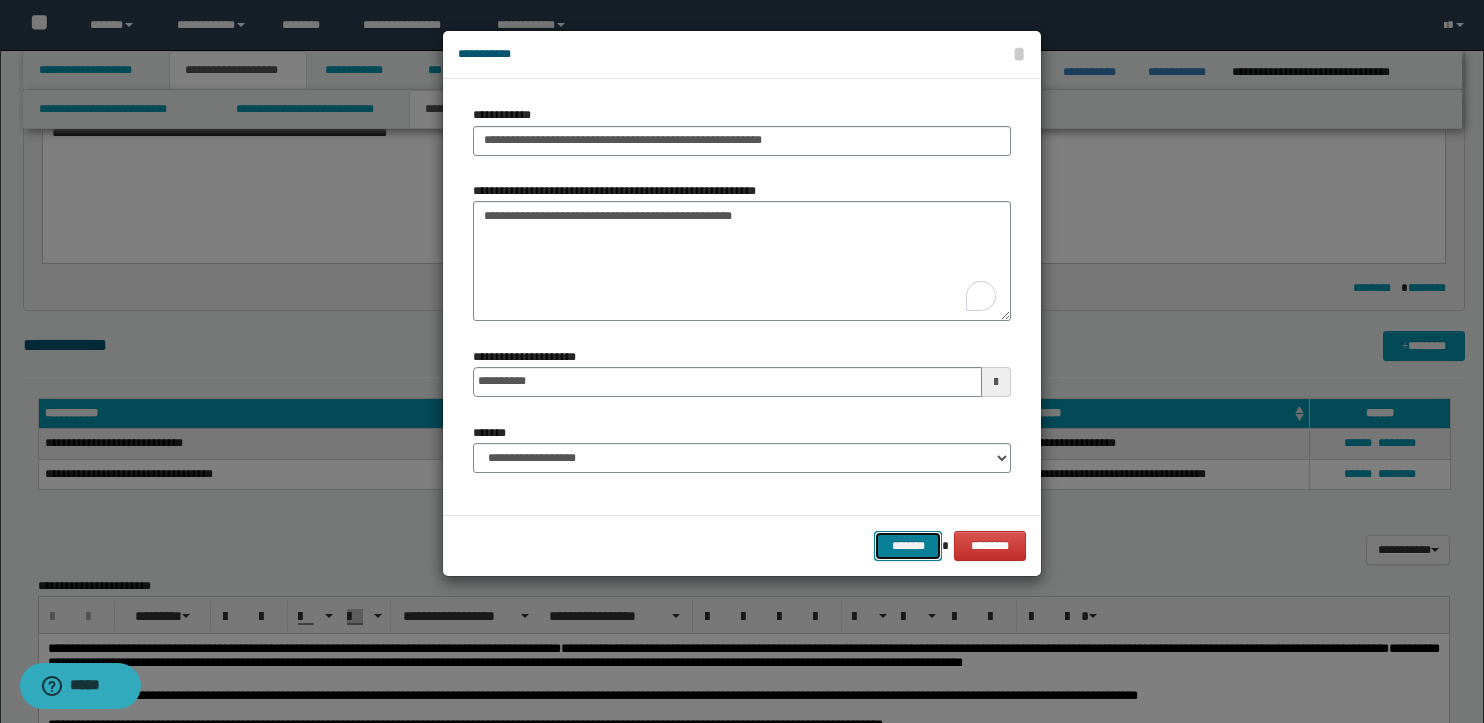 click on "*******" at bounding box center [908, 546] 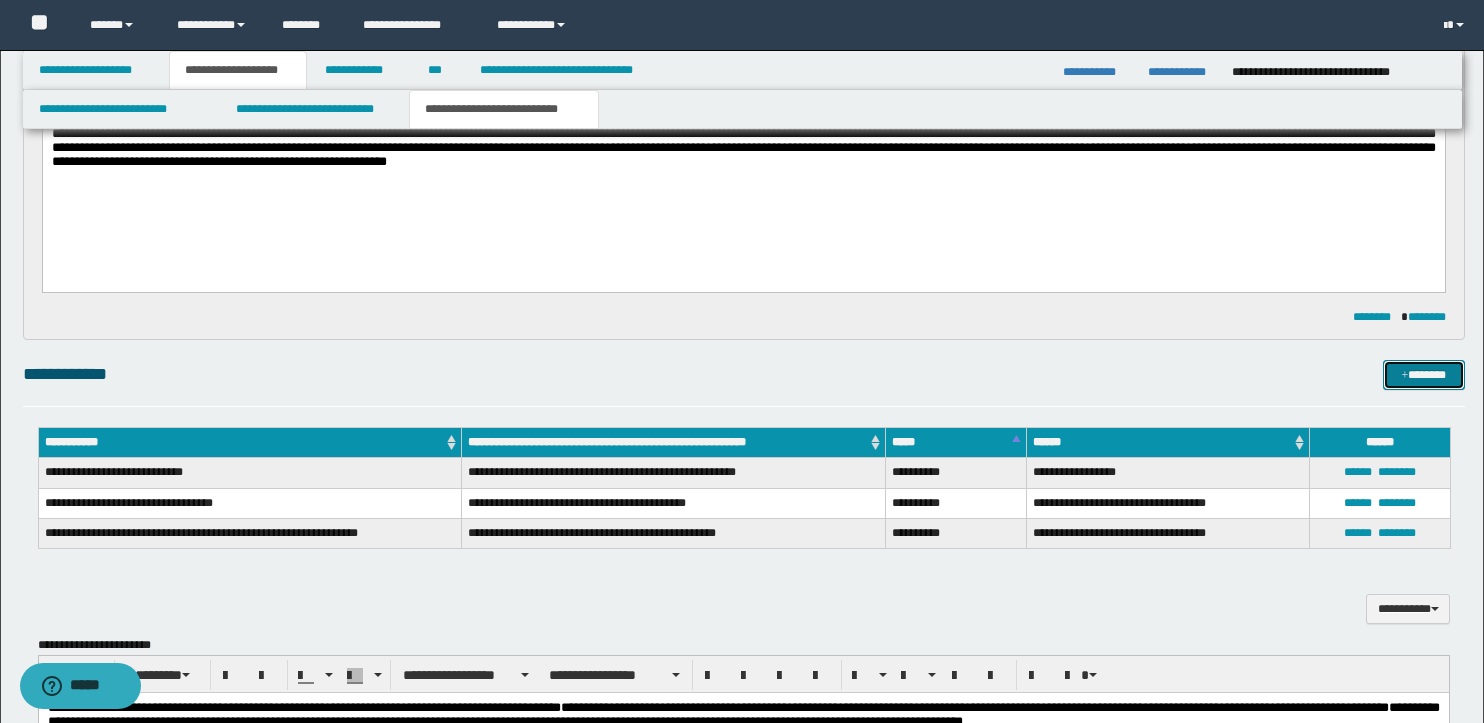 scroll, scrollTop: 401, scrollLeft: 0, axis: vertical 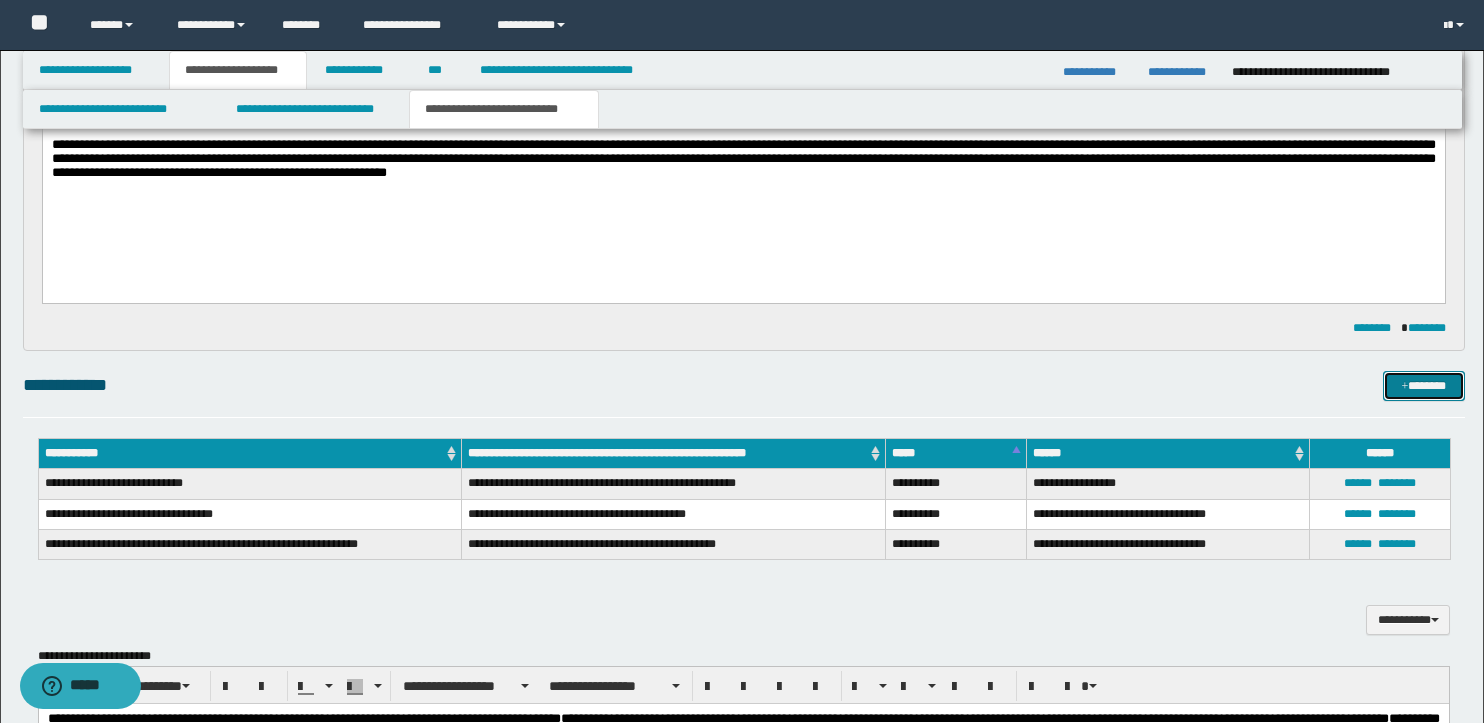 click on "*******" at bounding box center [1424, 386] 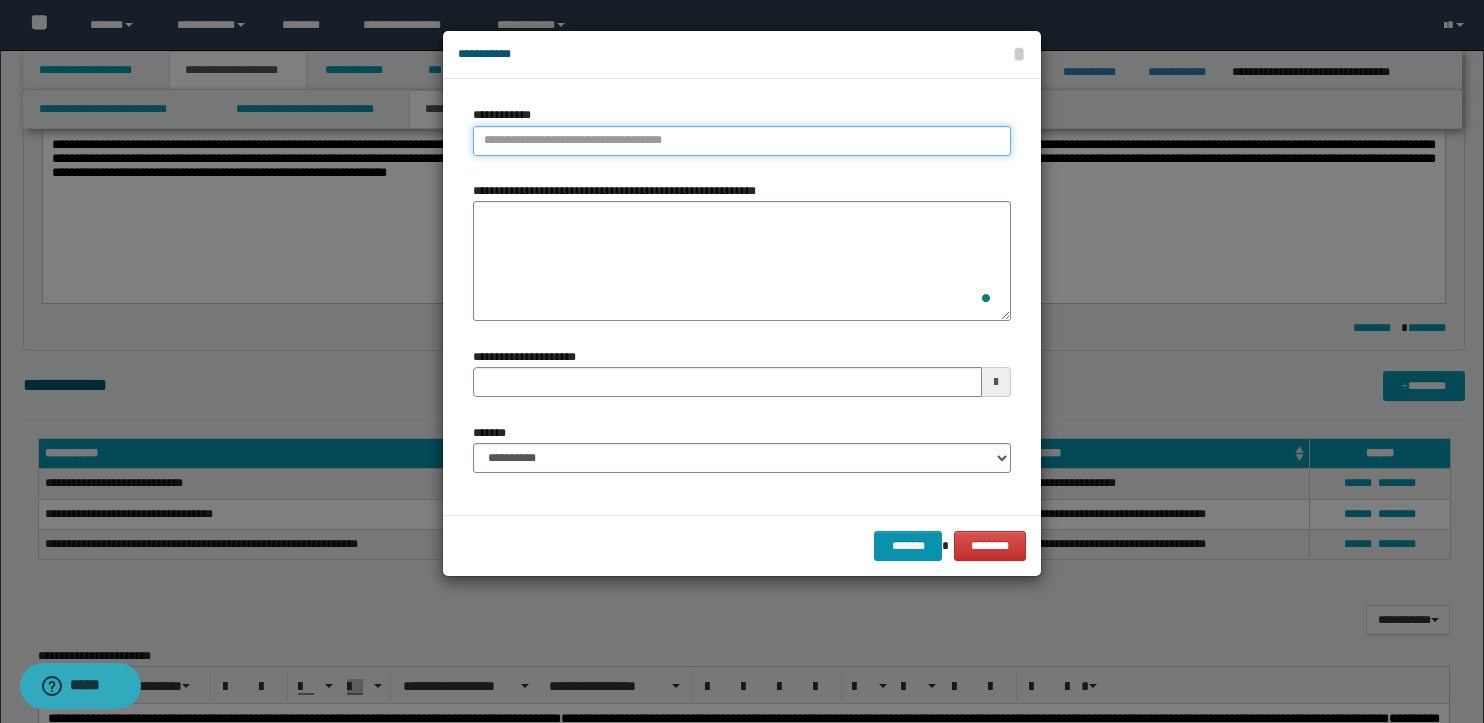 type on "**********" 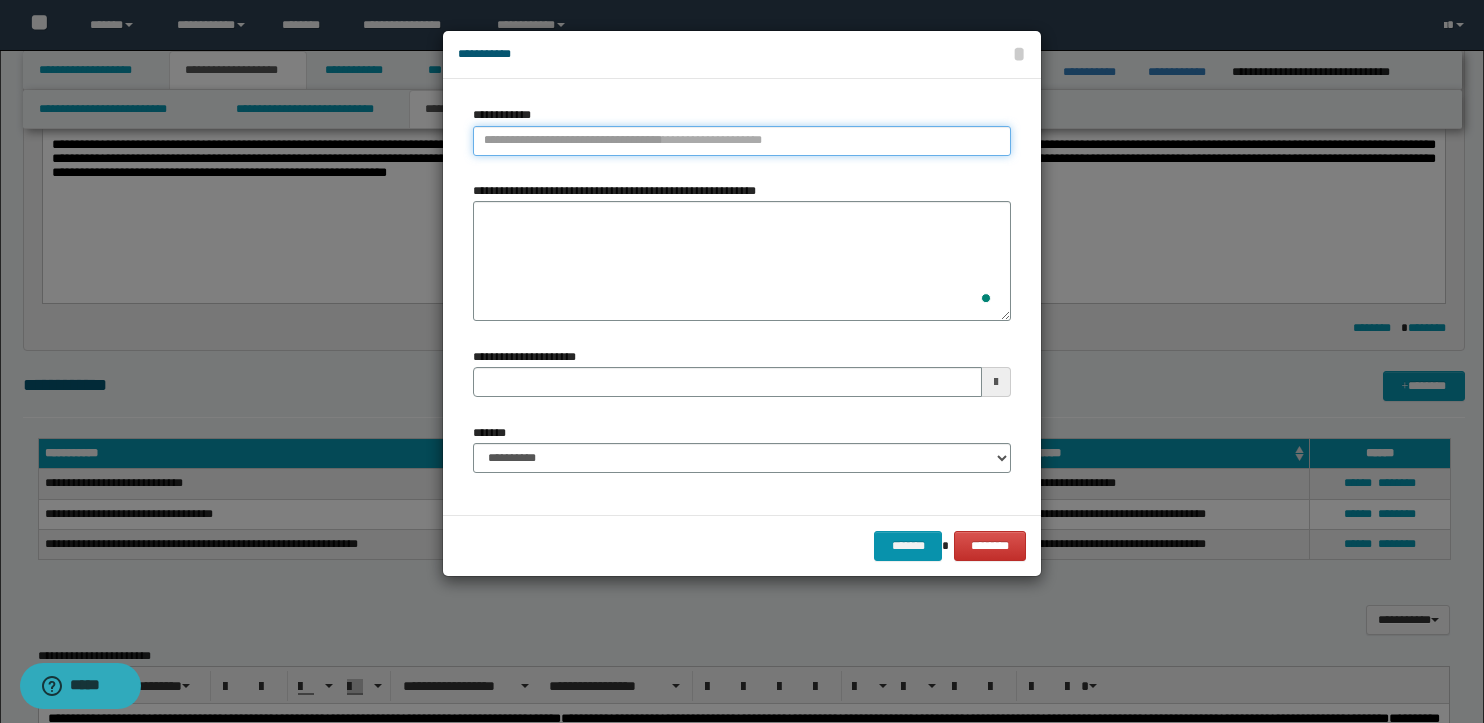 click on "**********" at bounding box center [742, 141] 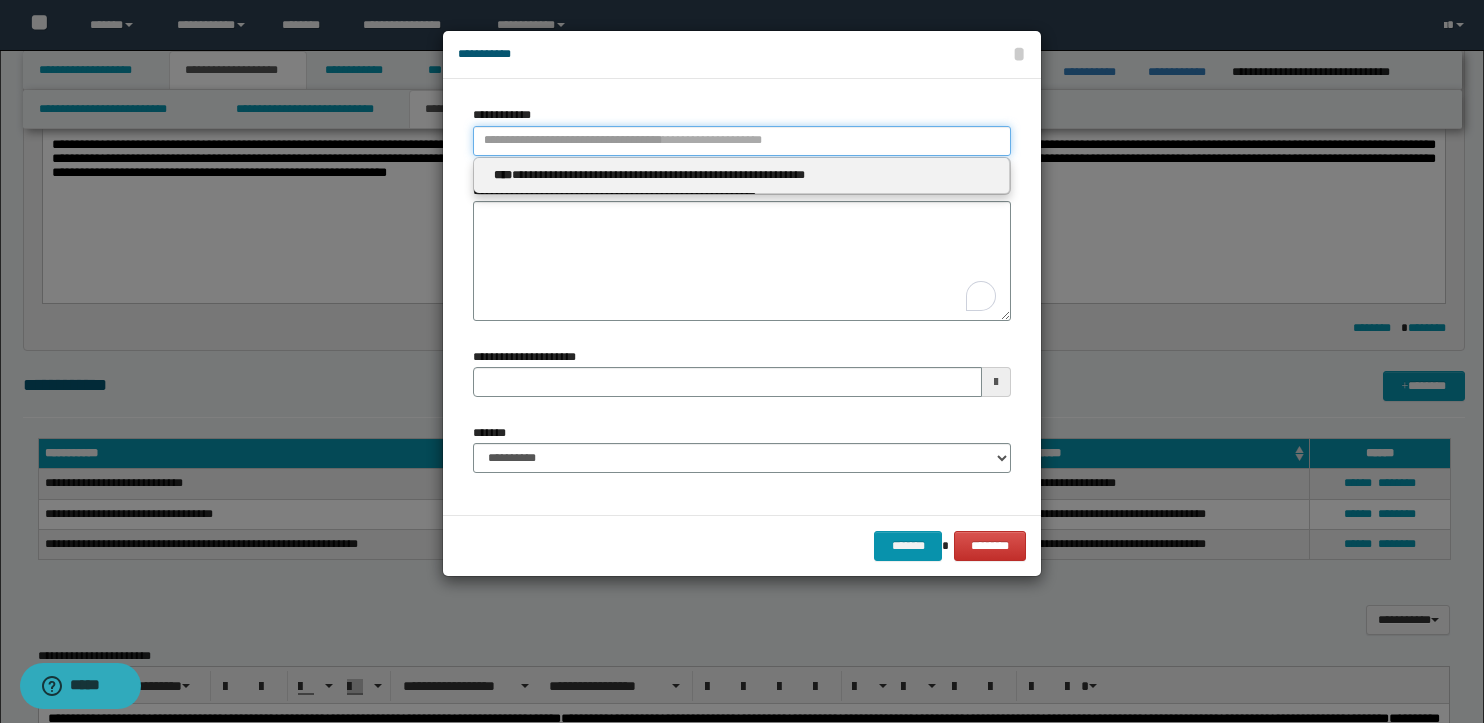 type 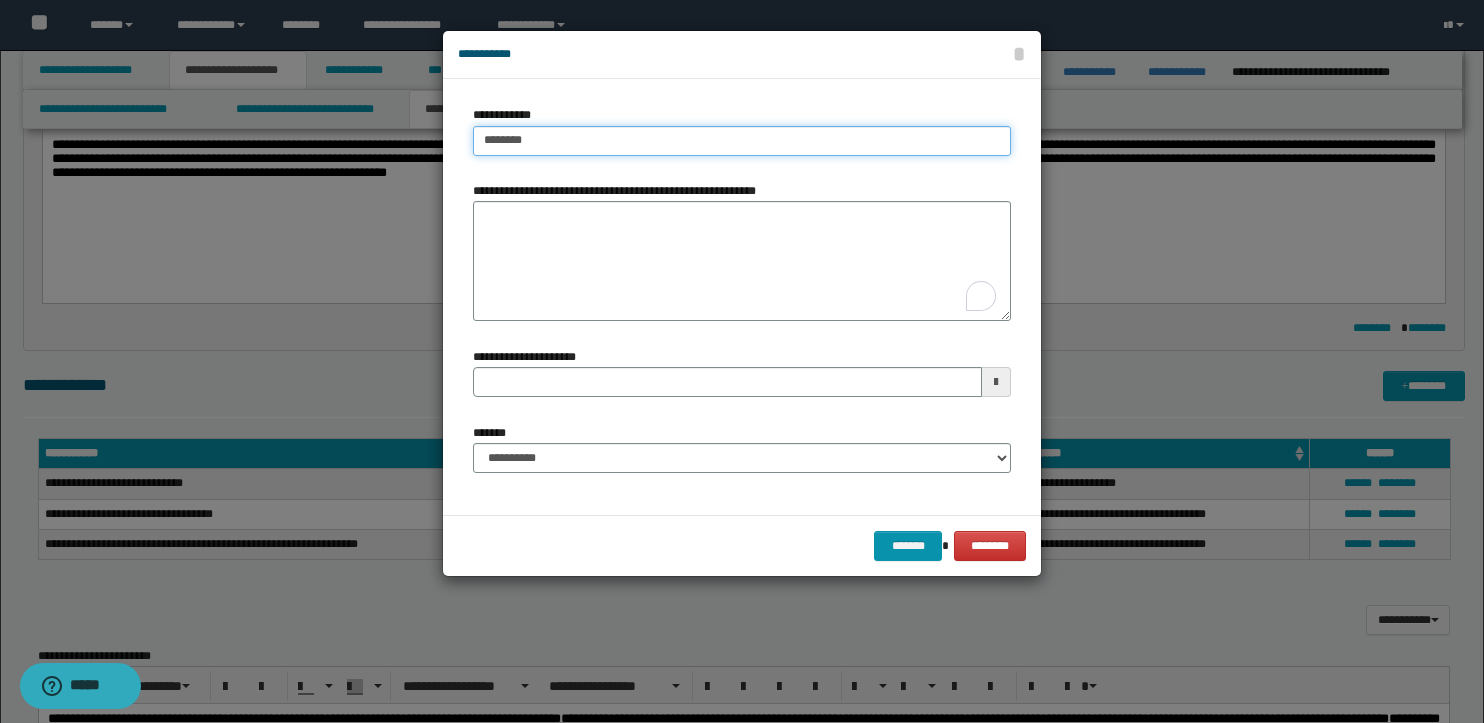 type on "*********" 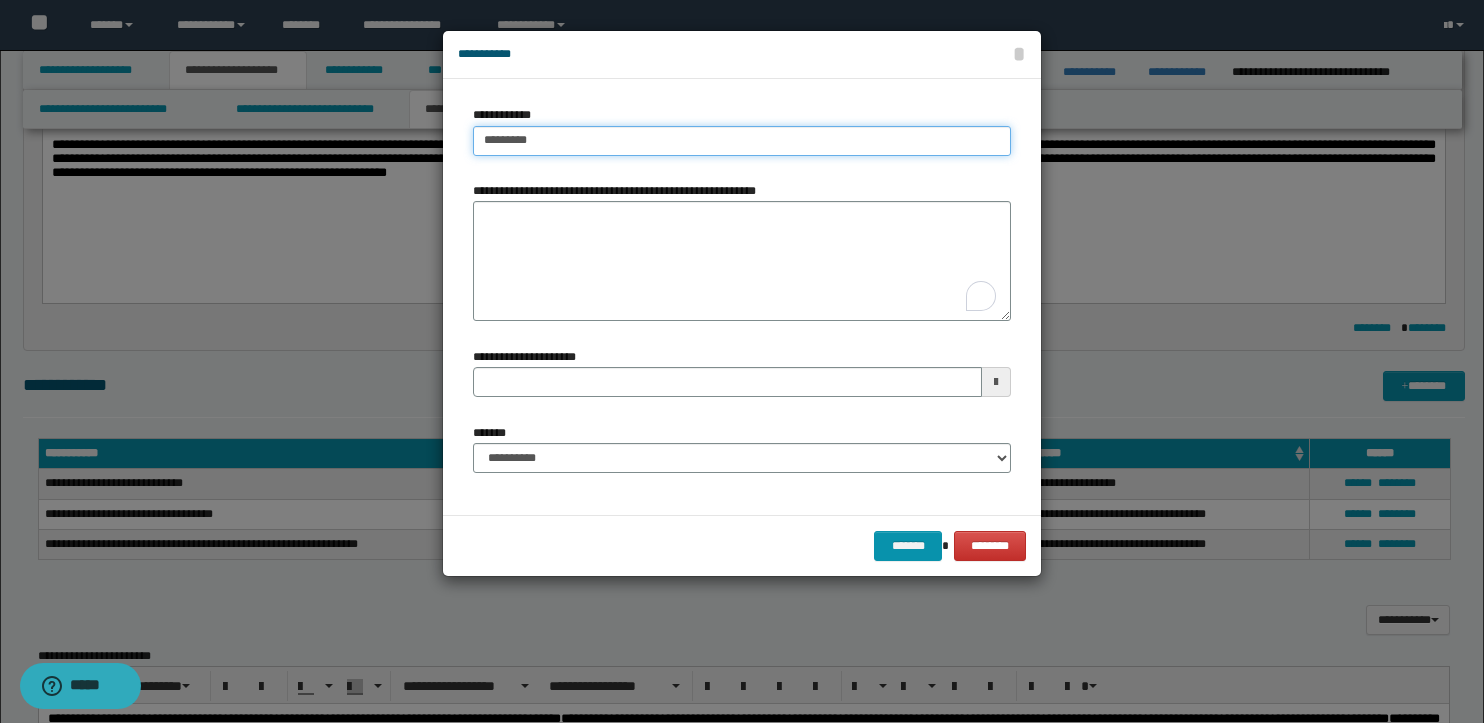 type on "*********" 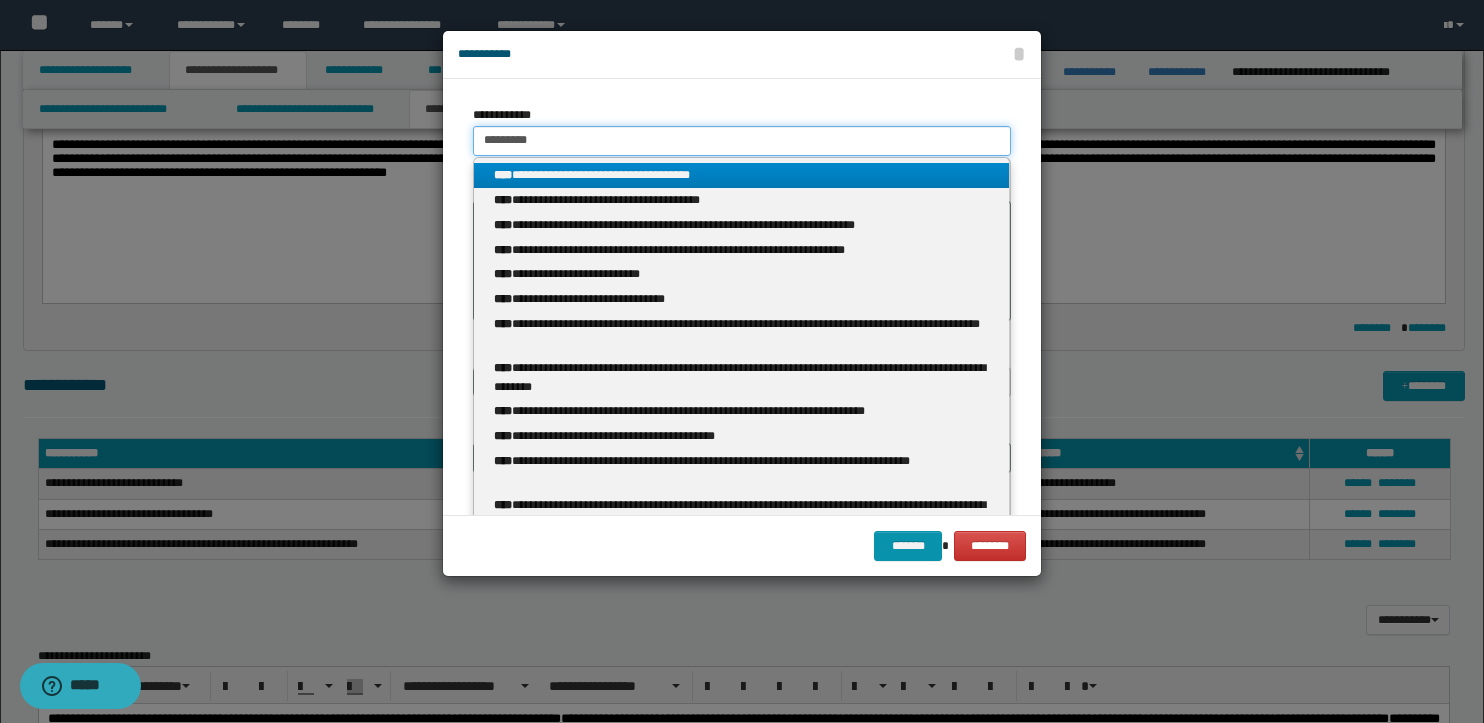 type 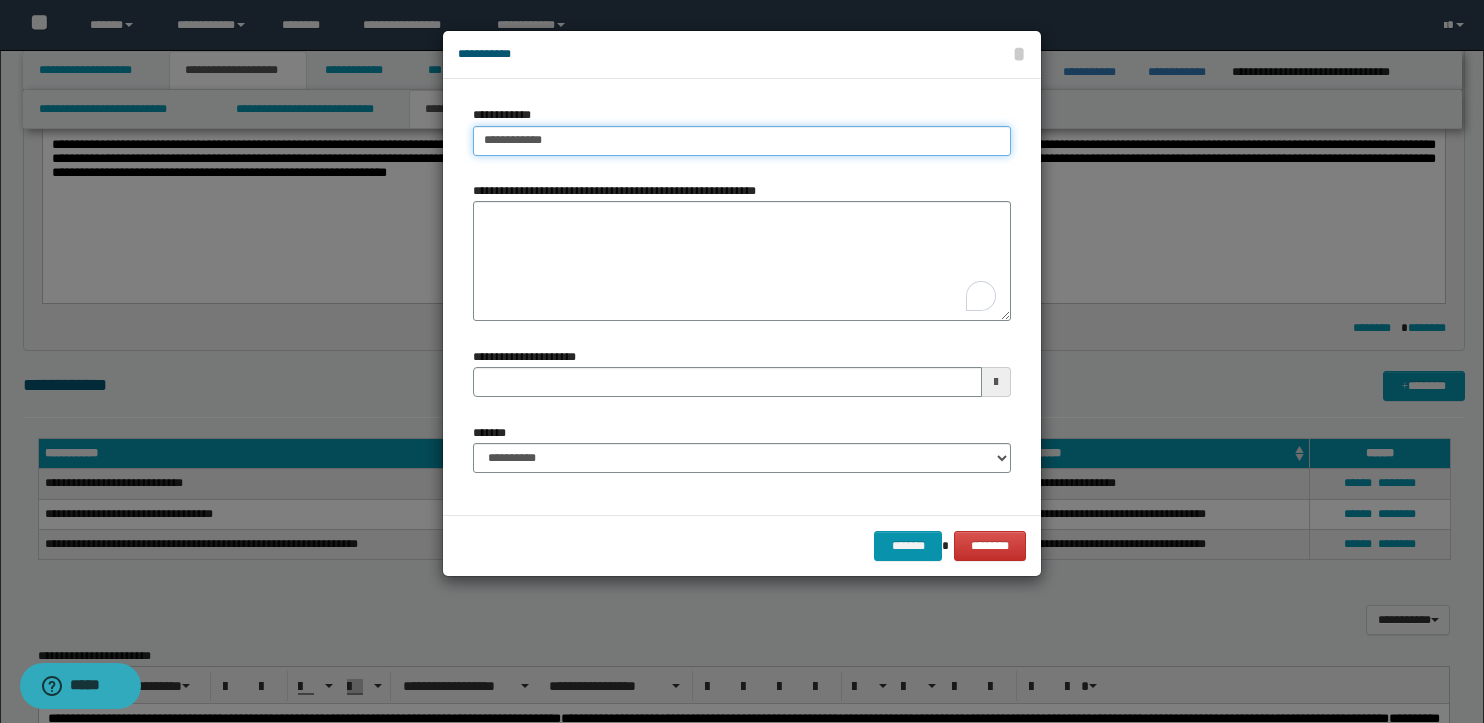 type on "**********" 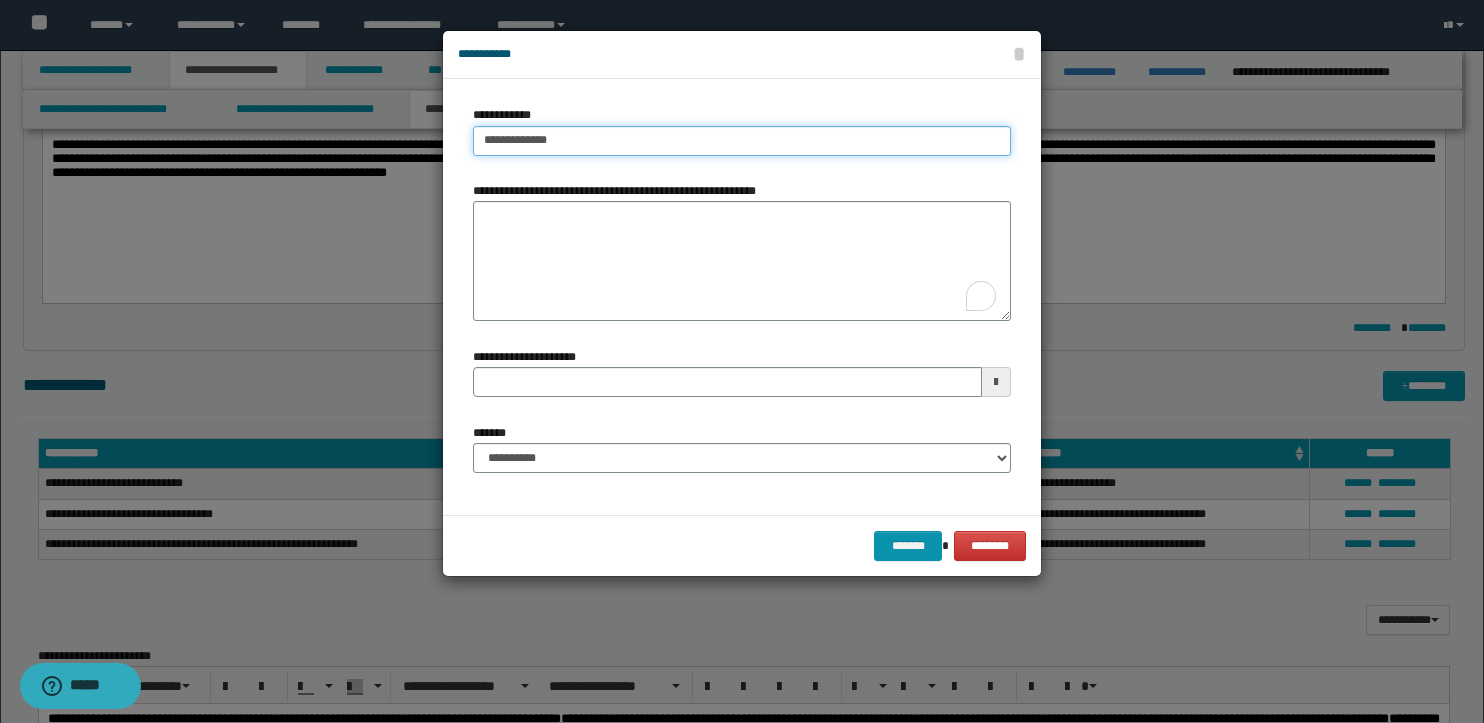type on "**********" 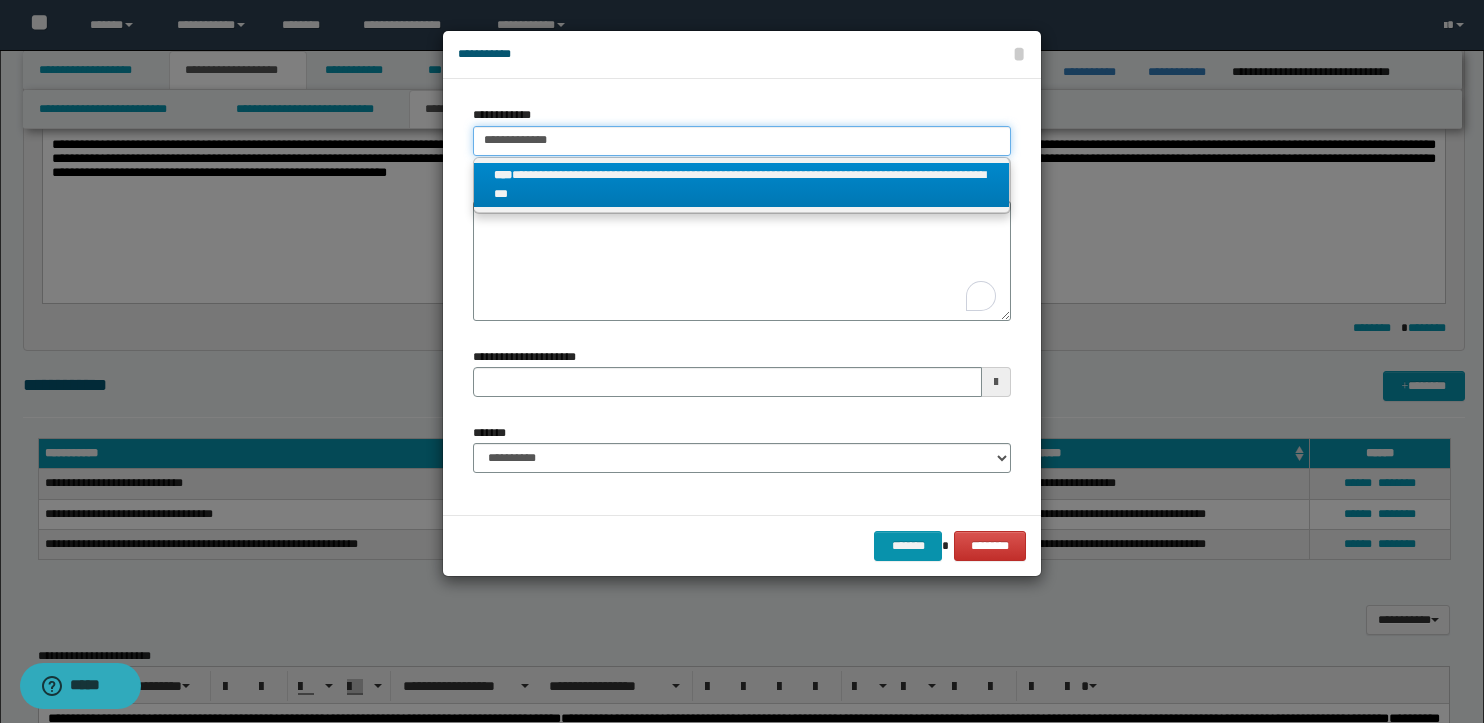 type on "**********" 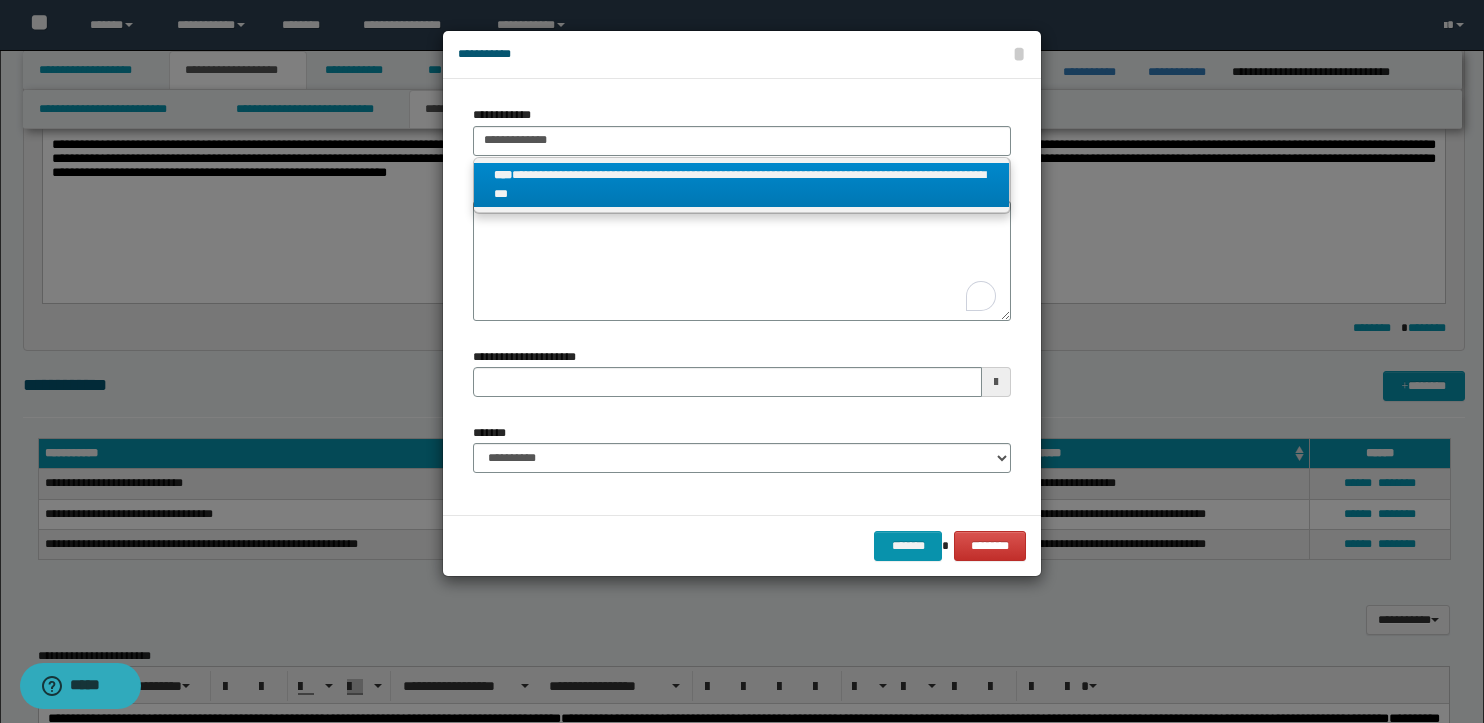 click on "**********" at bounding box center [741, 185] 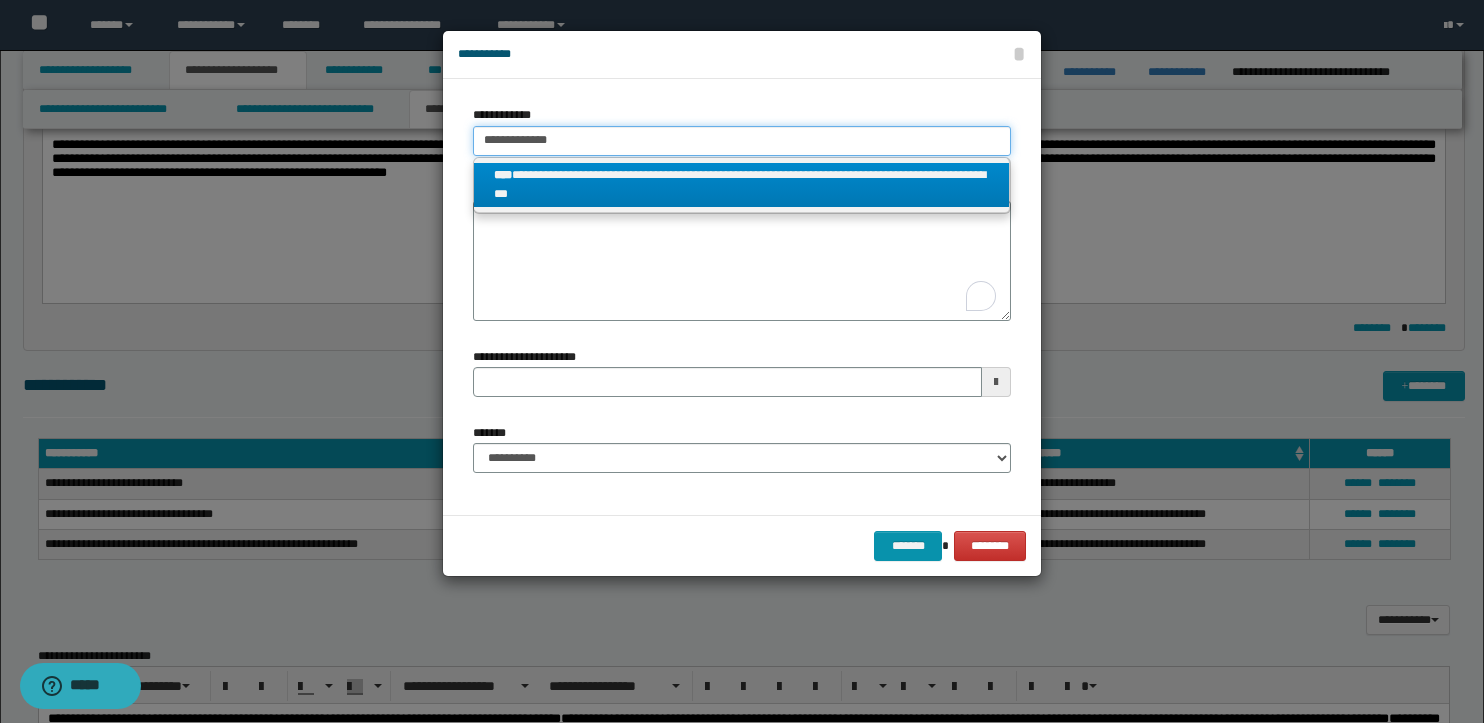 type 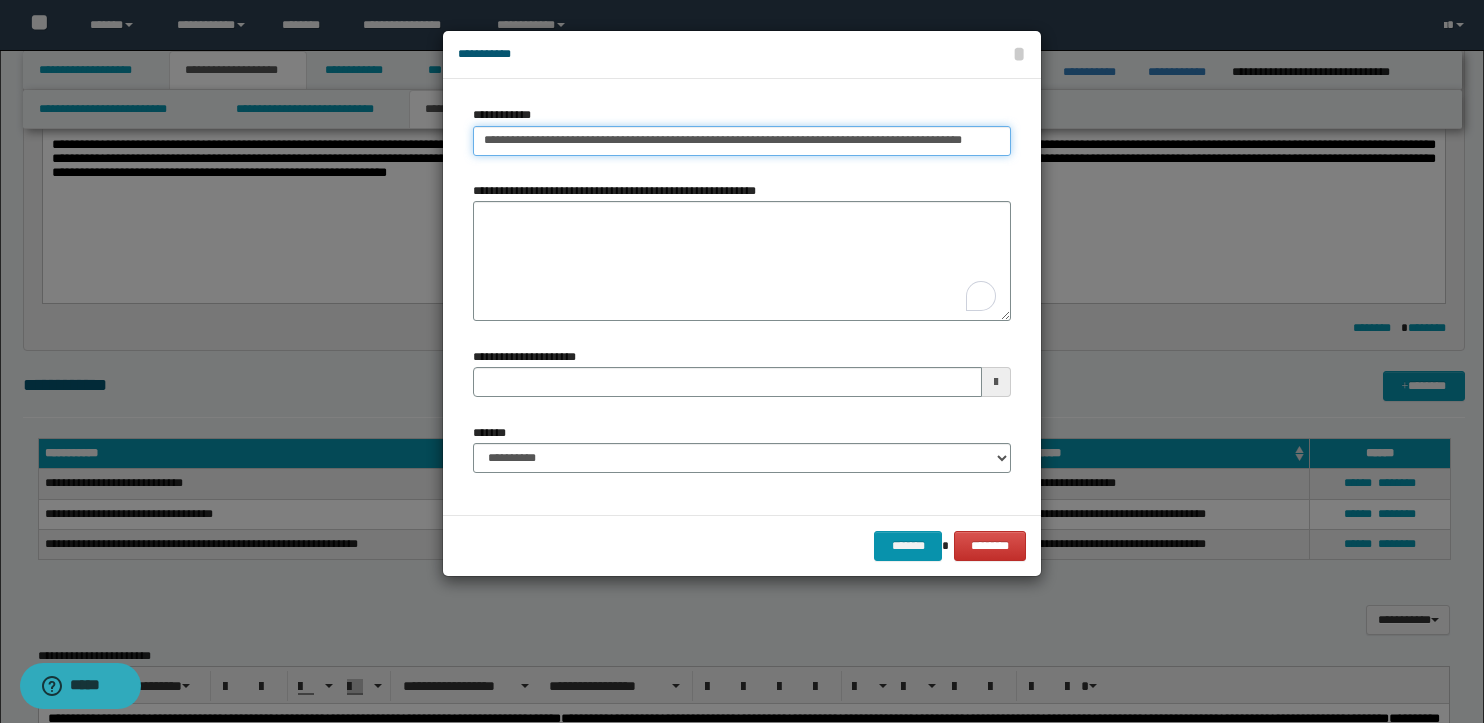 scroll, scrollTop: 0, scrollLeft: 32, axis: horizontal 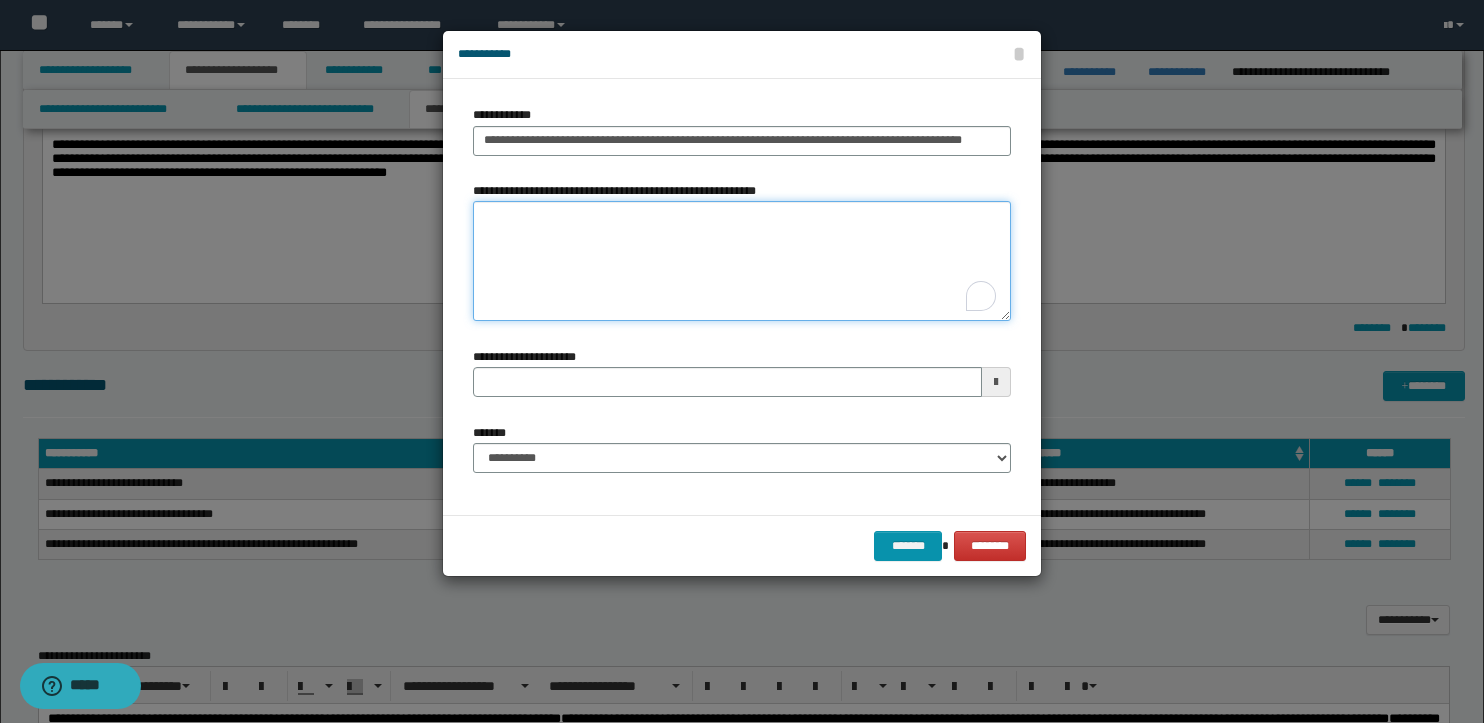click on "**********" at bounding box center (742, 261) 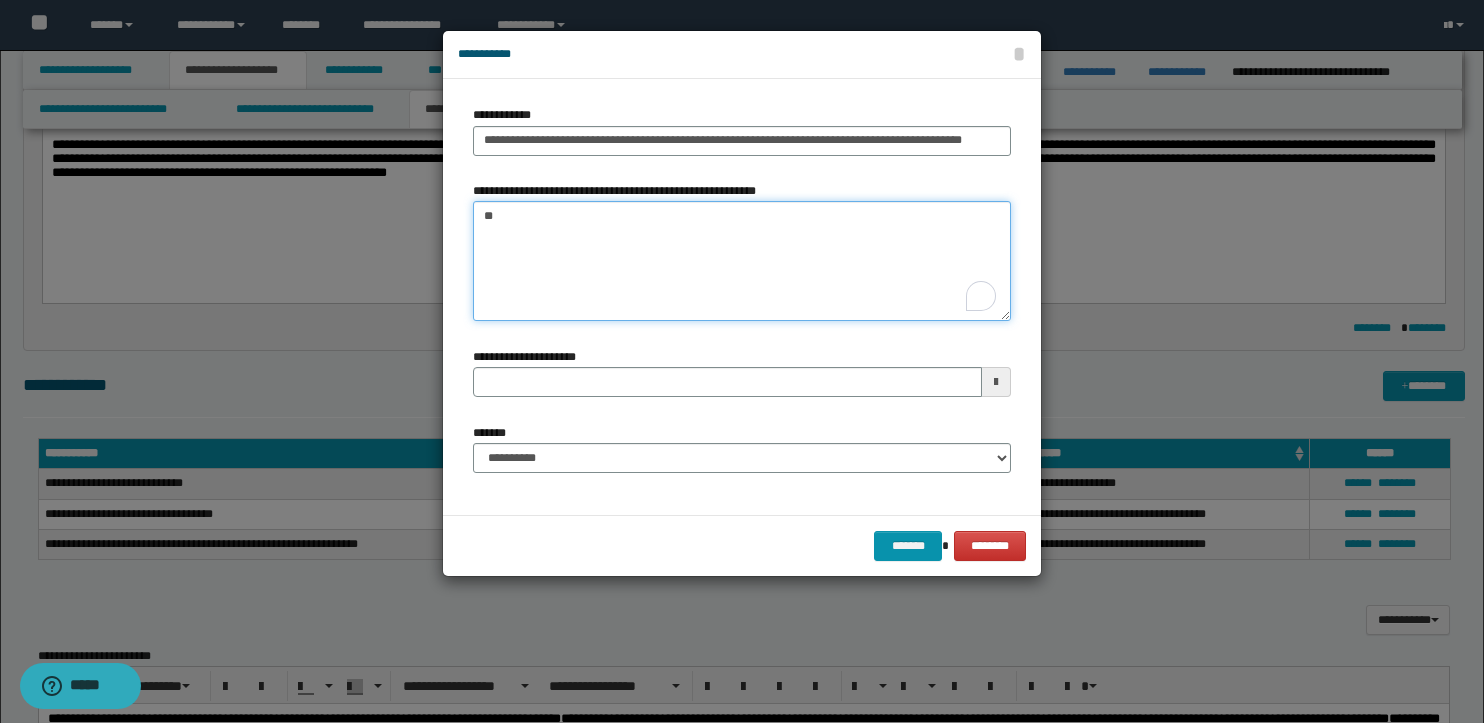 type on "*" 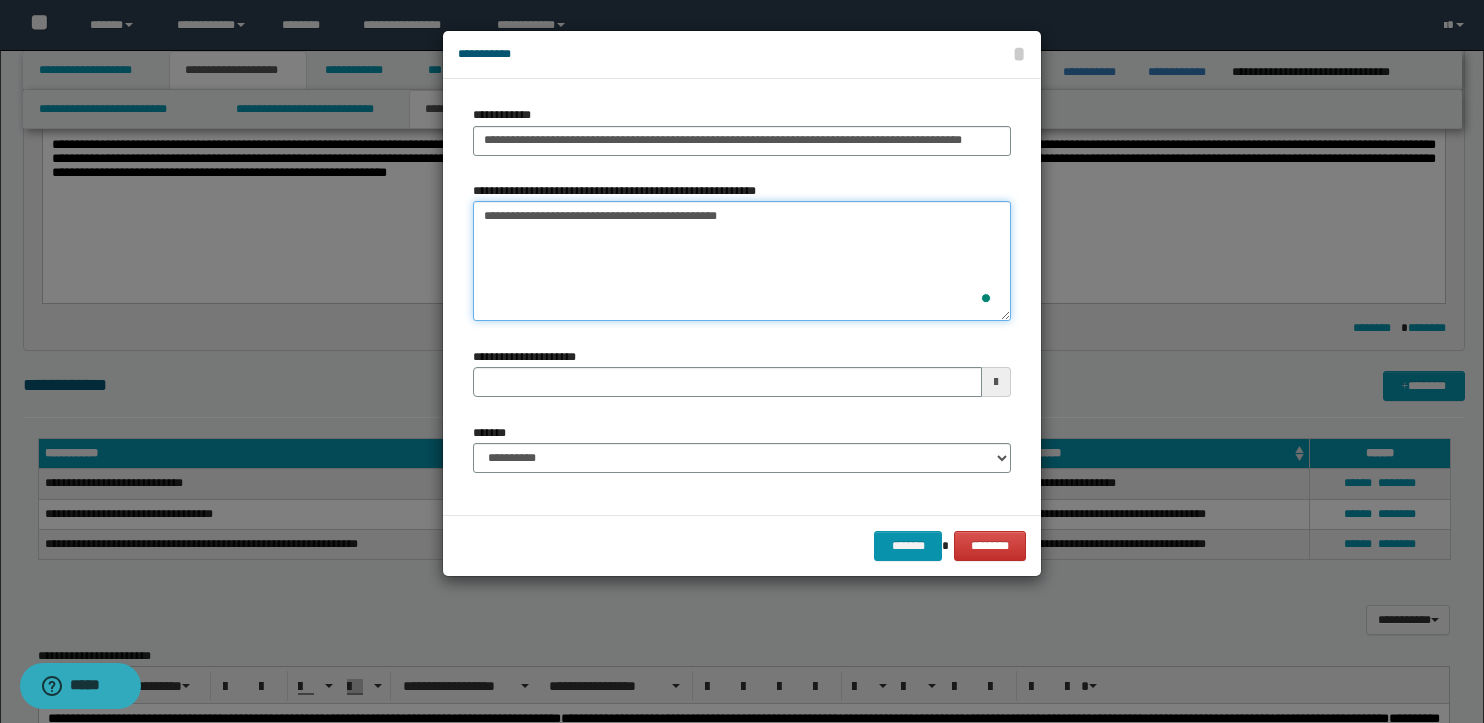 type on "**********" 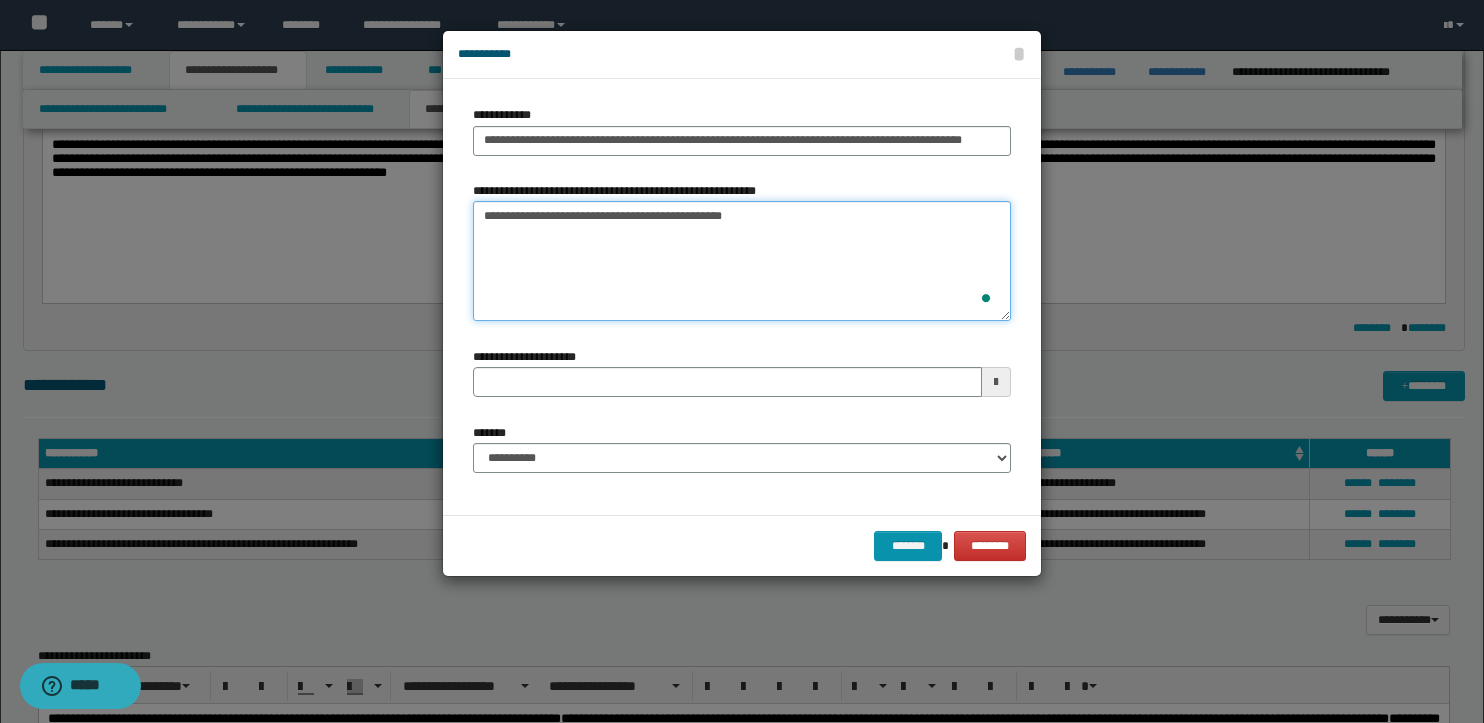 type 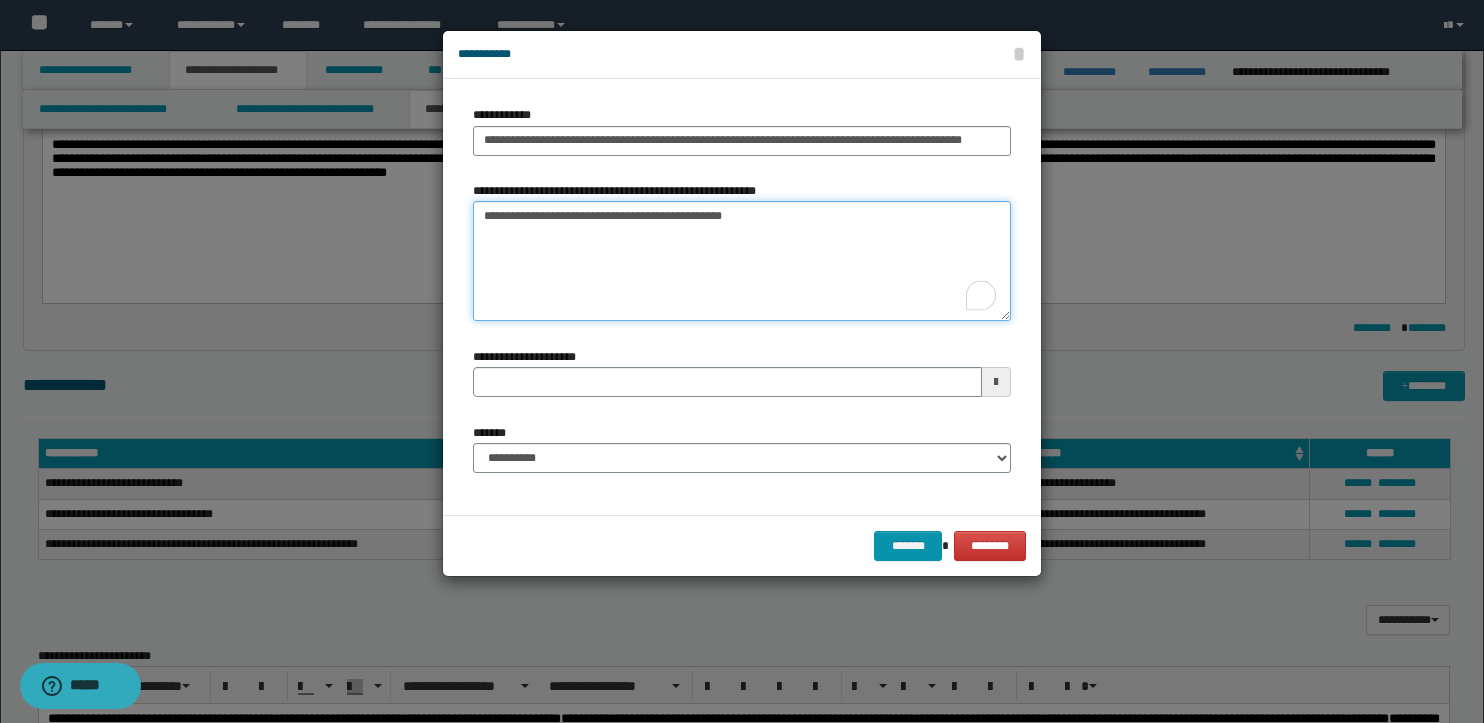 type on "**********" 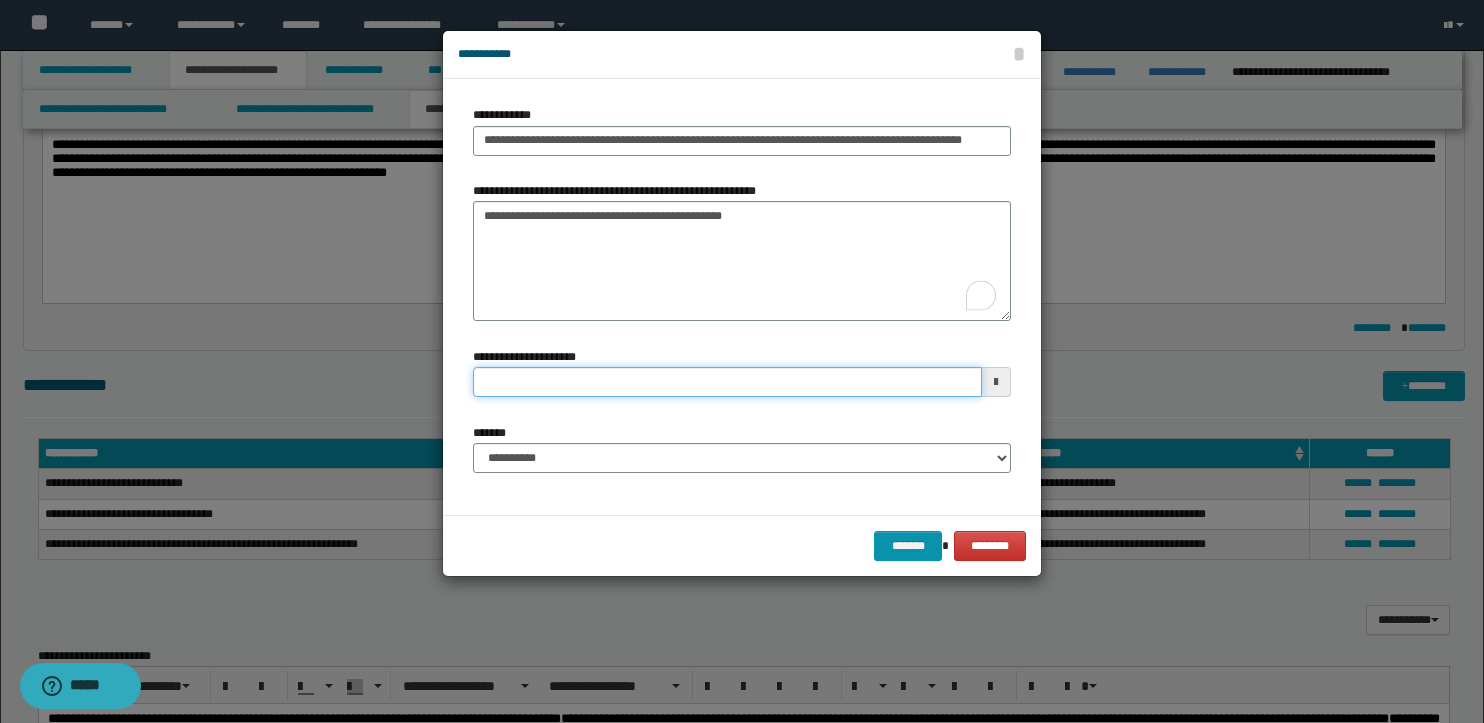 click on "**********" at bounding box center [727, 382] 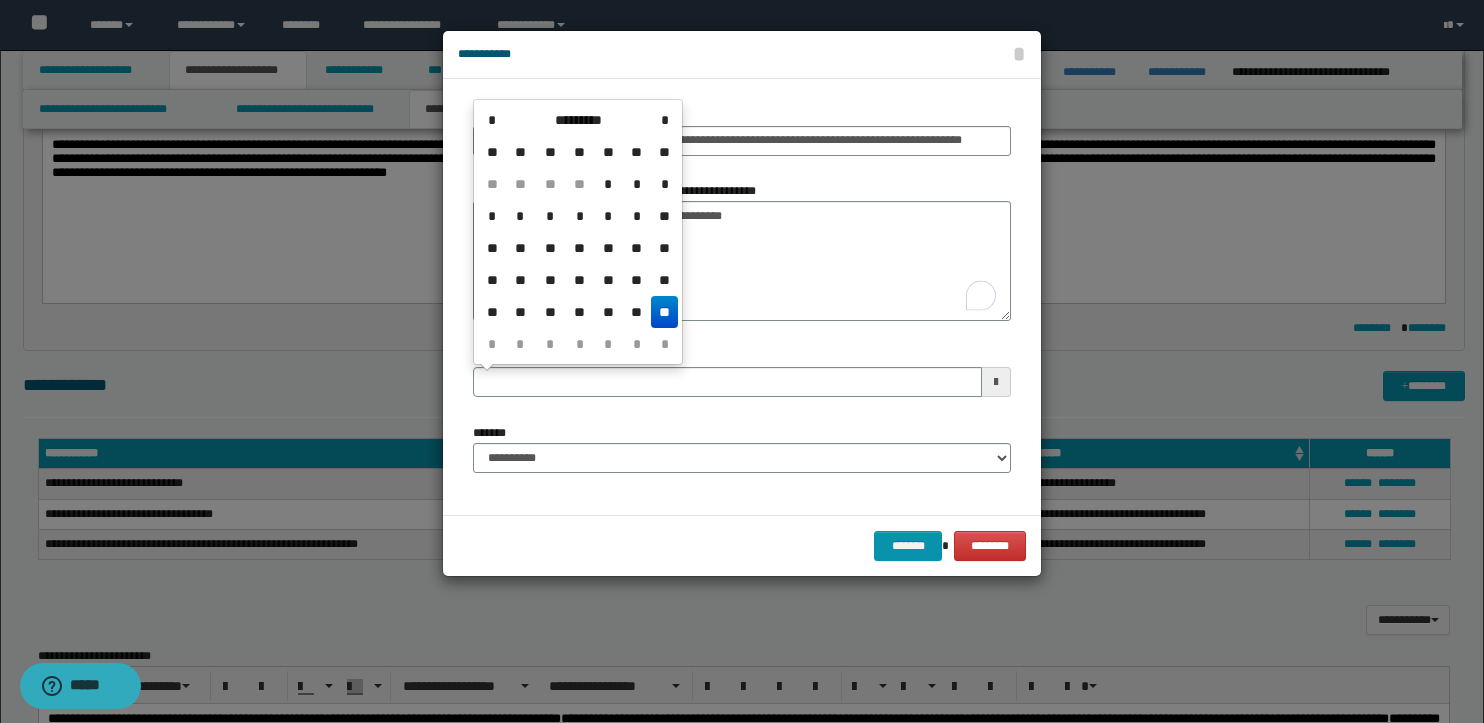 click on "**" at bounding box center (664, 312) 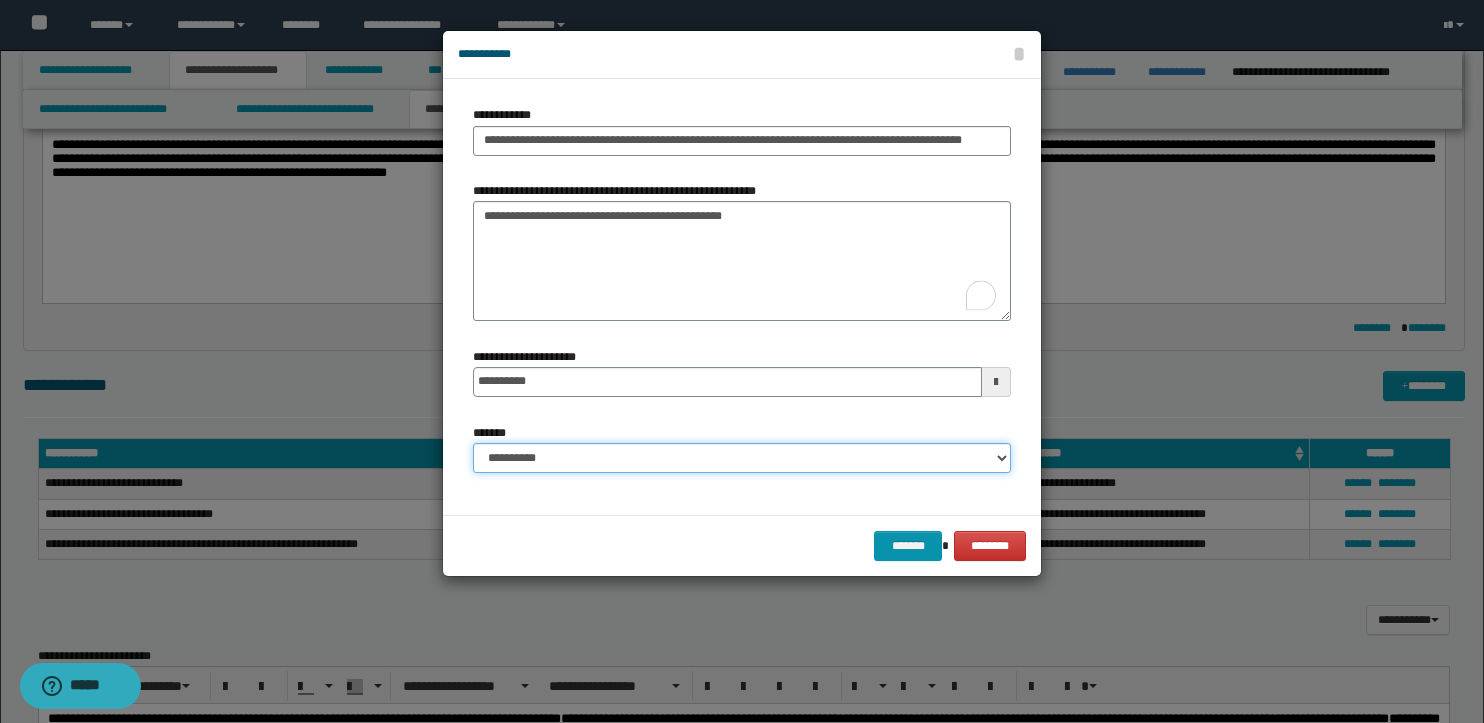click on "**********" at bounding box center (742, 458) 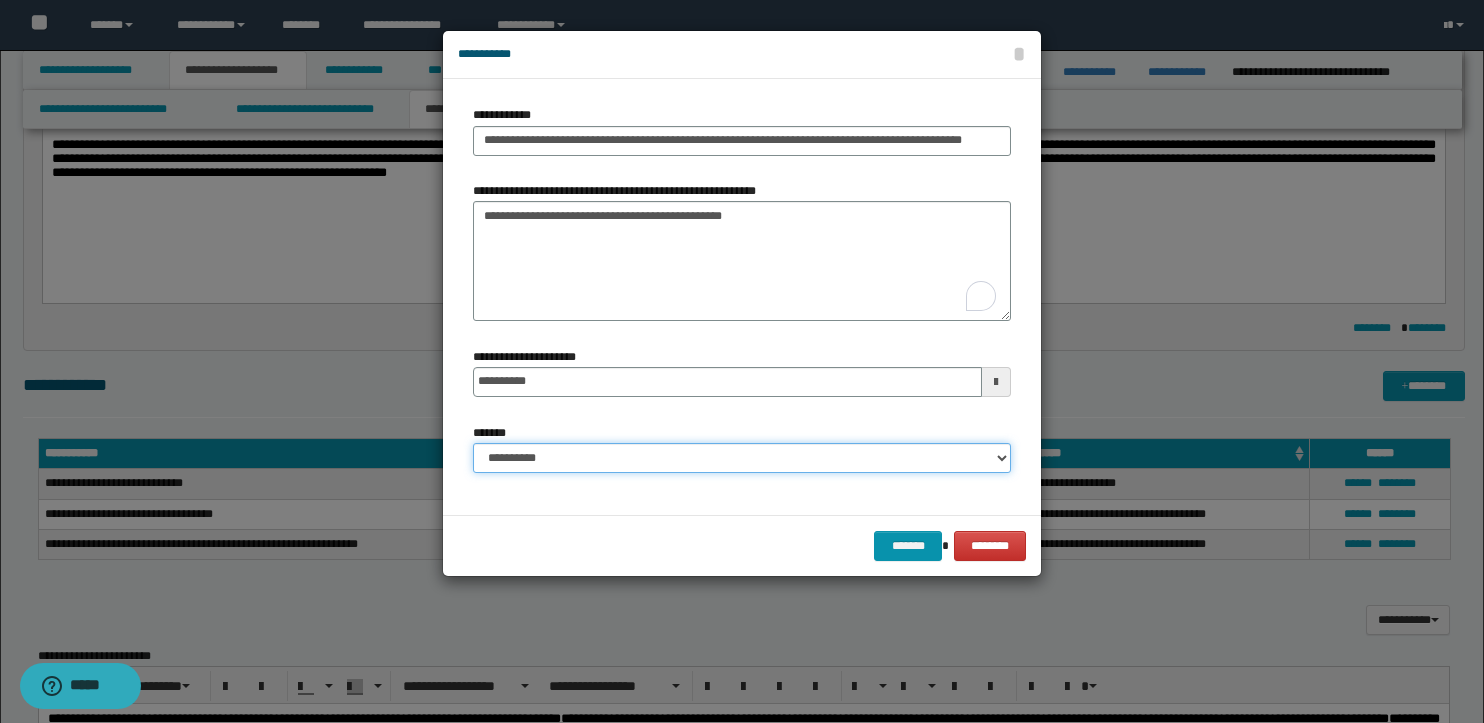 select on "*" 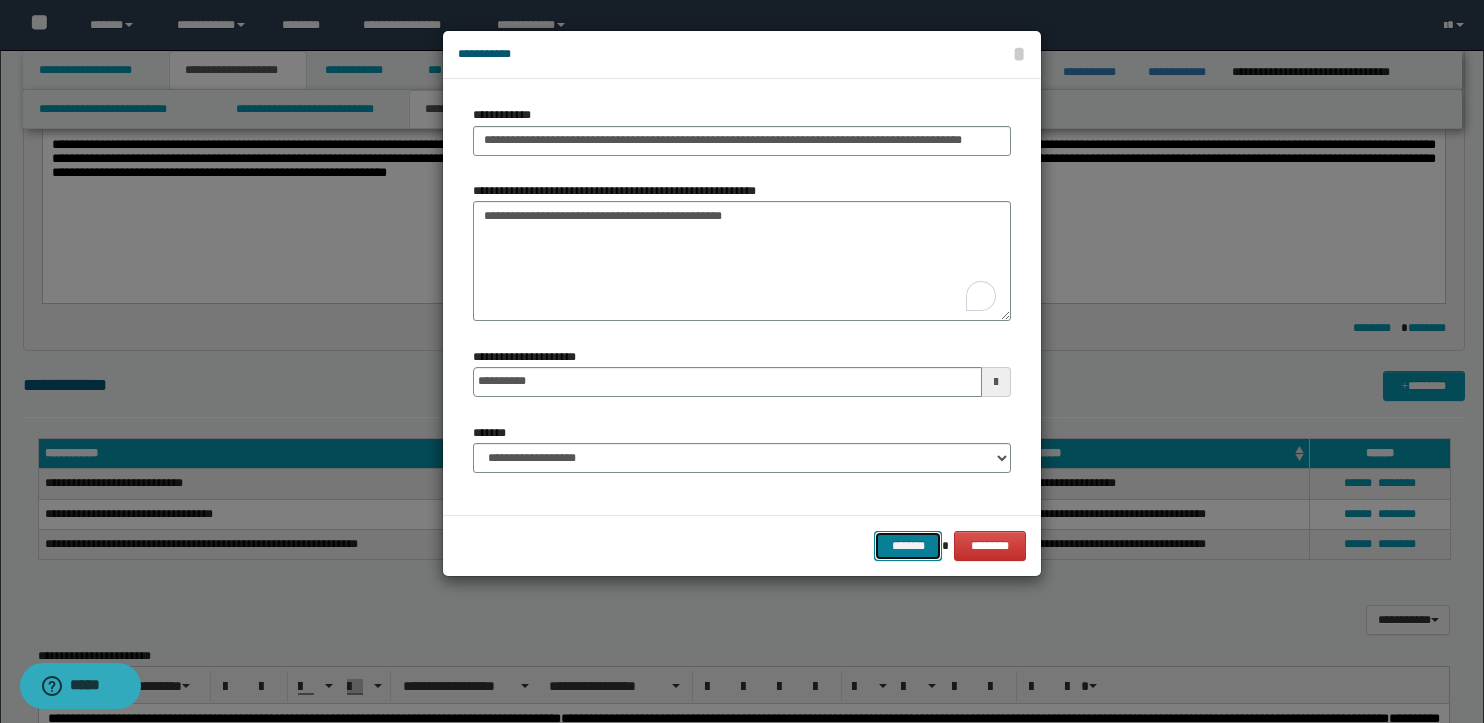click on "*******" at bounding box center (908, 546) 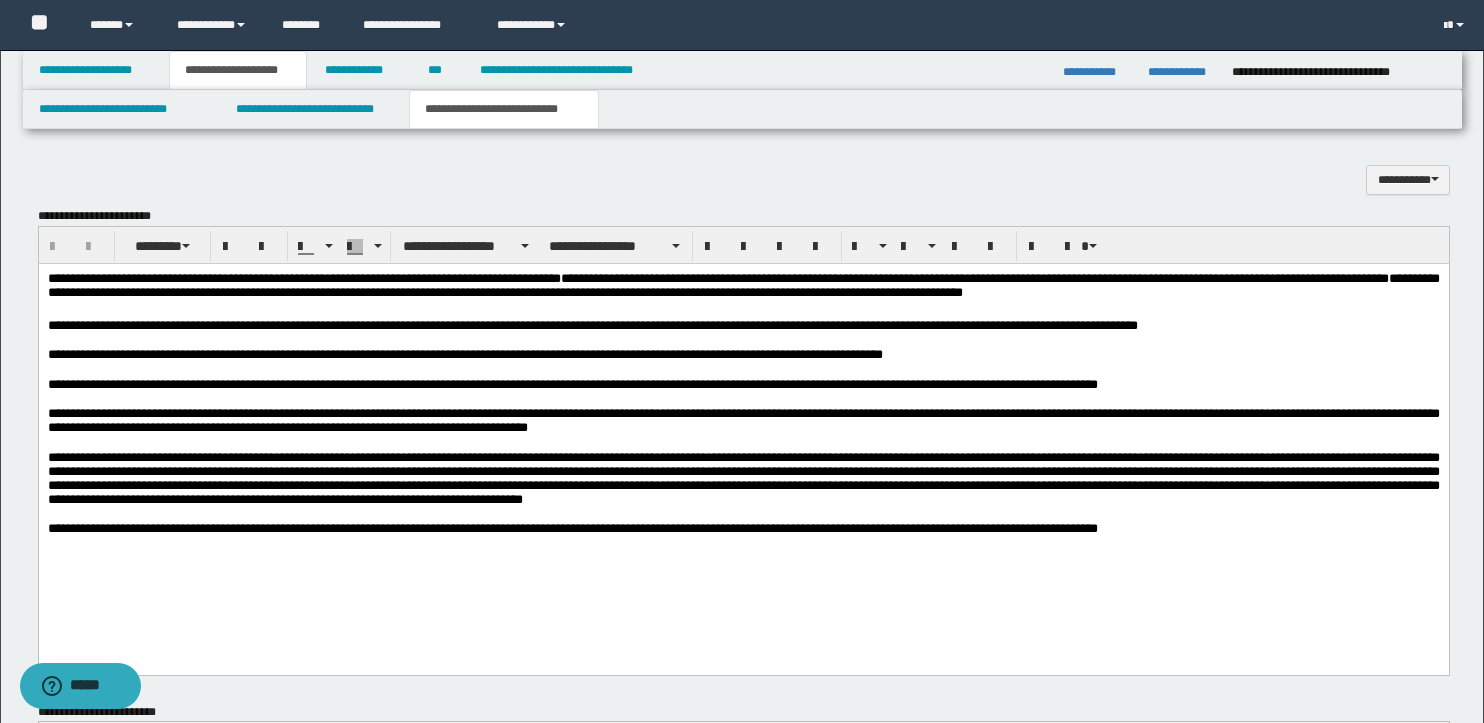 scroll, scrollTop: 876, scrollLeft: 0, axis: vertical 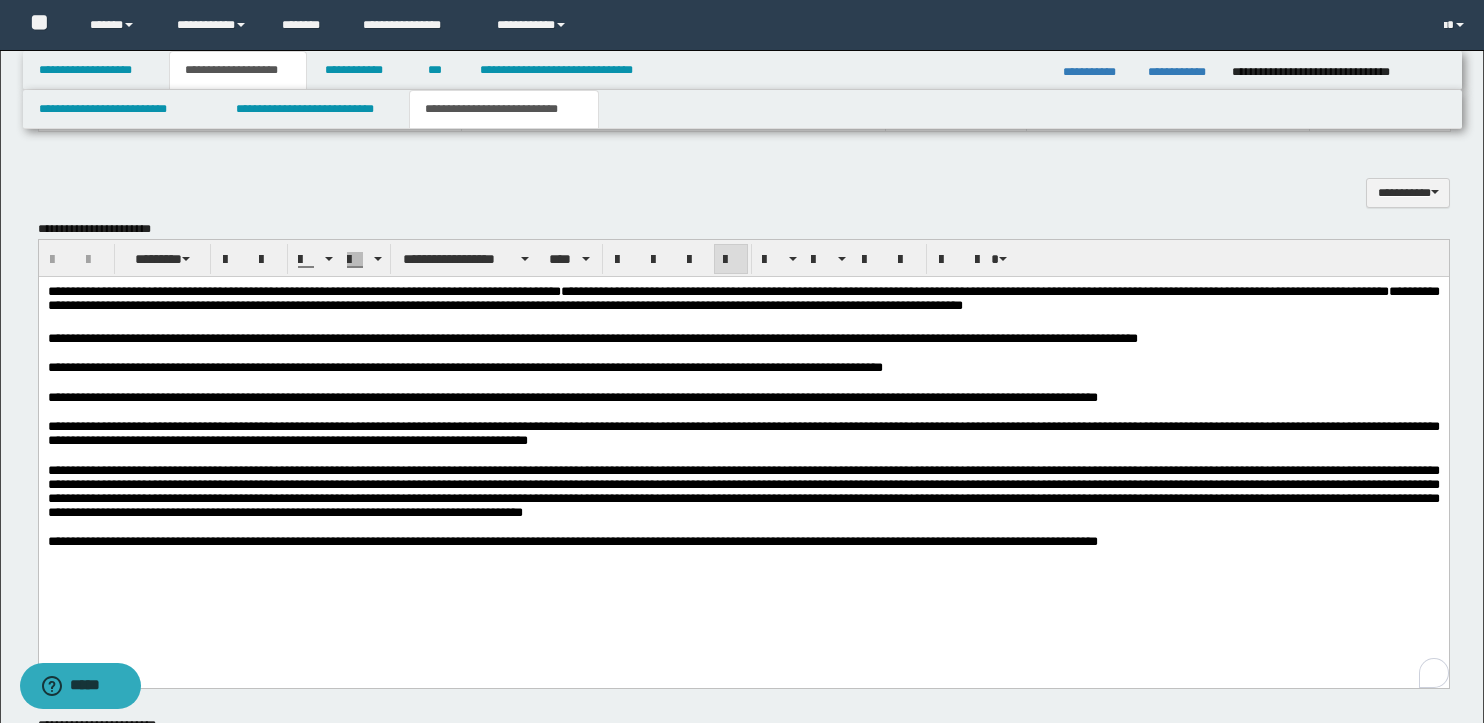 click on "**********" at bounding box center [743, 367] 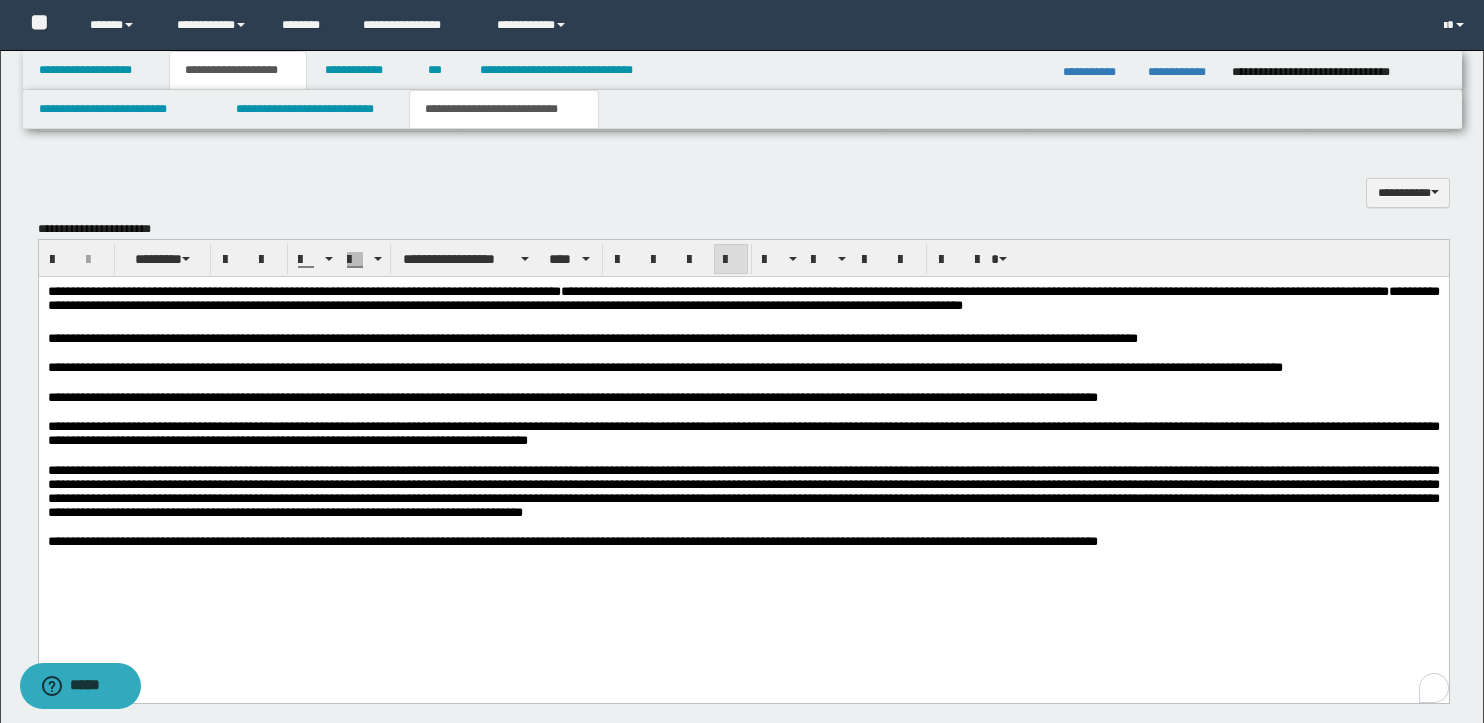 click on "**********" at bounding box center [743, 490] 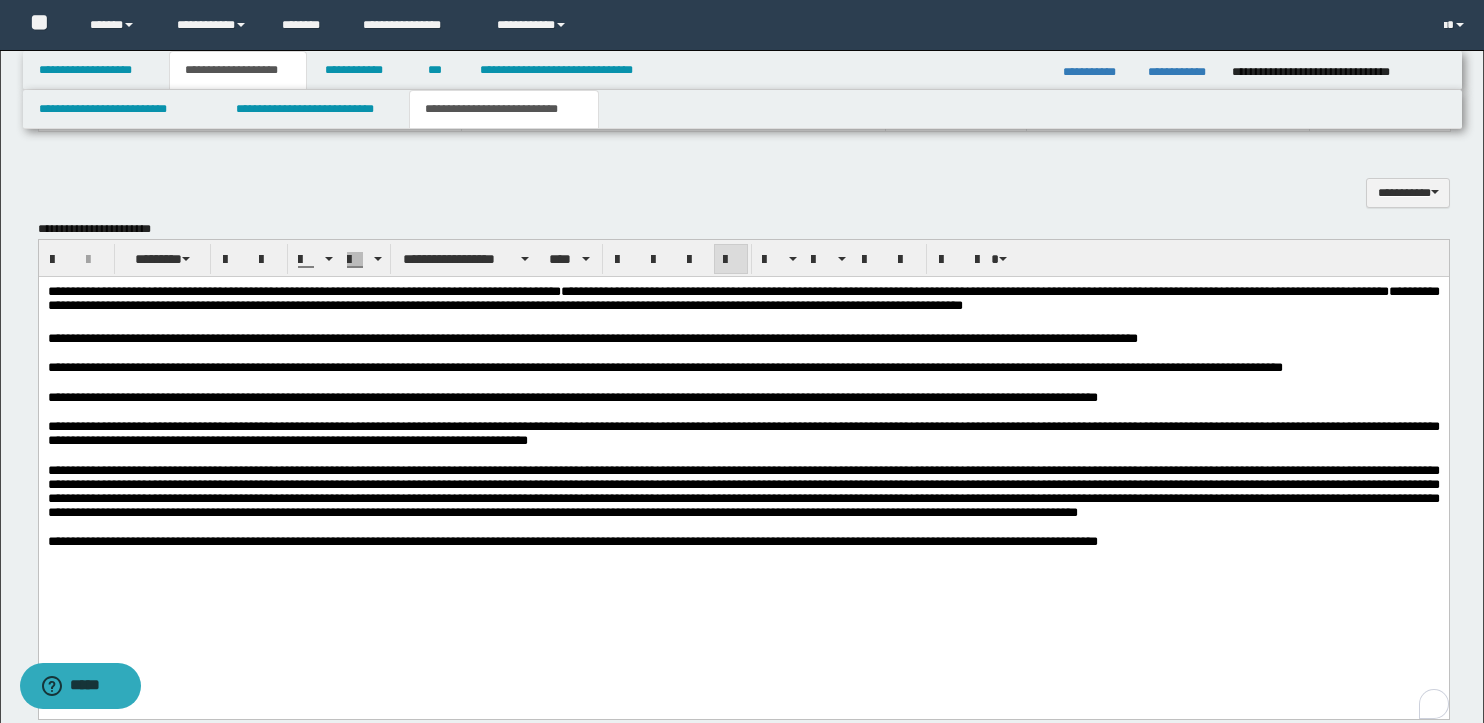 click at bounding box center [743, 490] 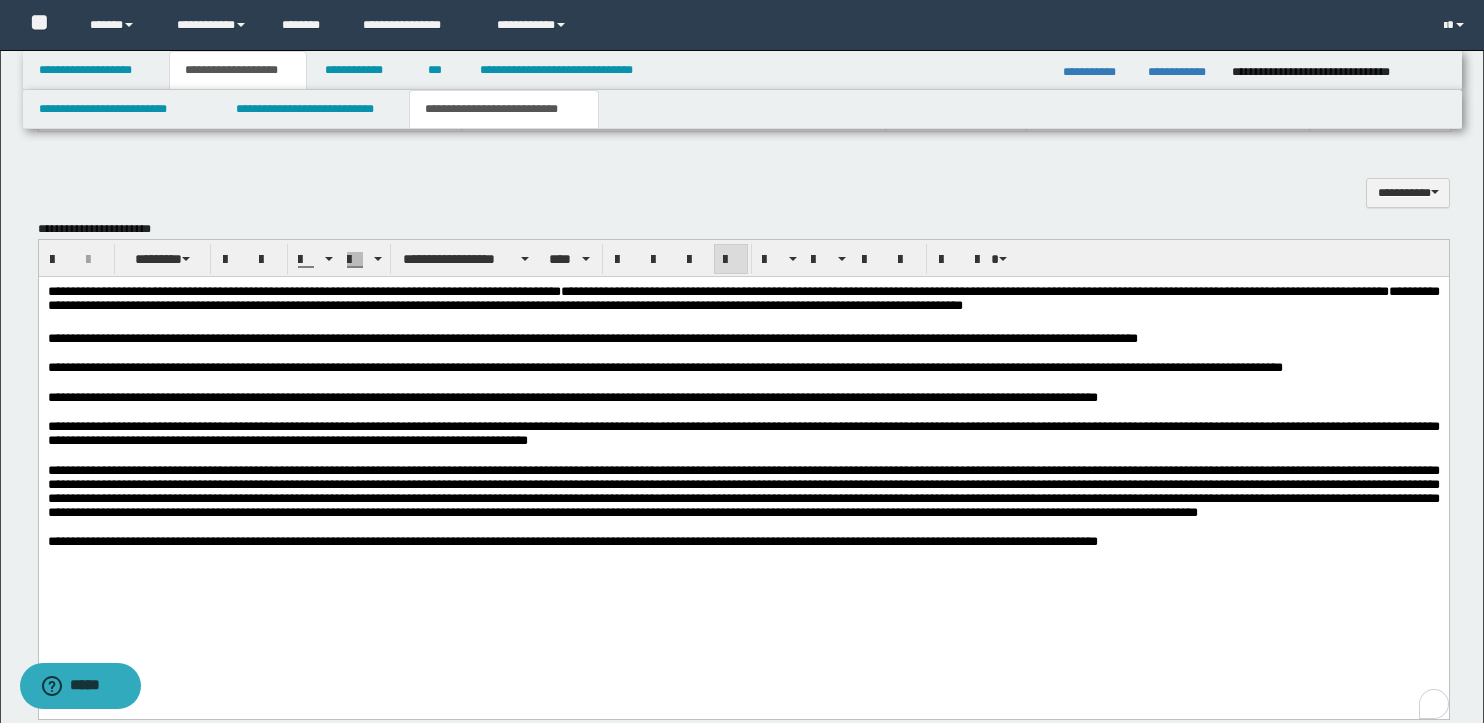 click at bounding box center [743, 490] 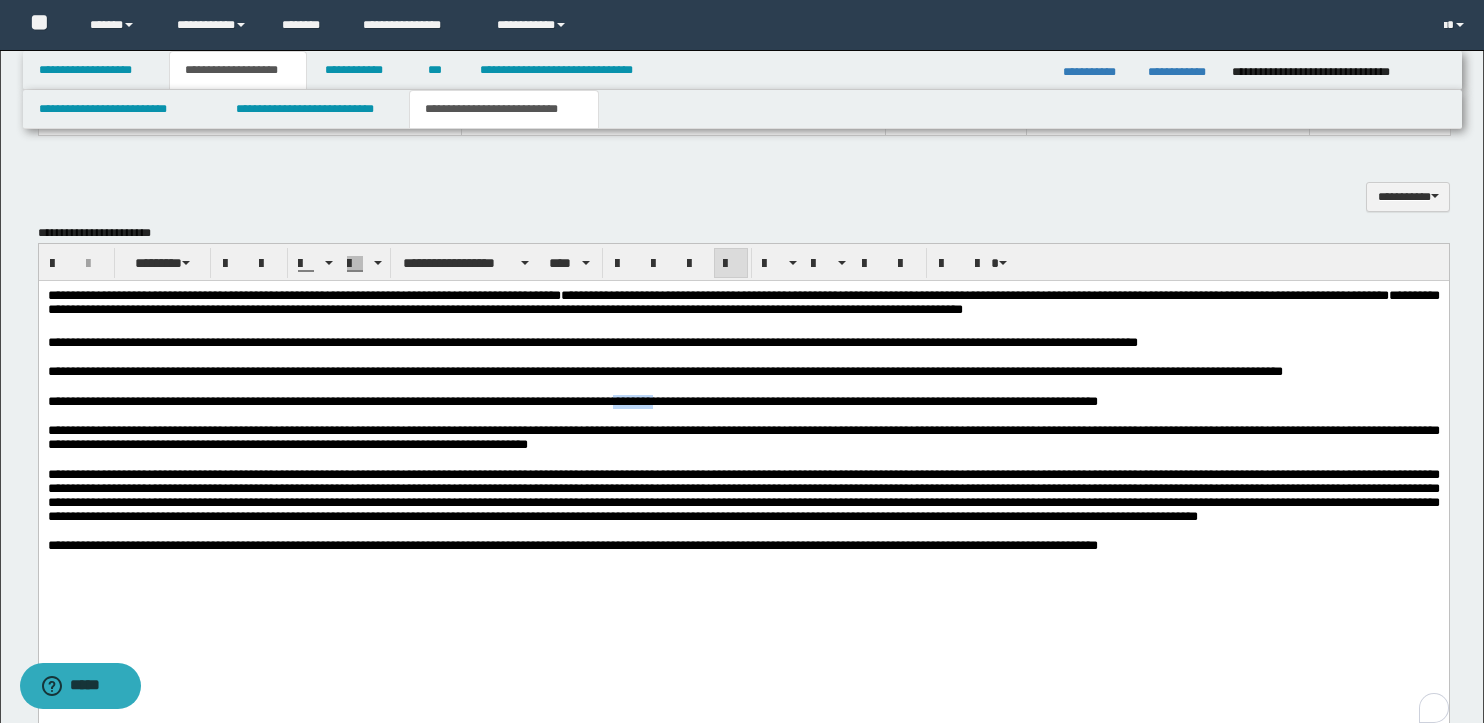 scroll, scrollTop: 871, scrollLeft: 0, axis: vertical 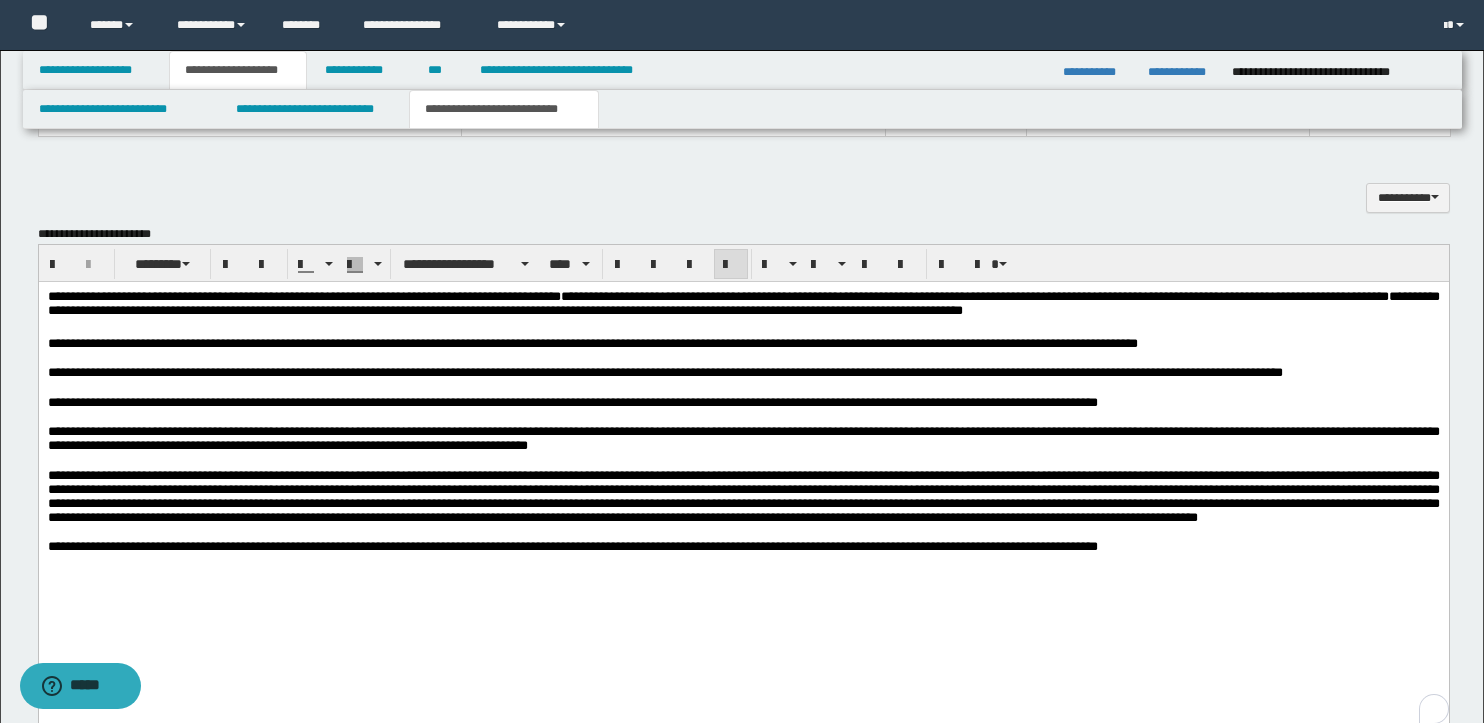 click on "**********" at bounding box center (664, 371) 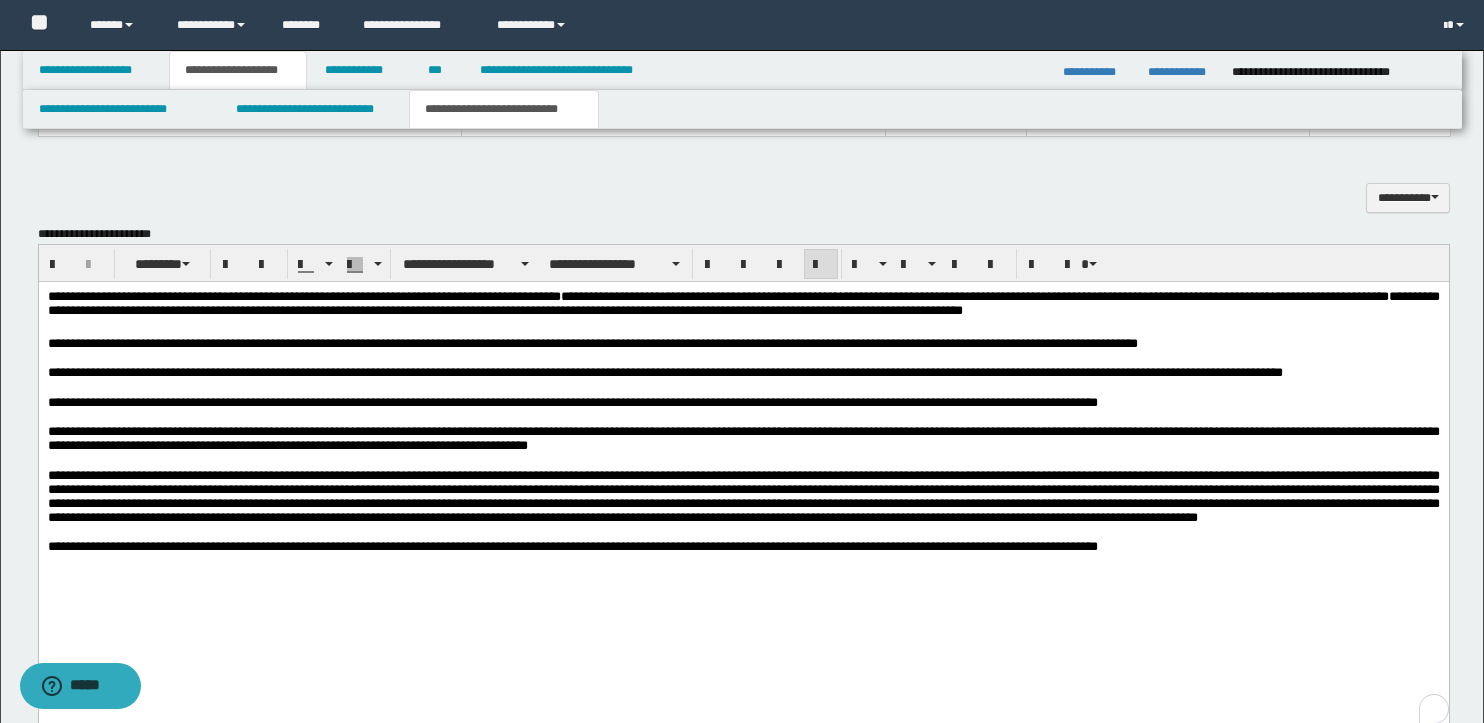 click at bounding box center [743, 387] 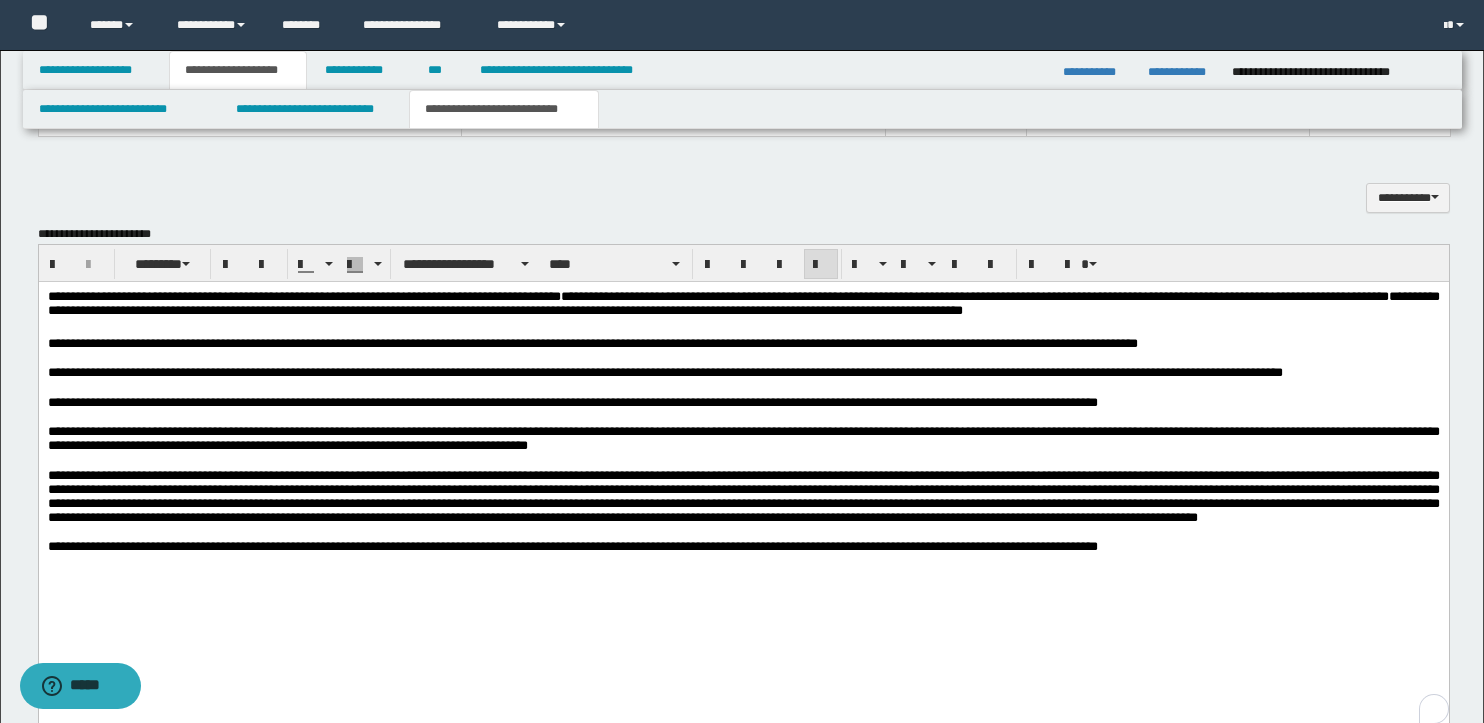 click on "**********" at bounding box center (743, 372) 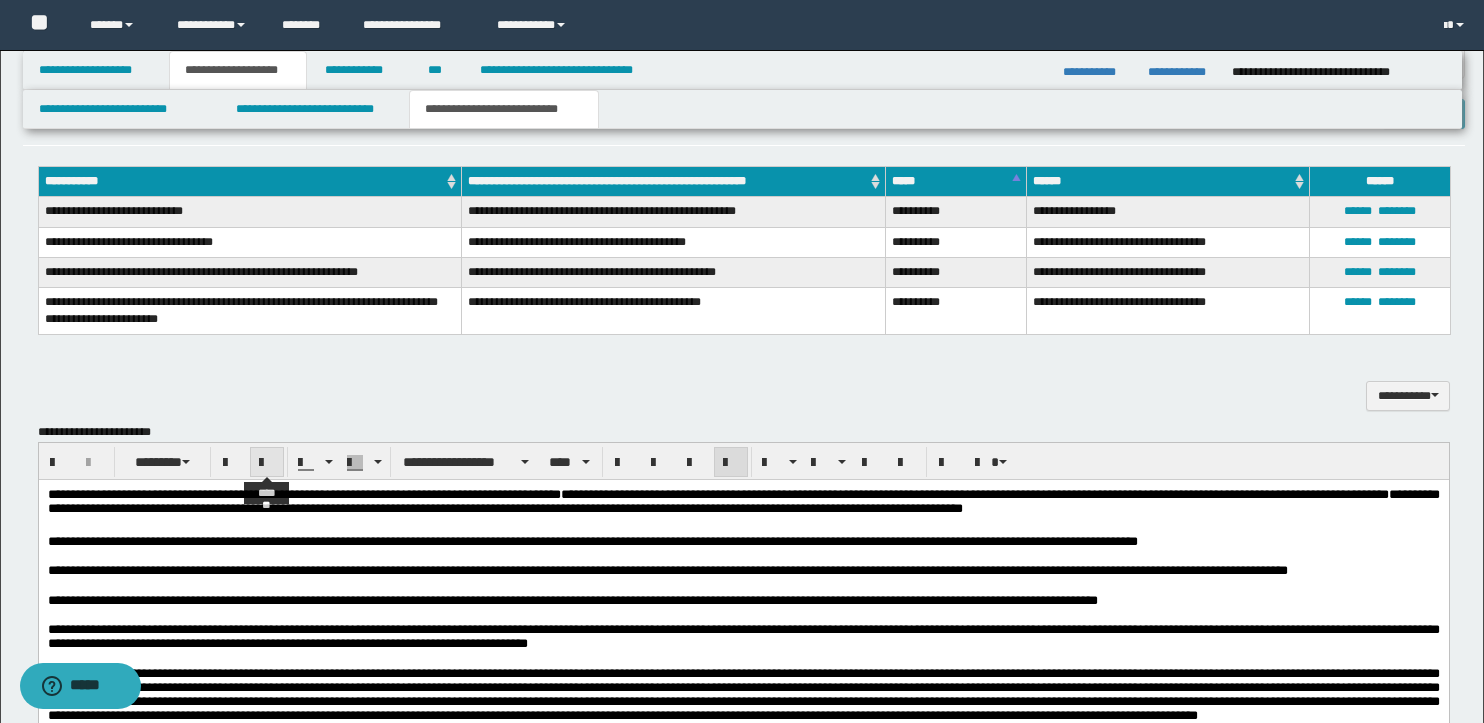 scroll, scrollTop: 667, scrollLeft: 0, axis: vertical 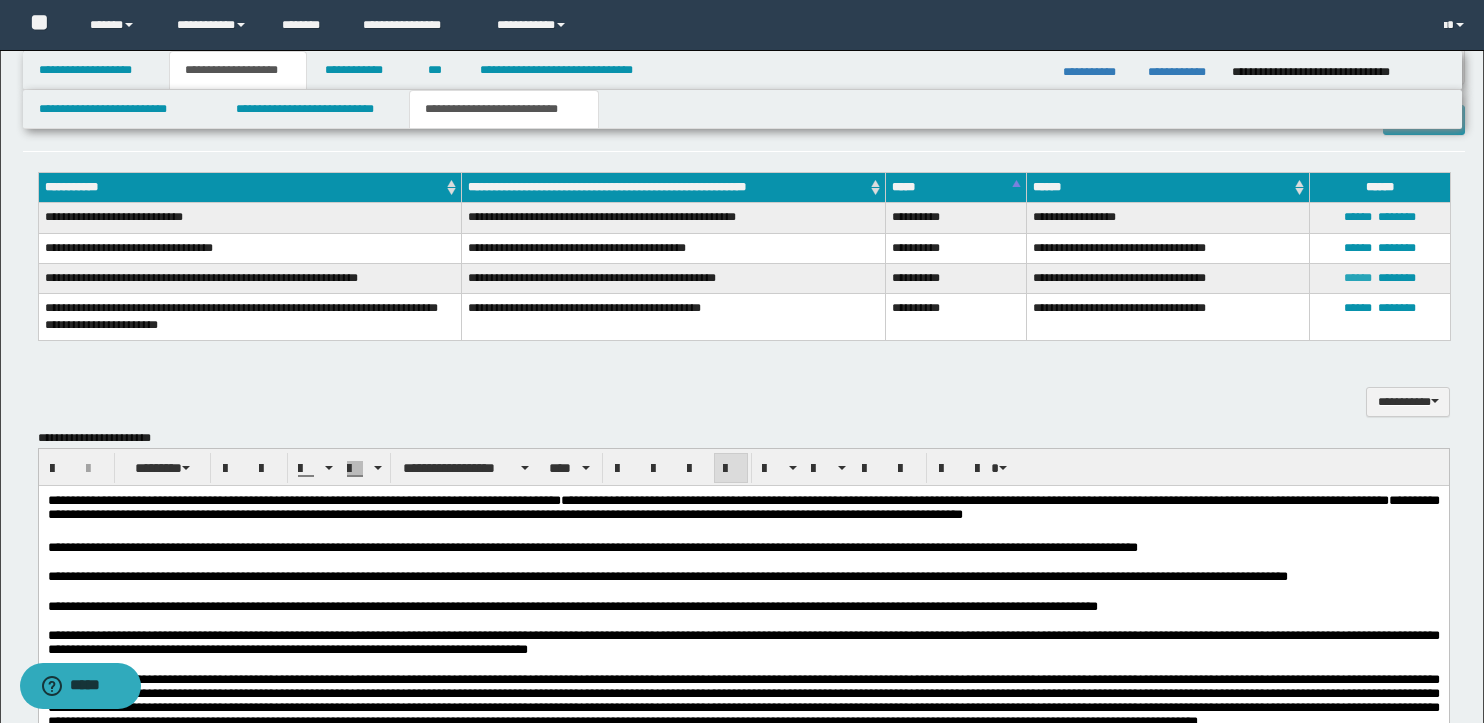 click on "******" at bounding box center (1358, 278) 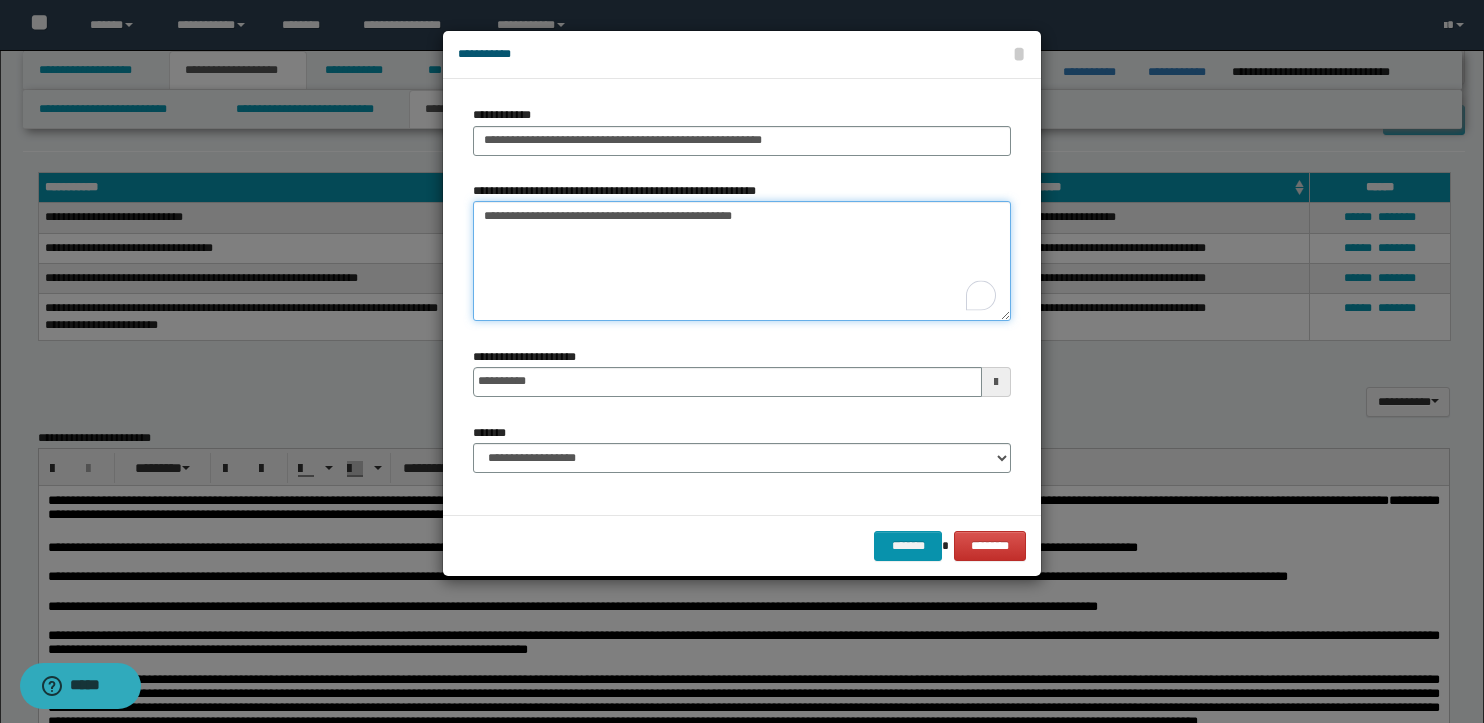 click on "**********" at bounding box center [742, 261] 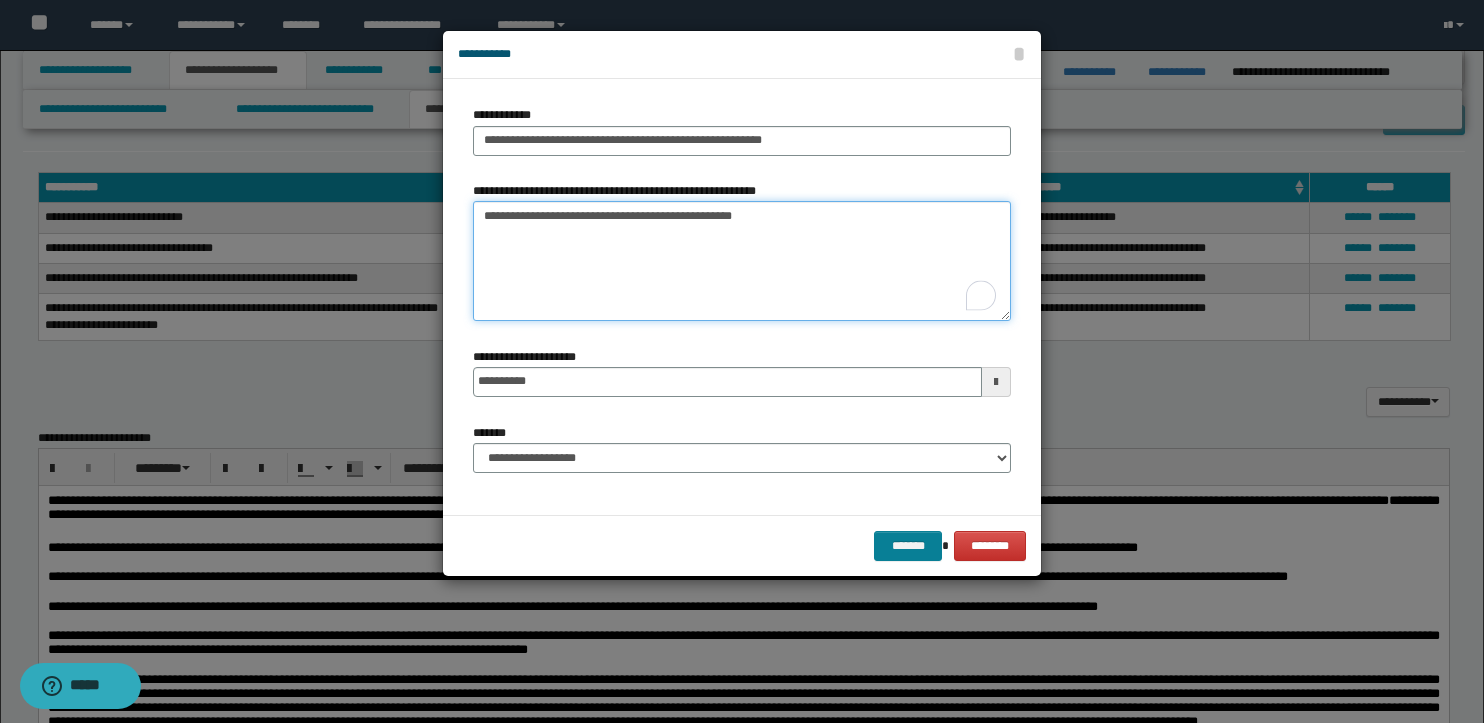 type on "**********" 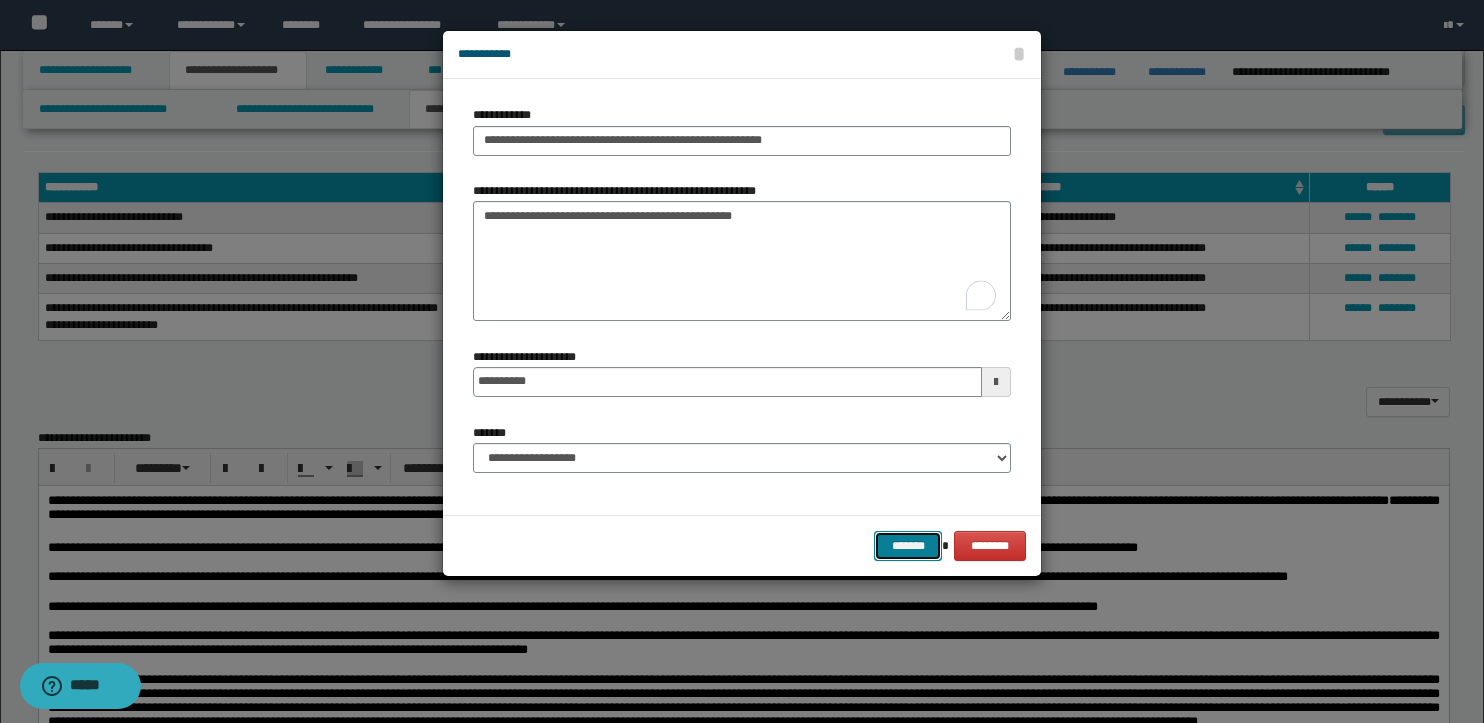 click on "*******" at bounding box center (908, 546) 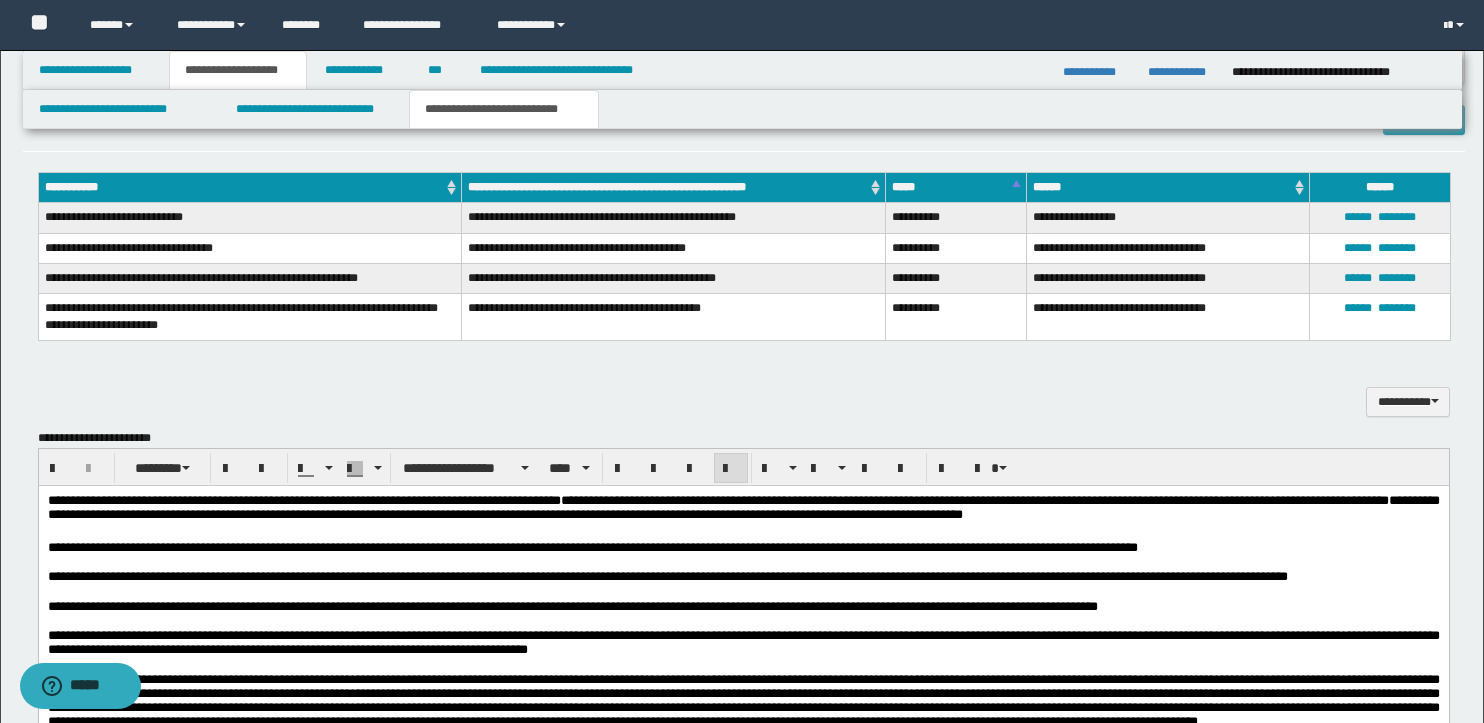 scroll, scrollTop: 664, scrollLeft: 0, axis: vertical 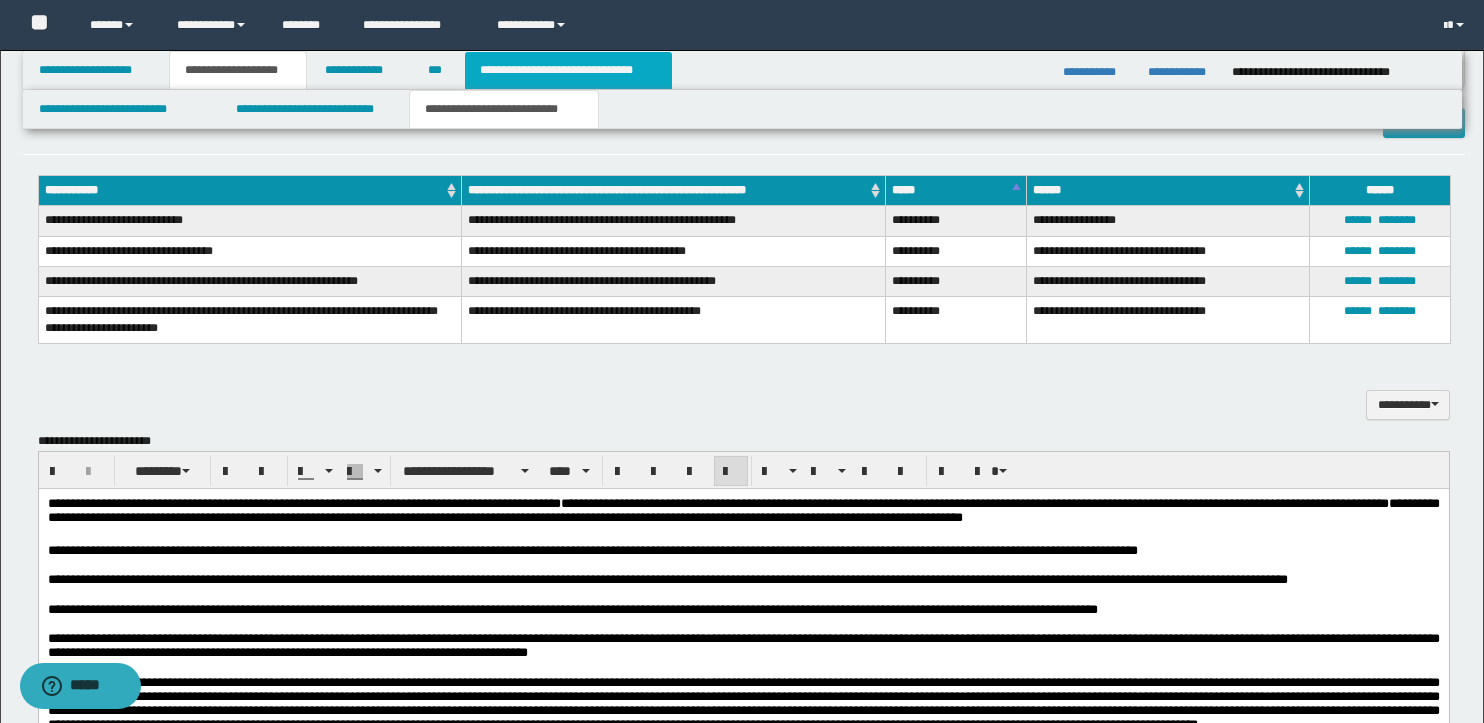 click on "**********" at bounding box center (568, 70) 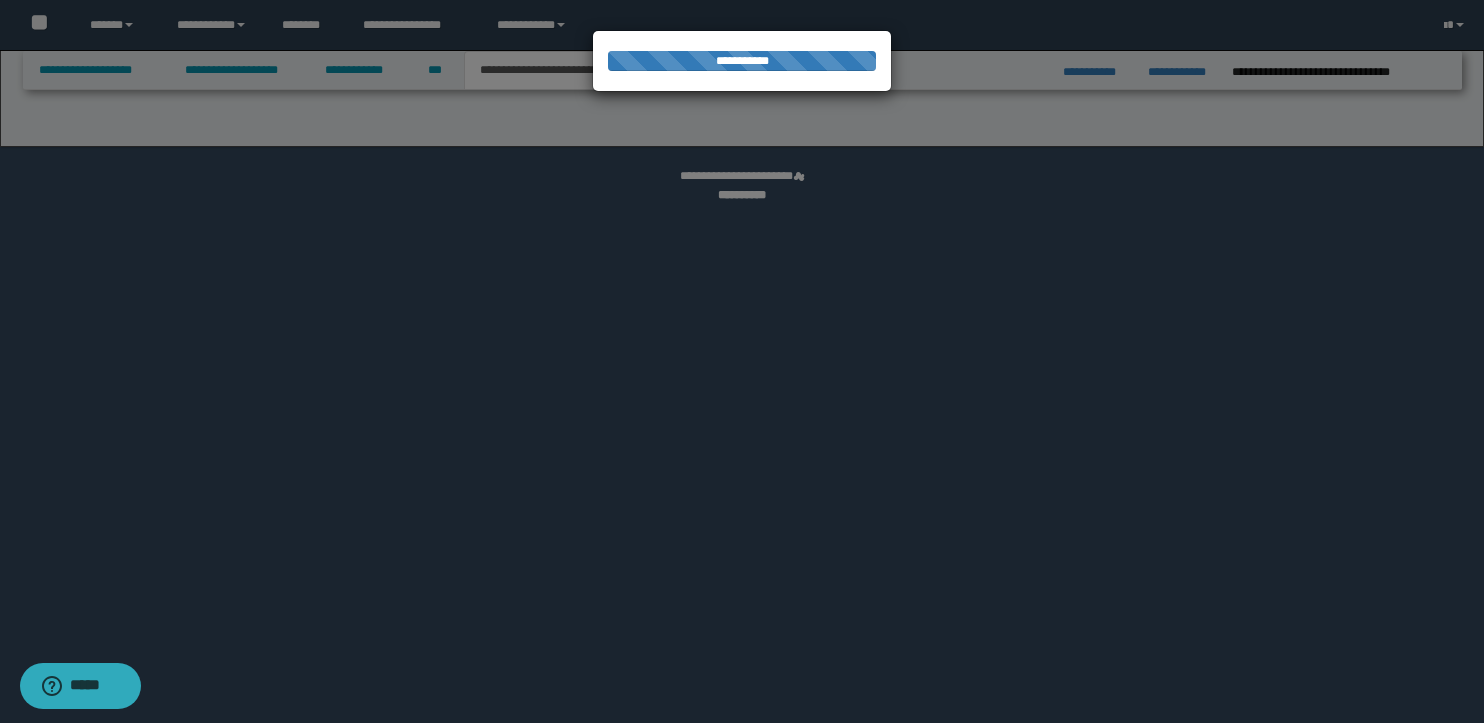 select on "*" 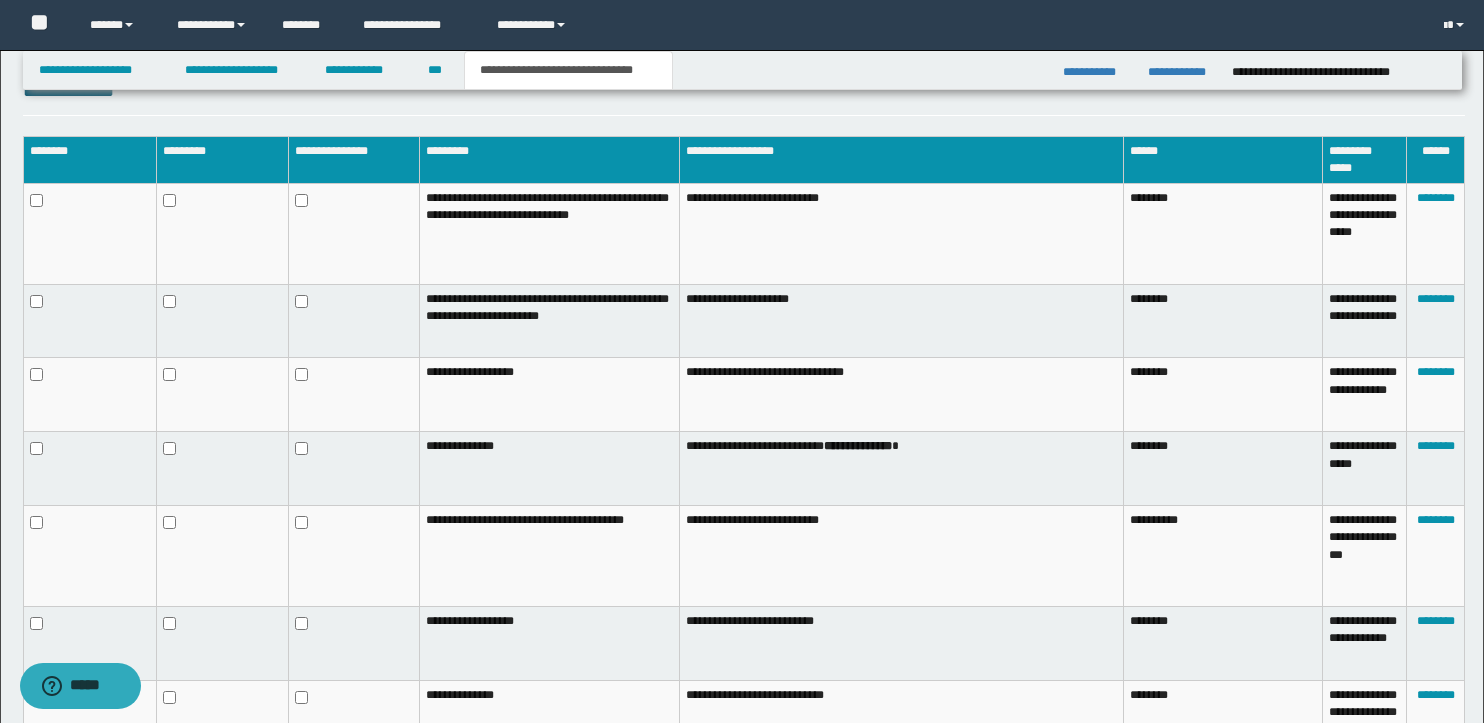 scroll, scrollTop: 1178, scrollLeft: 0, axis: vertical 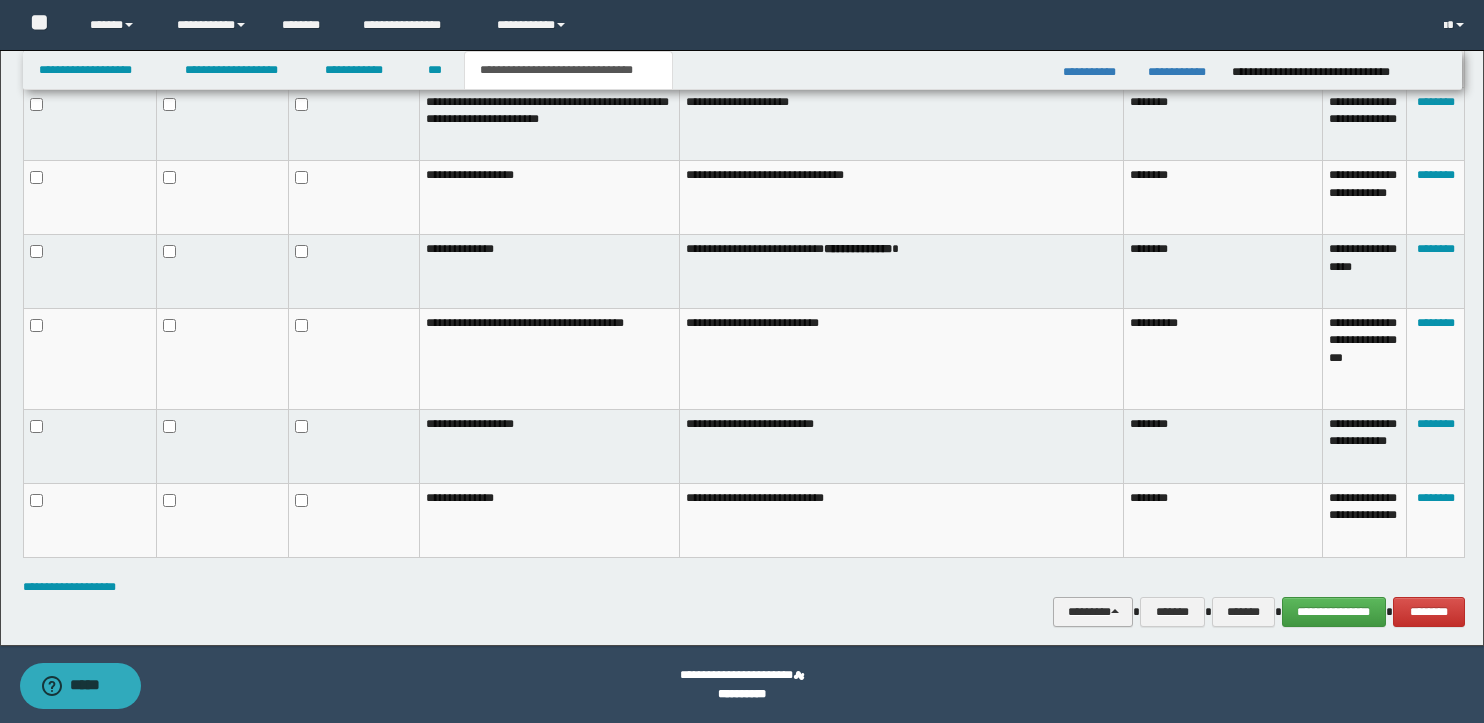 click on "********" at bounding box center [1093, 612] 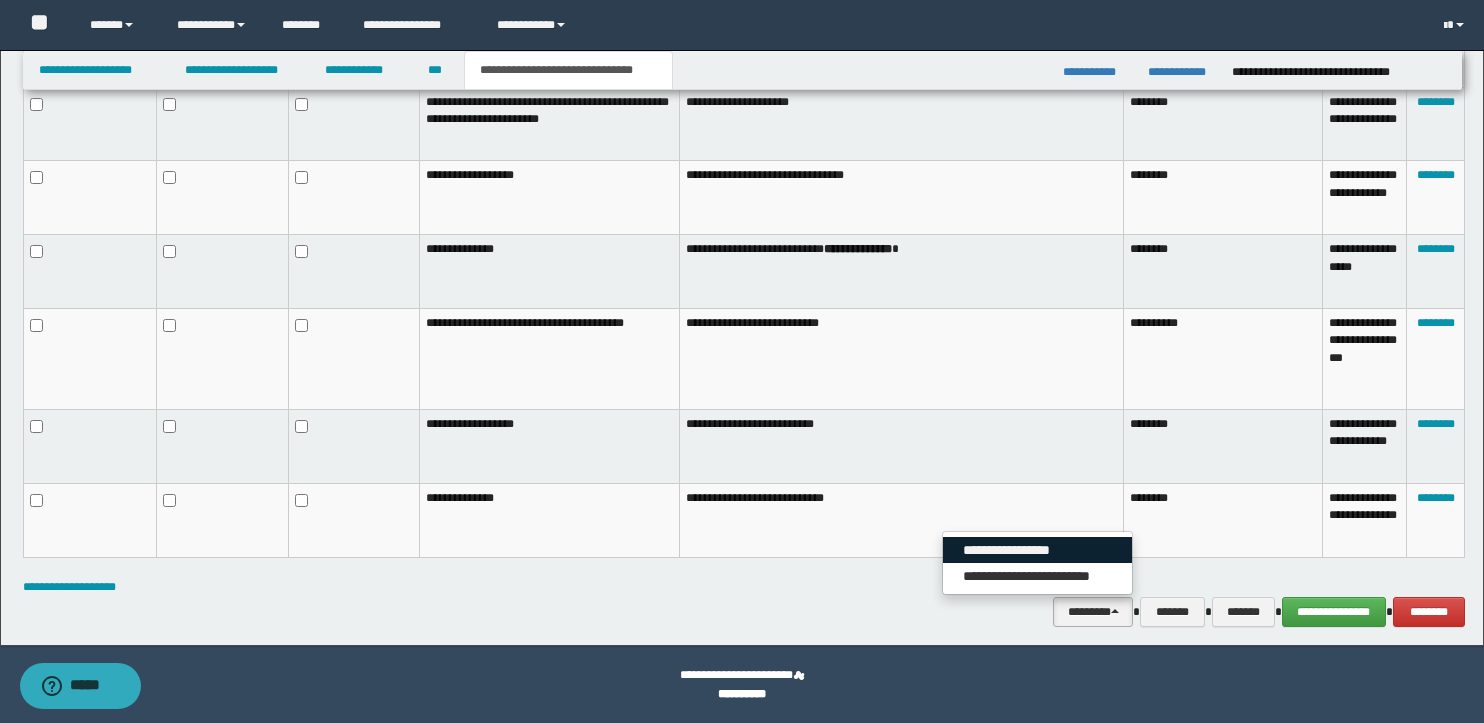 click on "**********" at bounding box center (1037, 550) 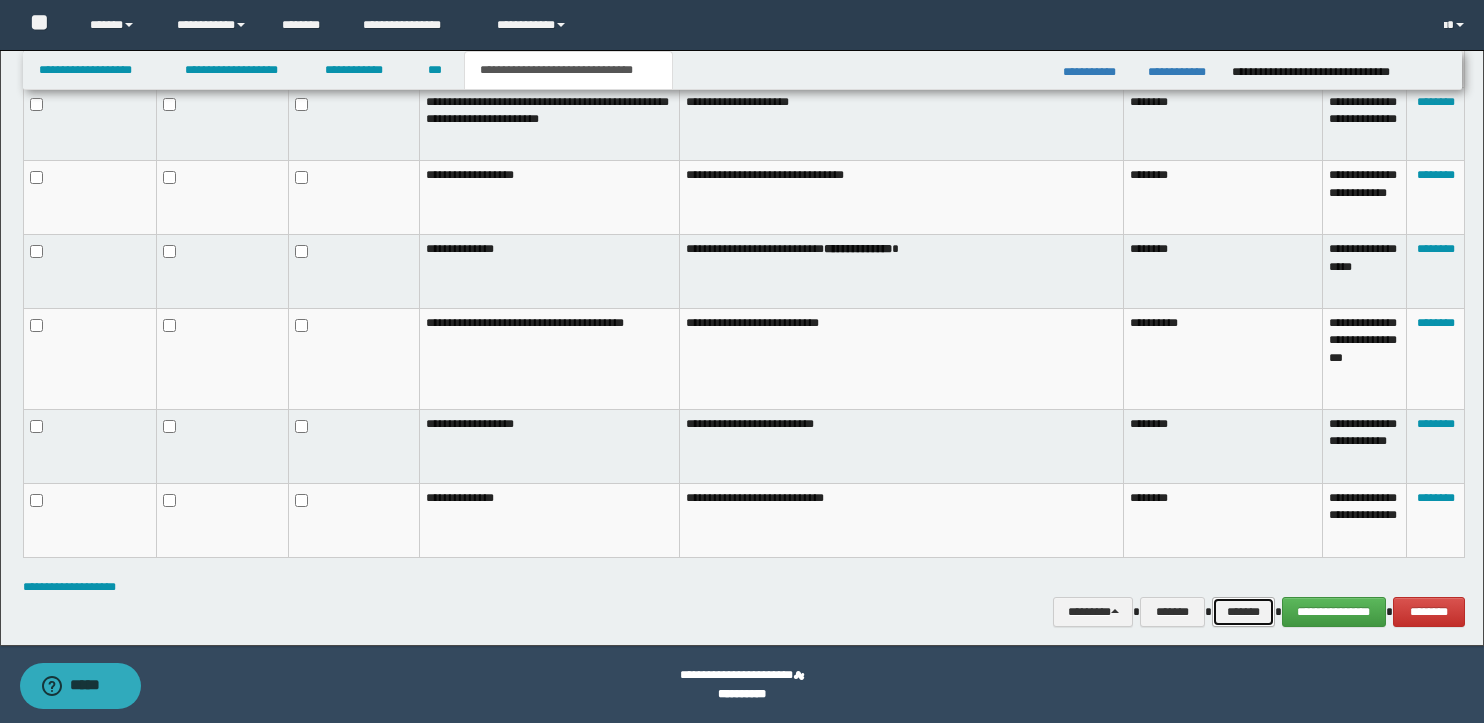 click on "*******" at bounding box center (1243, 612) 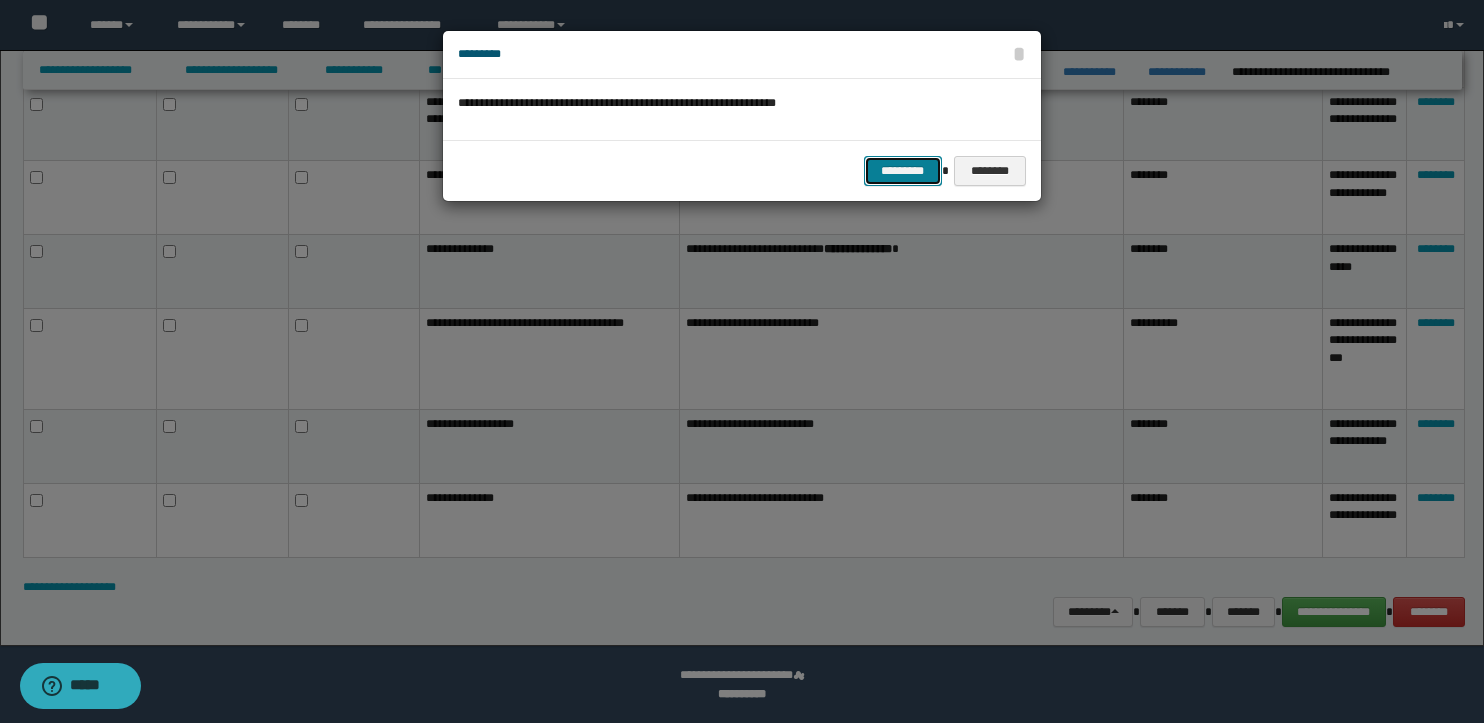click on "*********" at bounding box center (903, 171) 